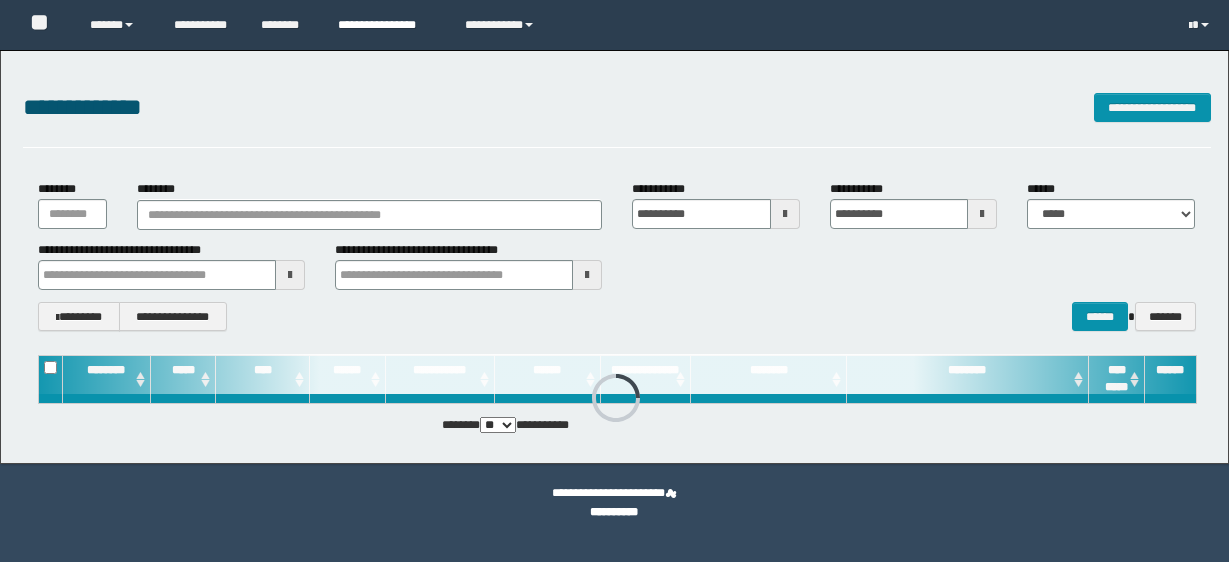 scroll, scrollTop: 0, scrollLeft: 0, axis: both 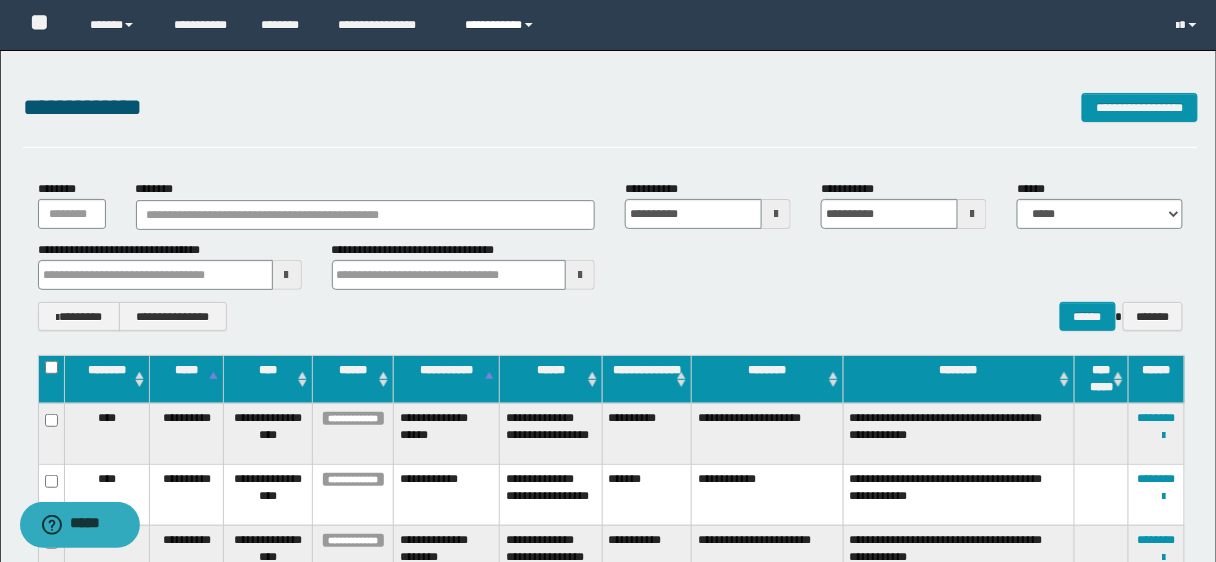click on "**********" at bounding box center (502, 25) 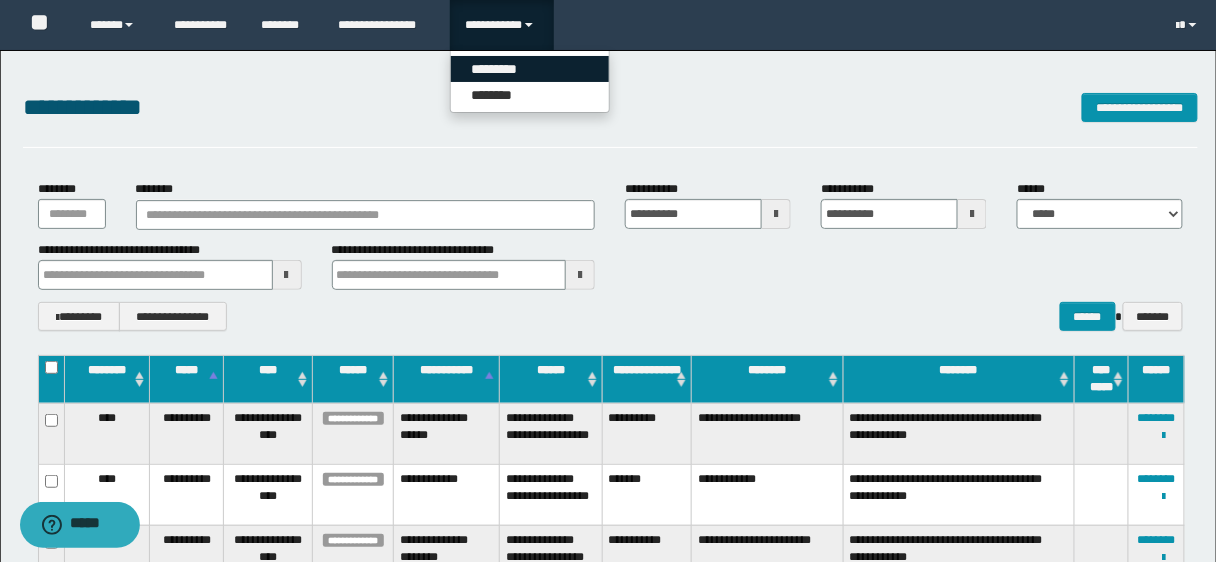 click on "*********" at bounding box center [530, 69] 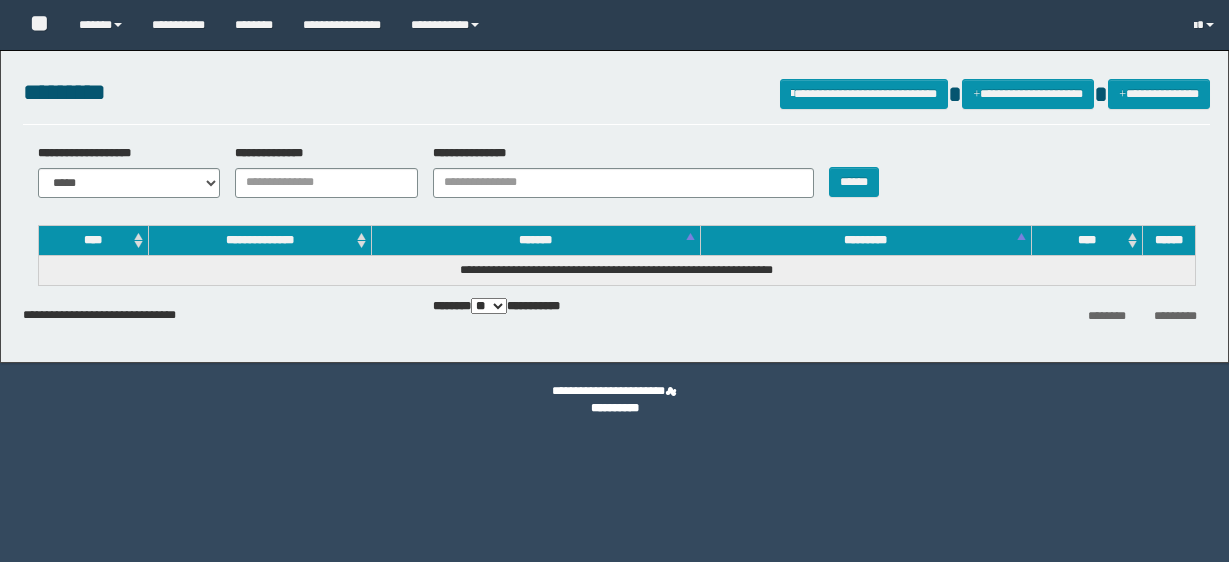 scroll, scrollTop: 0, scrollLeft: 0, axis: both 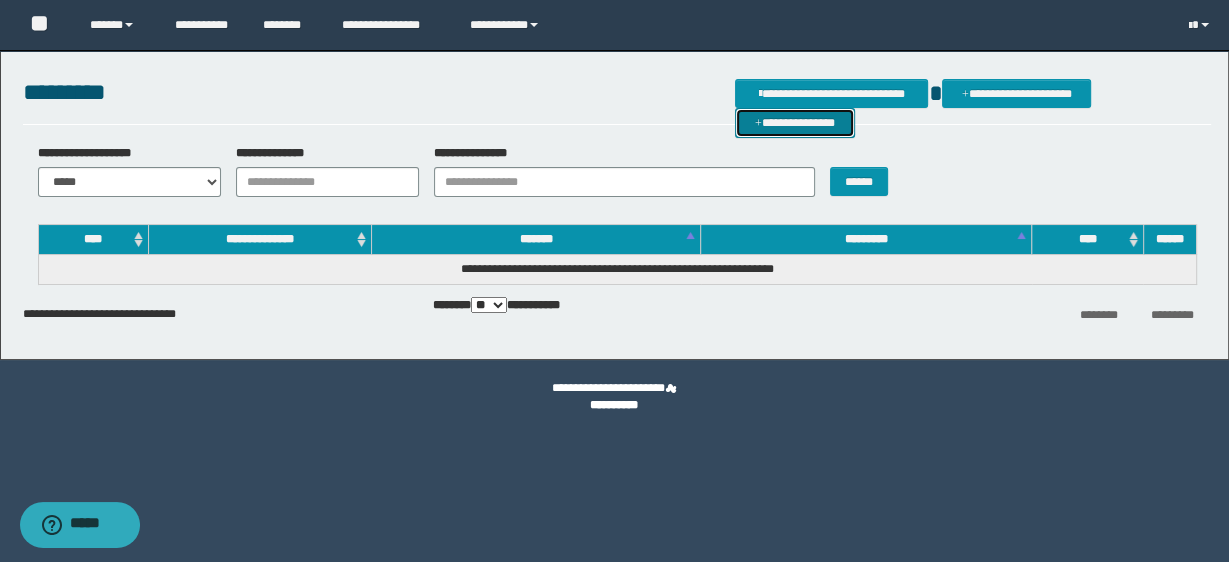 click on "**********" at bounding box center [795, 122] 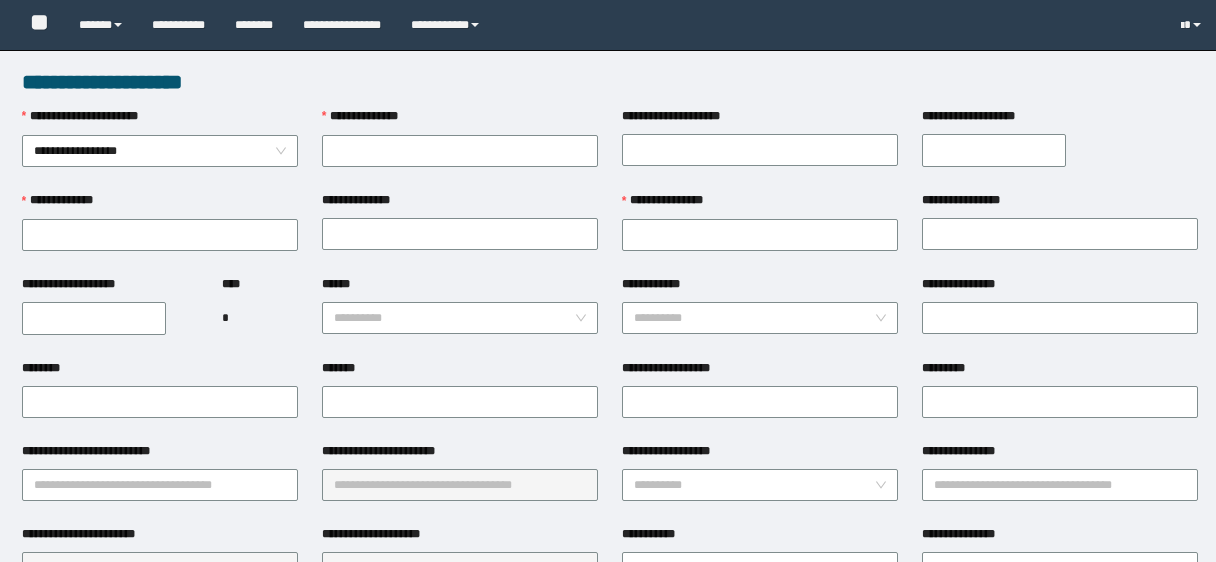 scroll, scrollTop: 0, scrollLeft: 0, axis: both 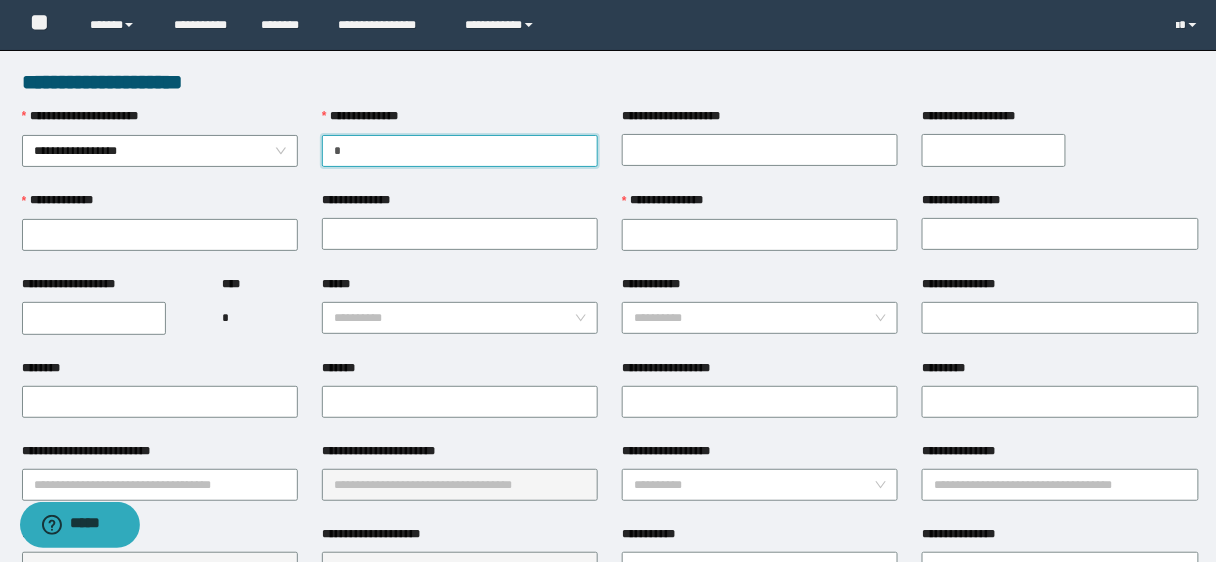 paste on "*********" 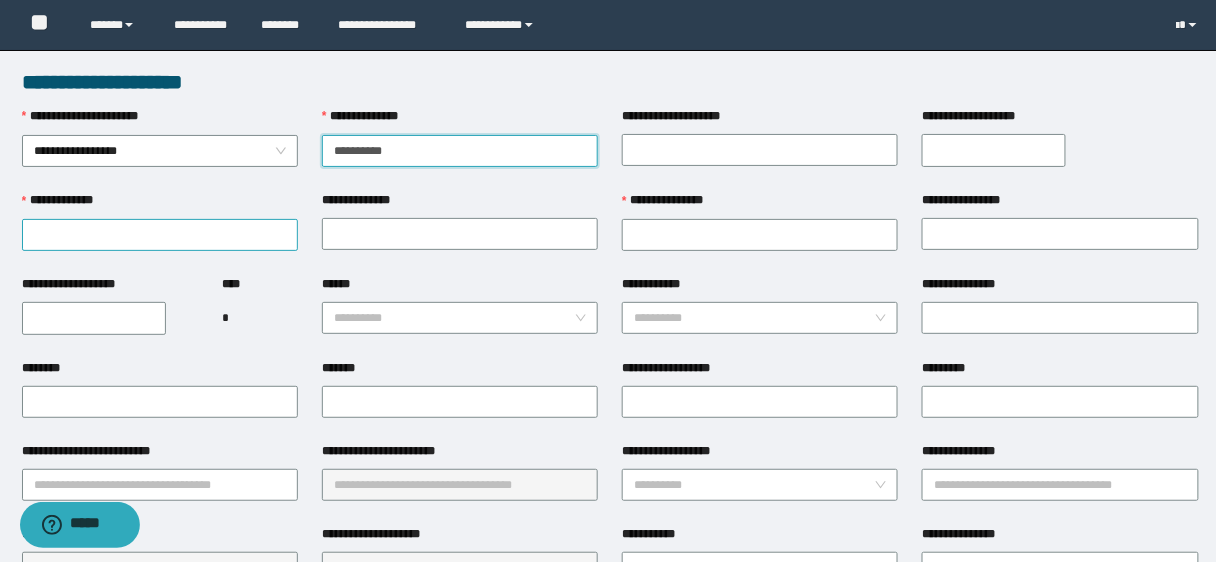 type on "**********" 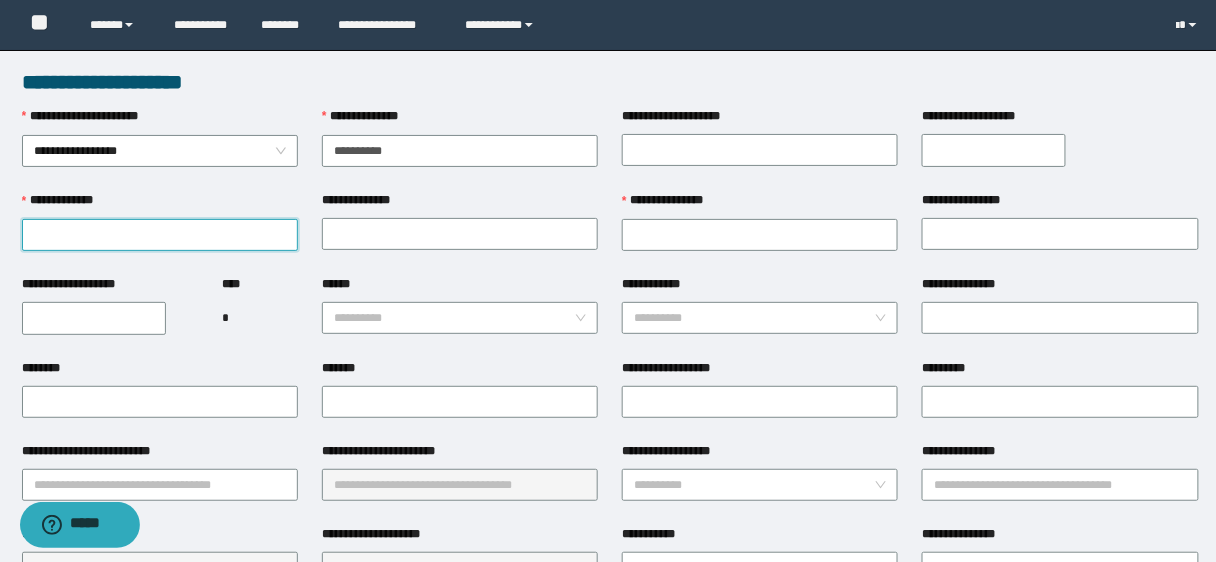 click on "**********" at bounding box center (160, 235) 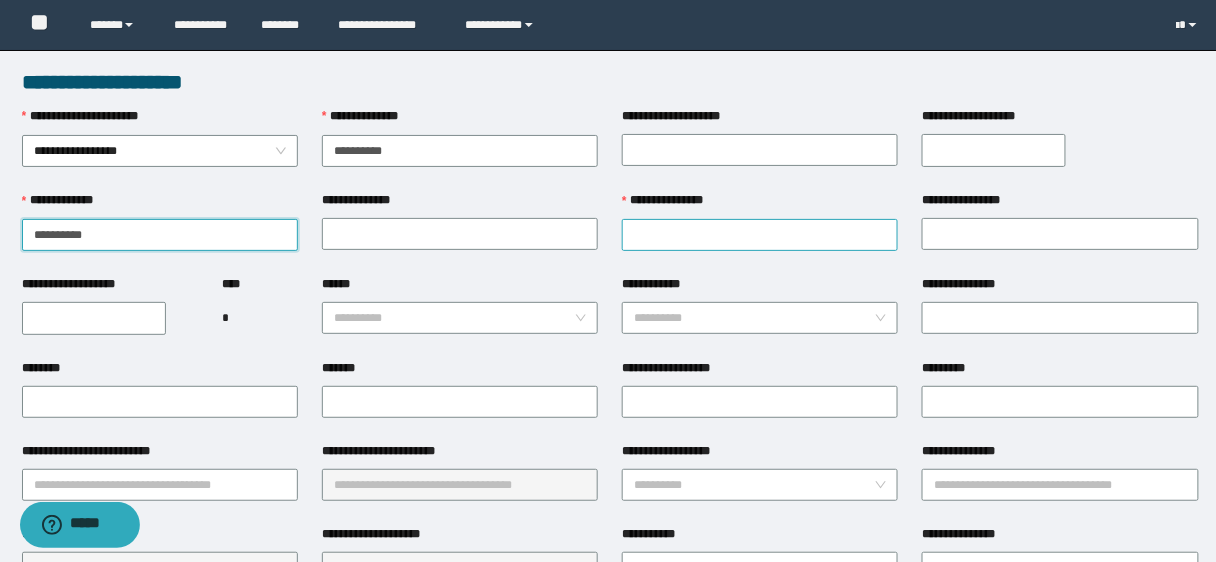 type on "**********" 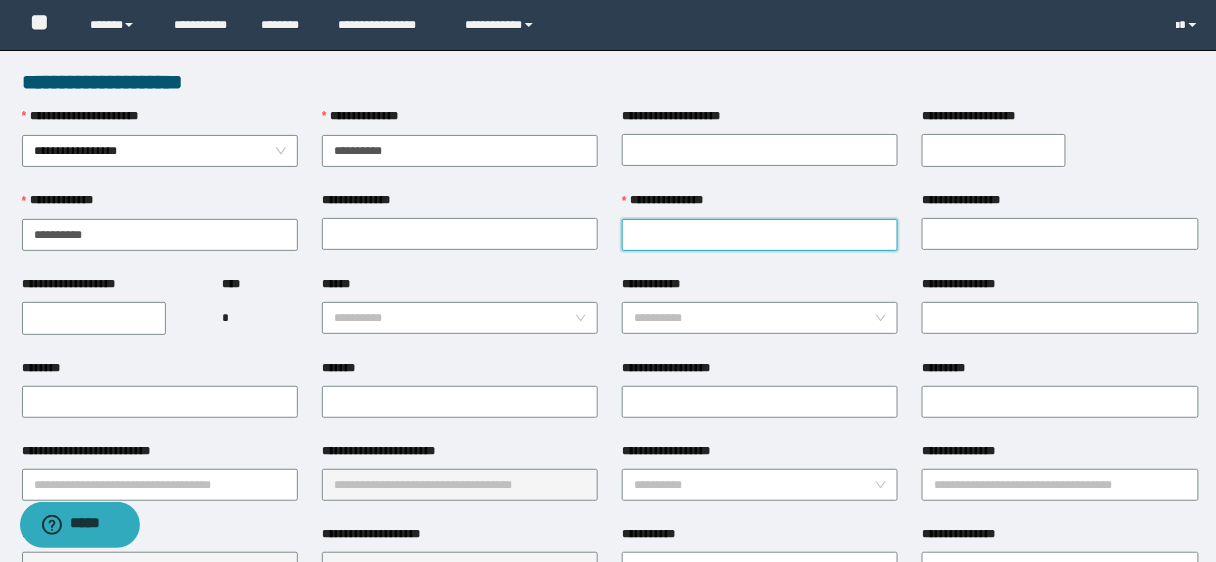 click on "**********" at bounding box center (760, 235) 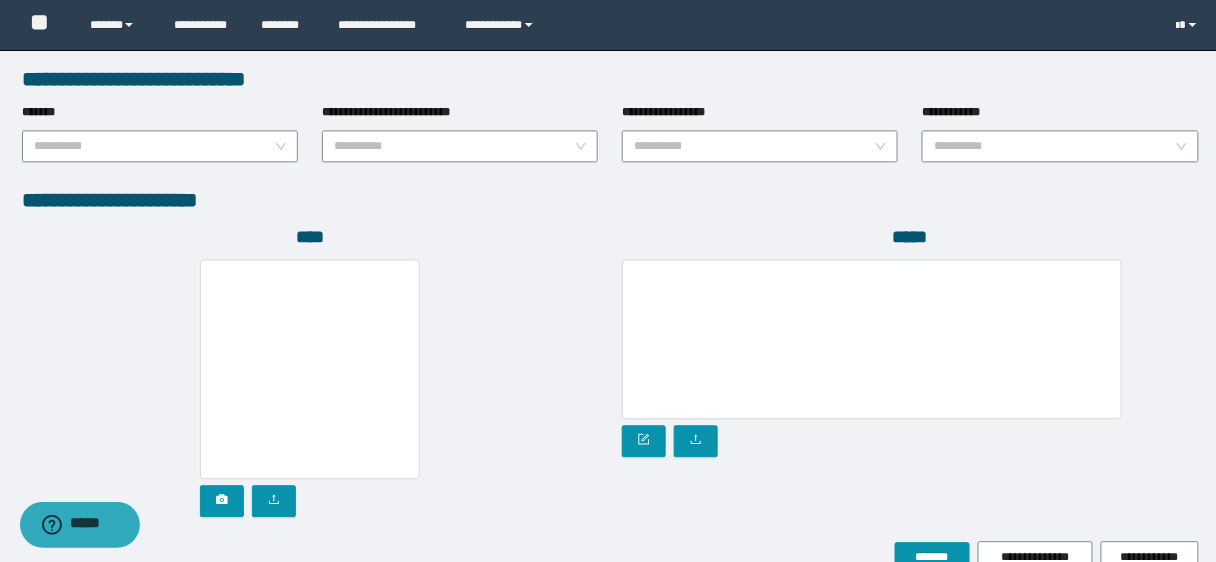 scroll, scrollTop: 1141, scrollLeft: 0, axis: vertical 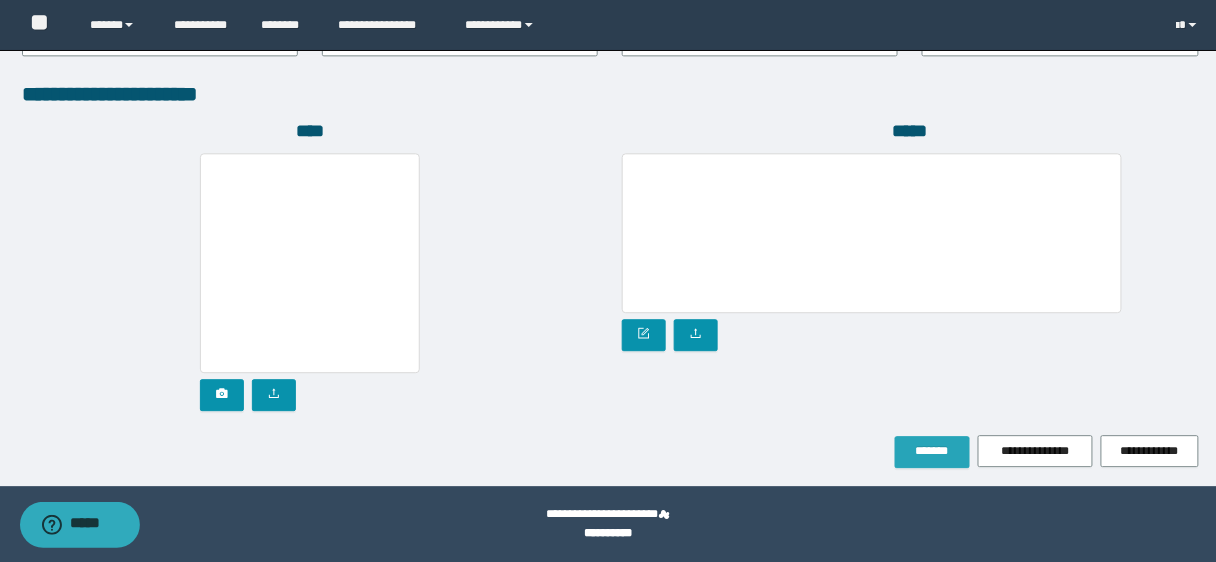 type on "**********" 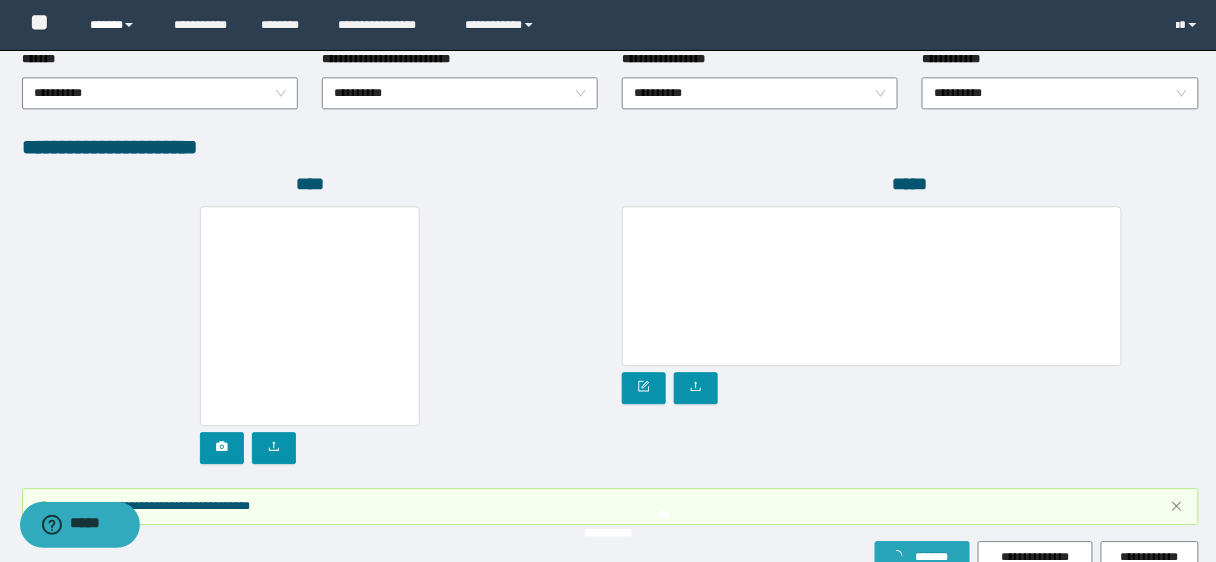 scroll, scrollTop: 1192, scrollLeft: 0, axis: vertical 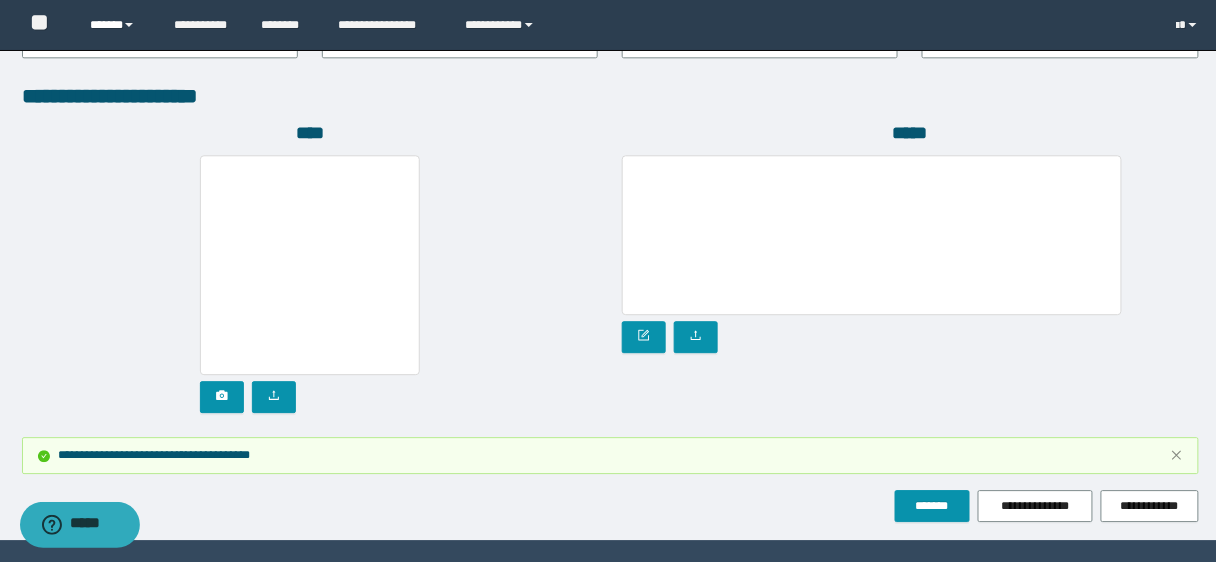 click on "******" at bounding box center (117, 25) 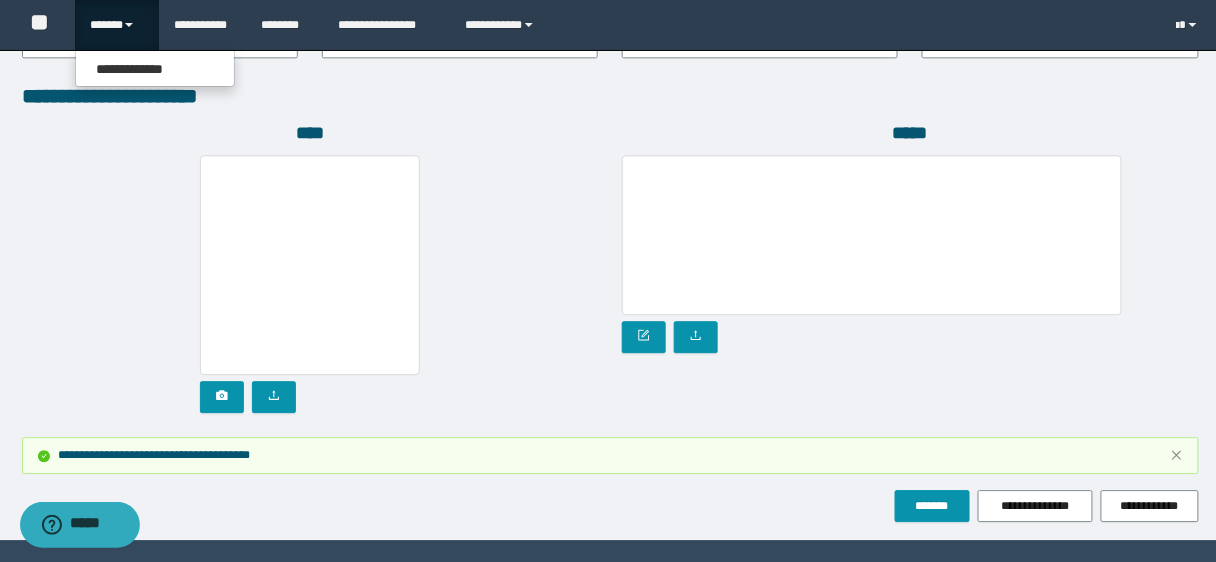 click on "**********" at bounding box center [155, 68] 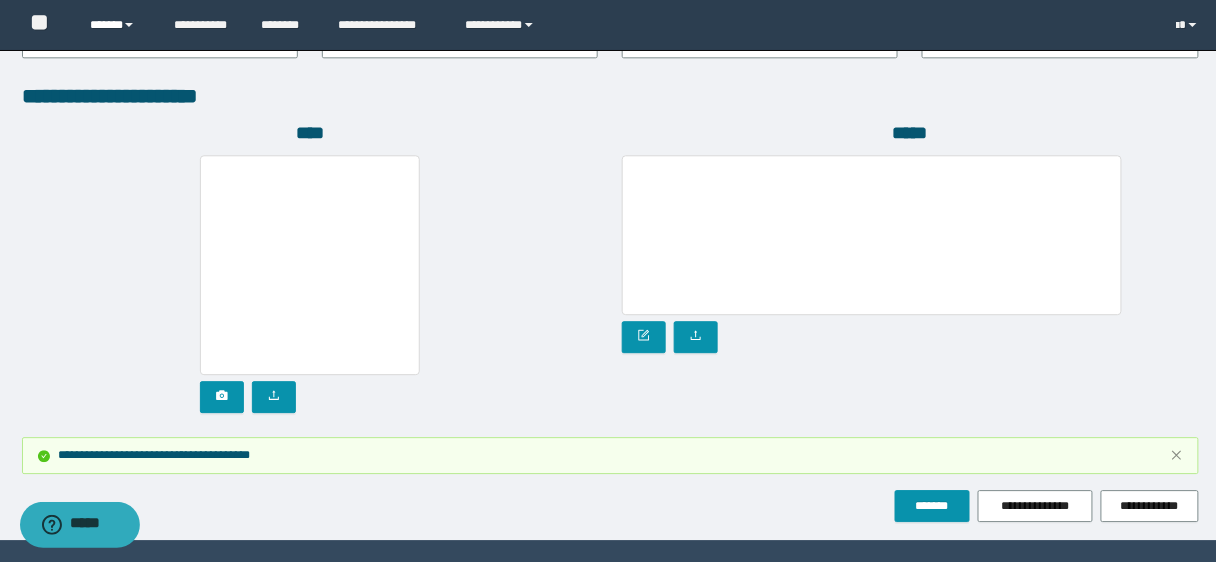 click on "******" at bounding box center (117, 25) 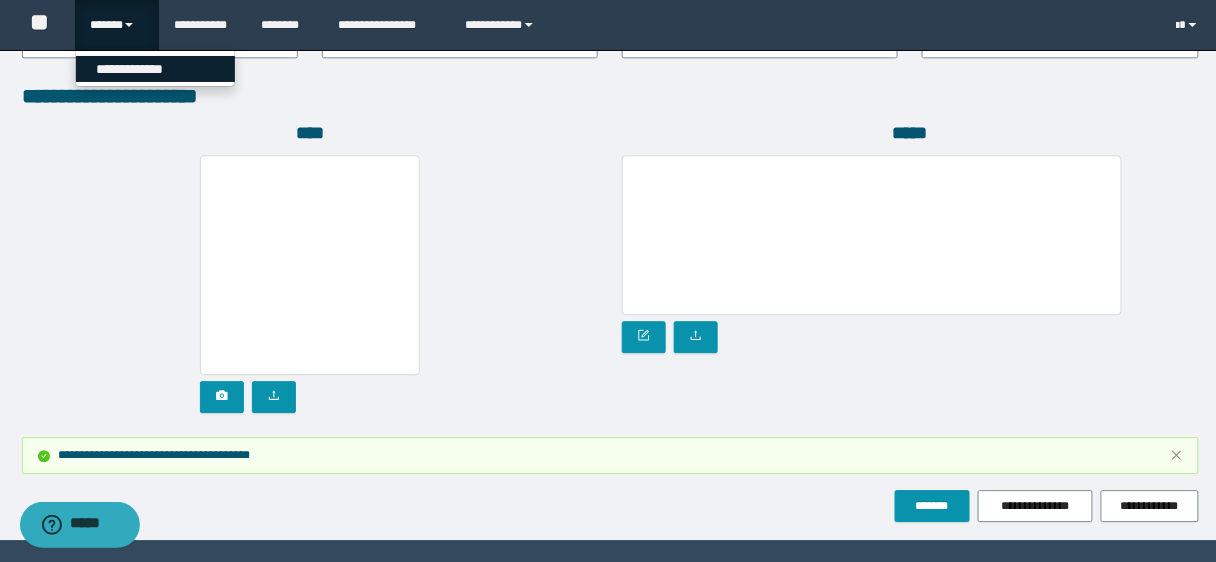 click on "**********" at bounding box center (155, 69) 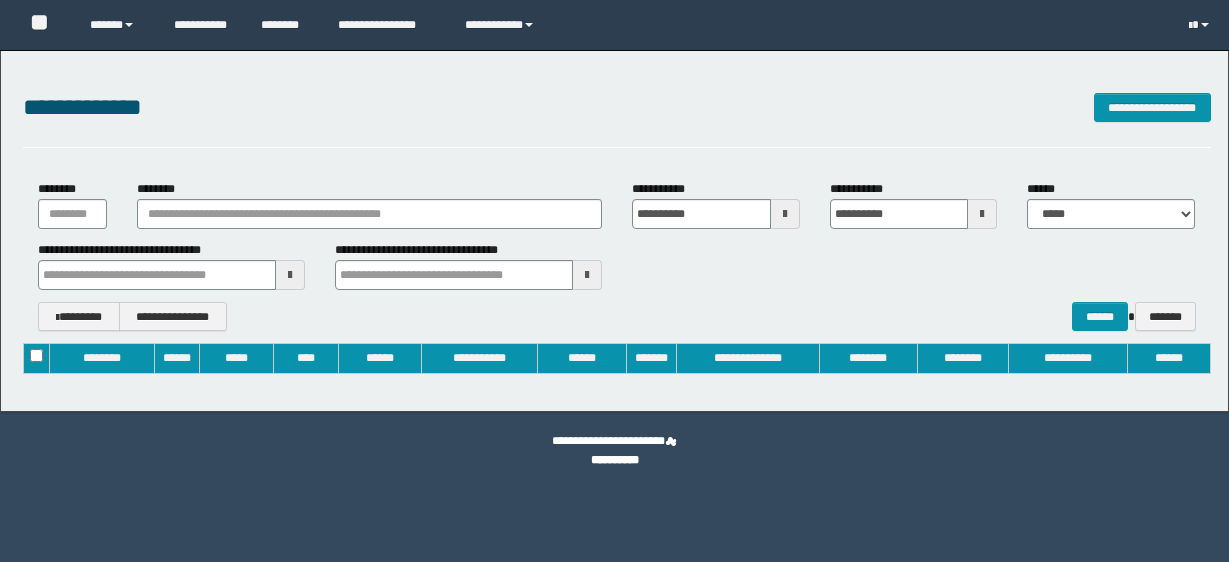 type on "**********" 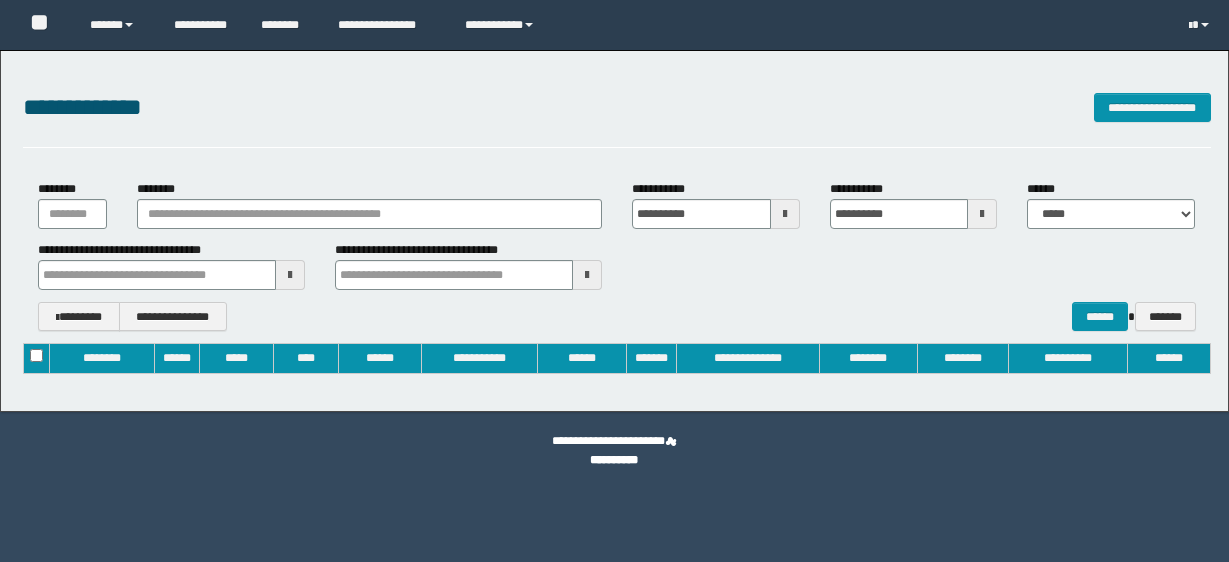 scroll, scrollTop: 0, scrollLeft: 0, axis: both 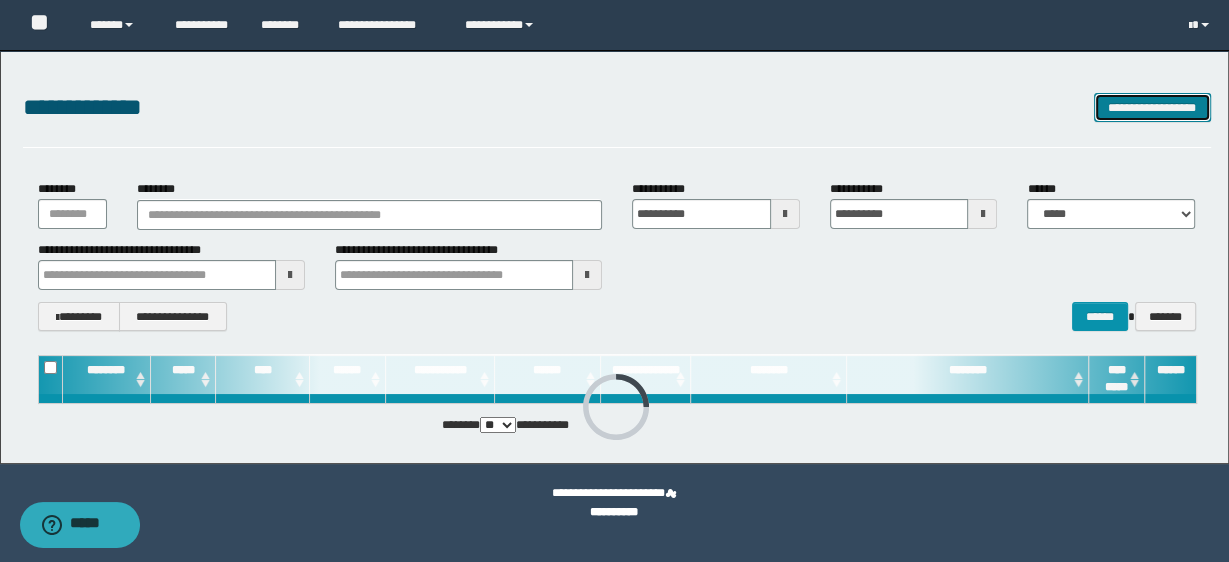 click on "**********" at bounding box center [1152, 107] 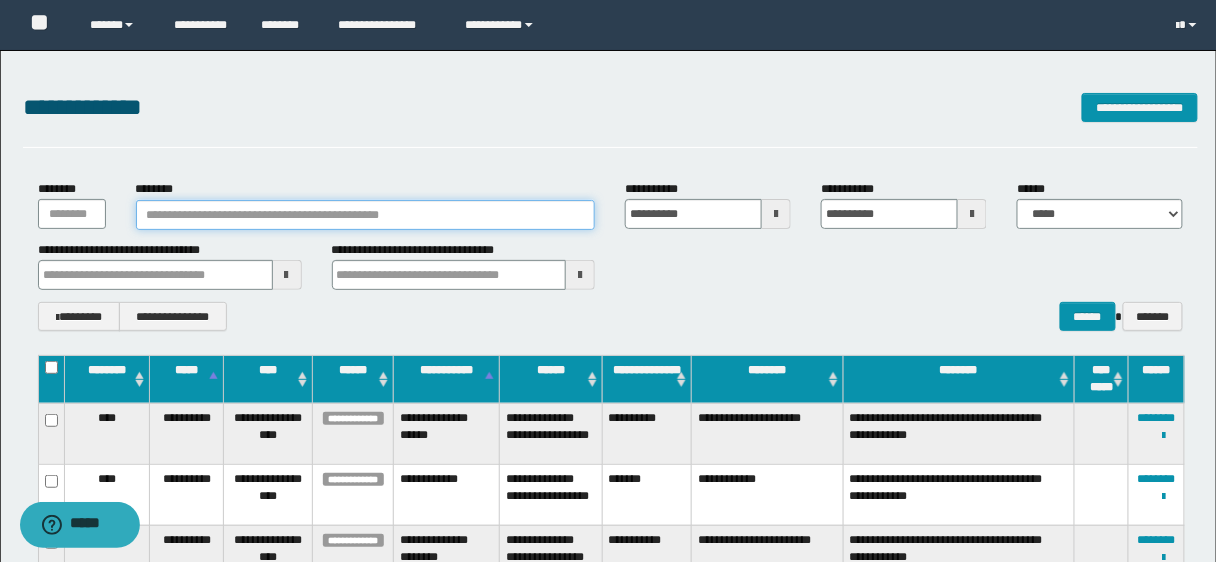 click on "********" at bounding box center (366, 215) 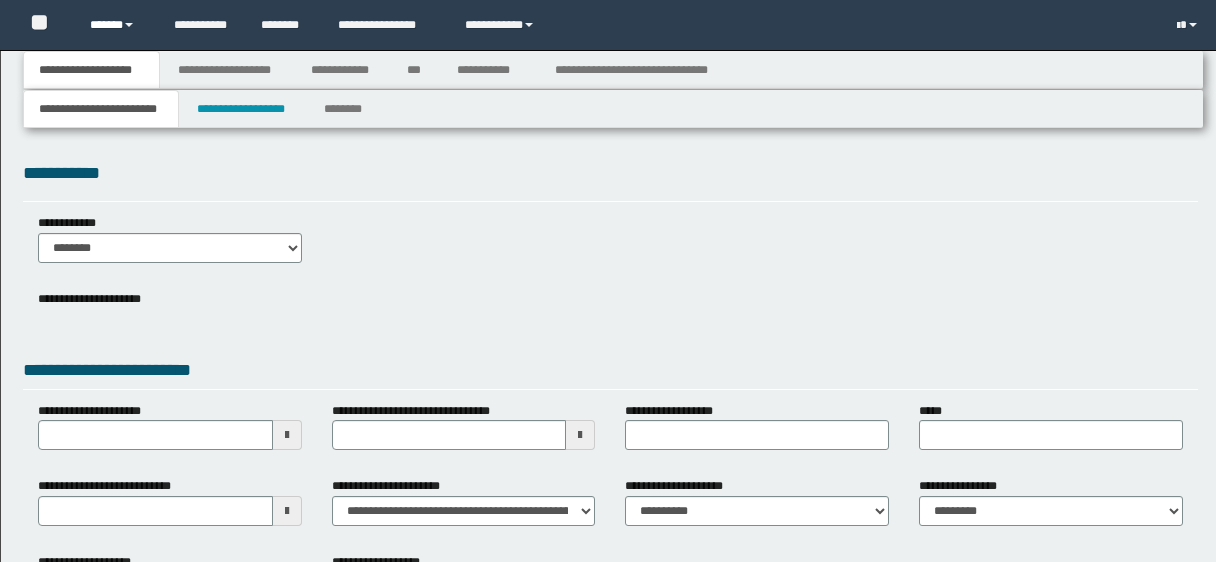 click on "******" at bounding box center [117, 25] 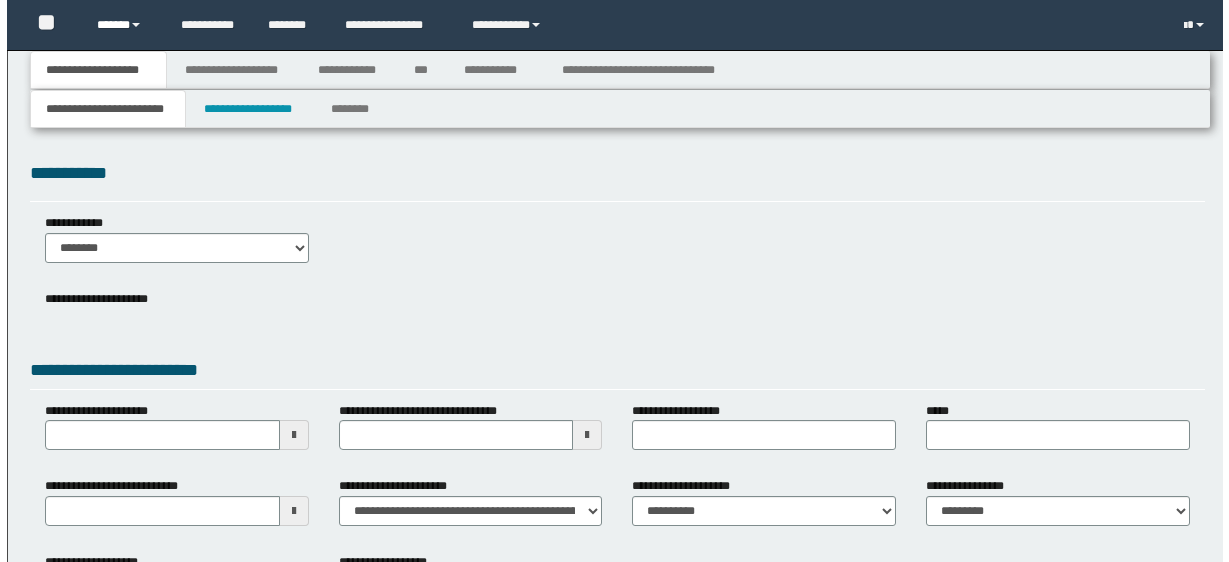 scroll, scrollTop: 0, scrollLeft: 0, axis: both 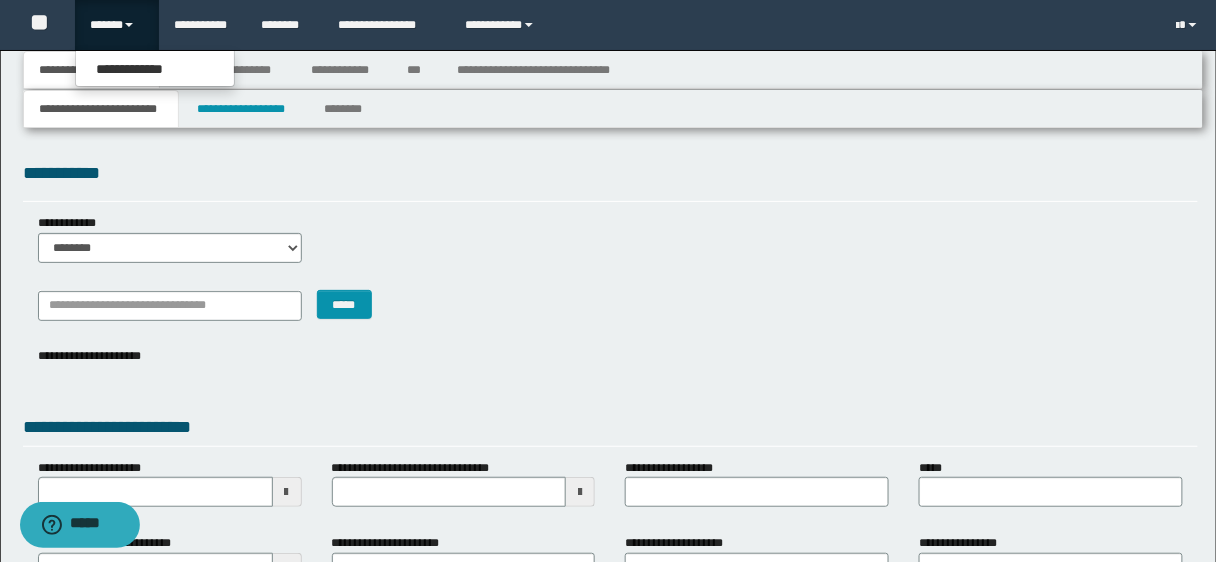 click on "**********" at bounding box center [101, 109] 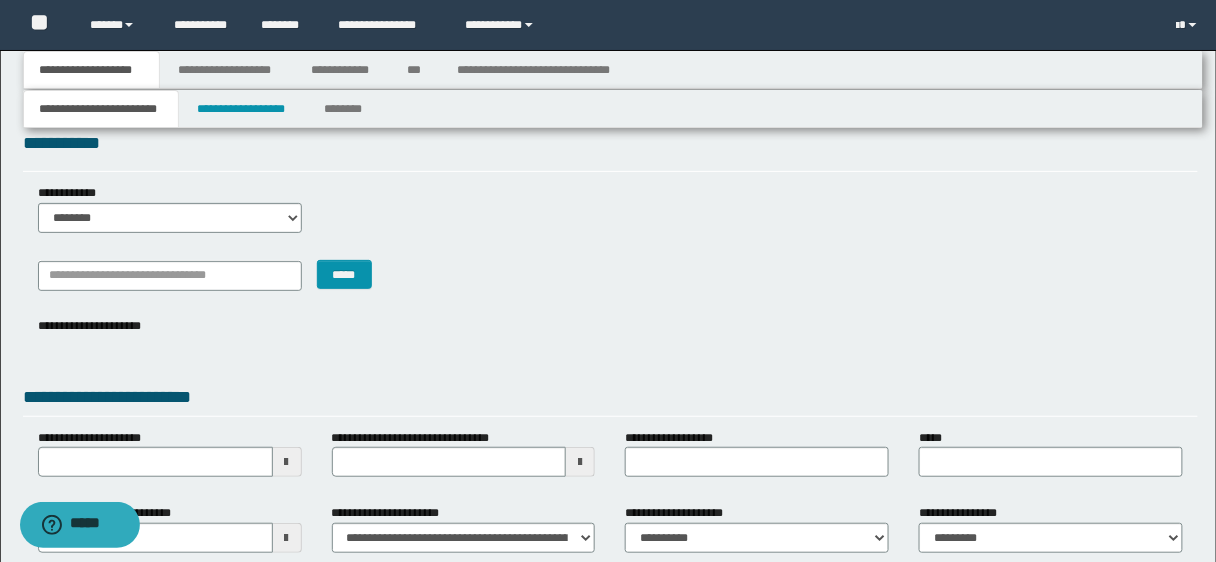 scroll, scrollTop: 219, scrollLeft: 0, axis: vertical 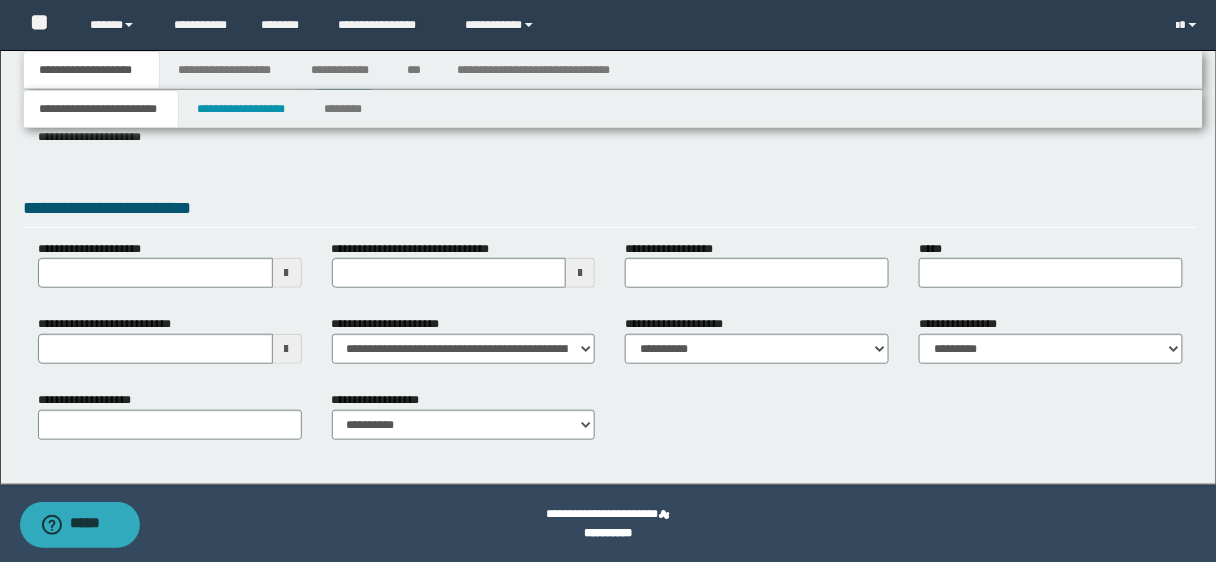 type 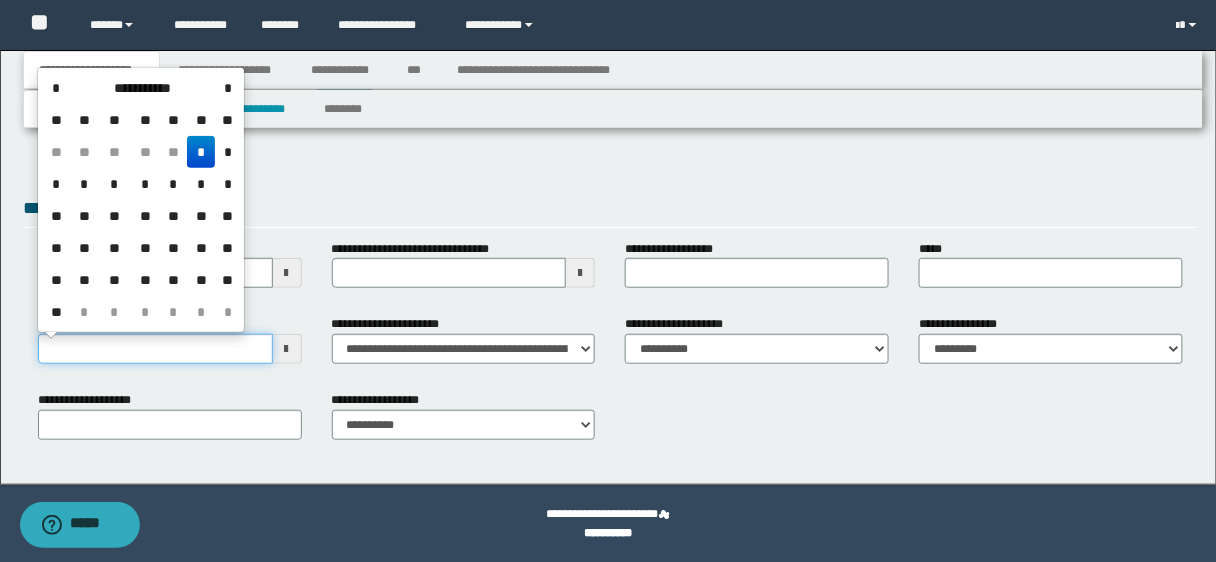 click on "**********" at bounding box center [155, 349] 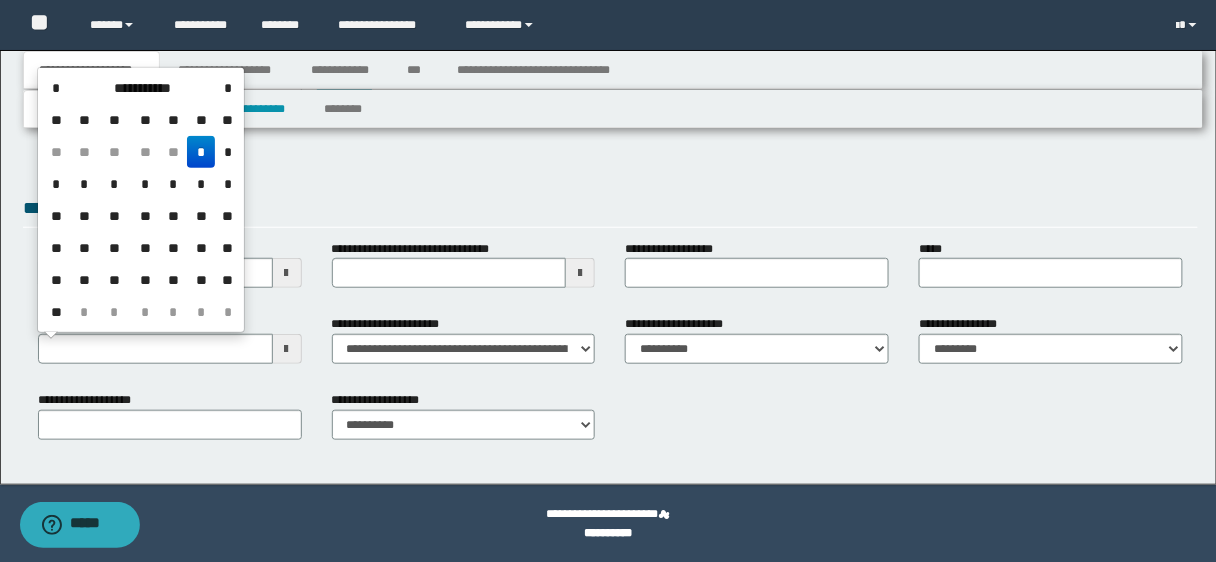 click on "*" at bounding box center (201, 152) 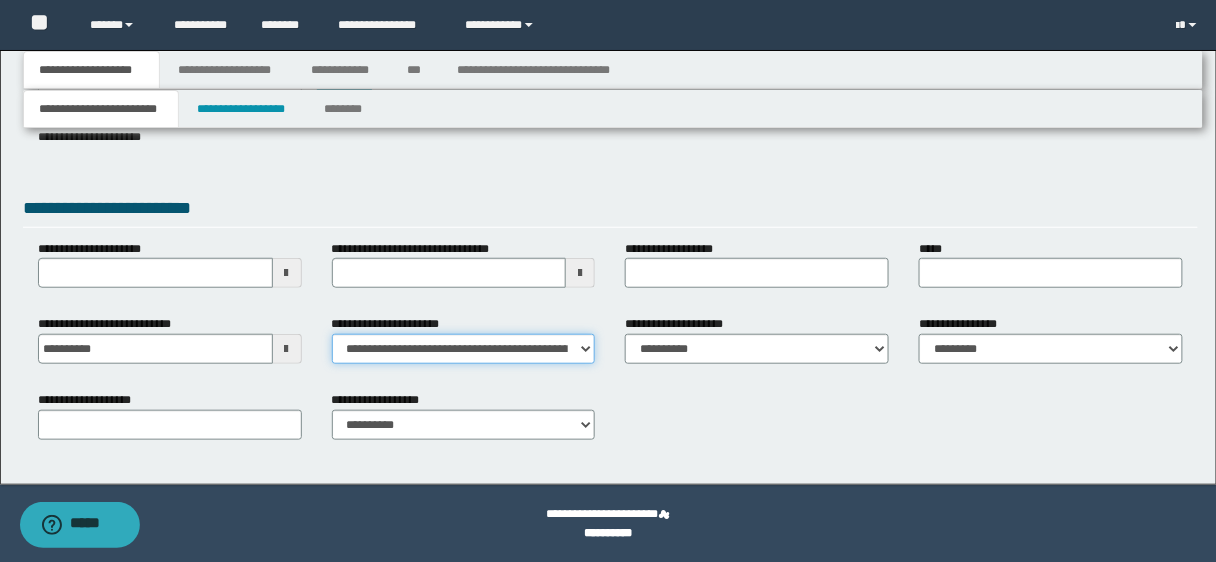 click on "**********" at bounding box center (464, 349) 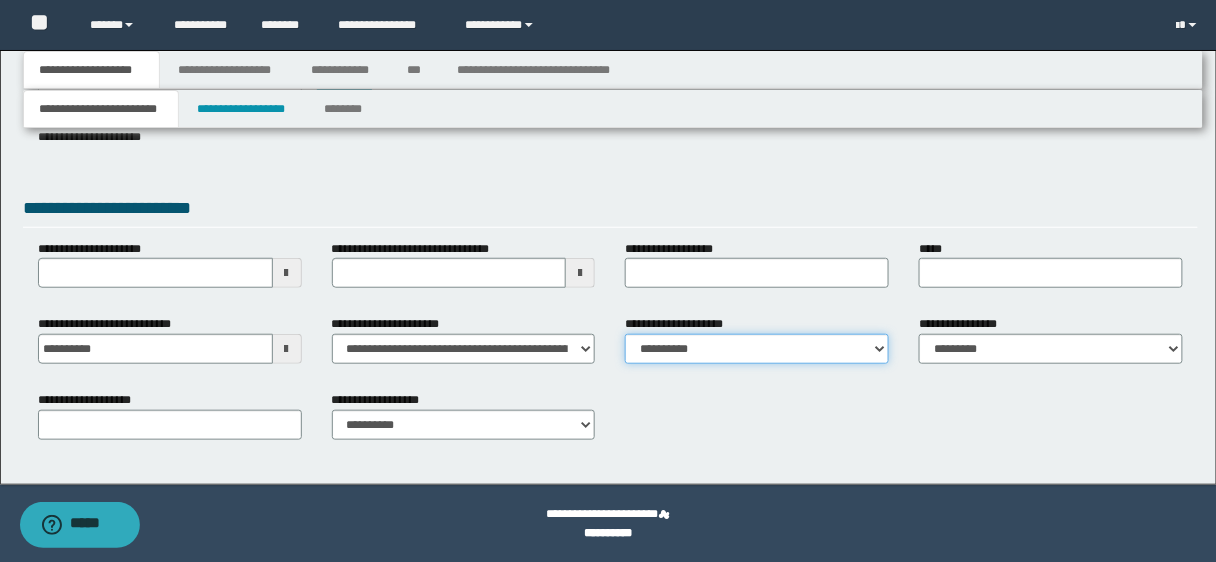 click on "**********" at bounding box center [757, 349] 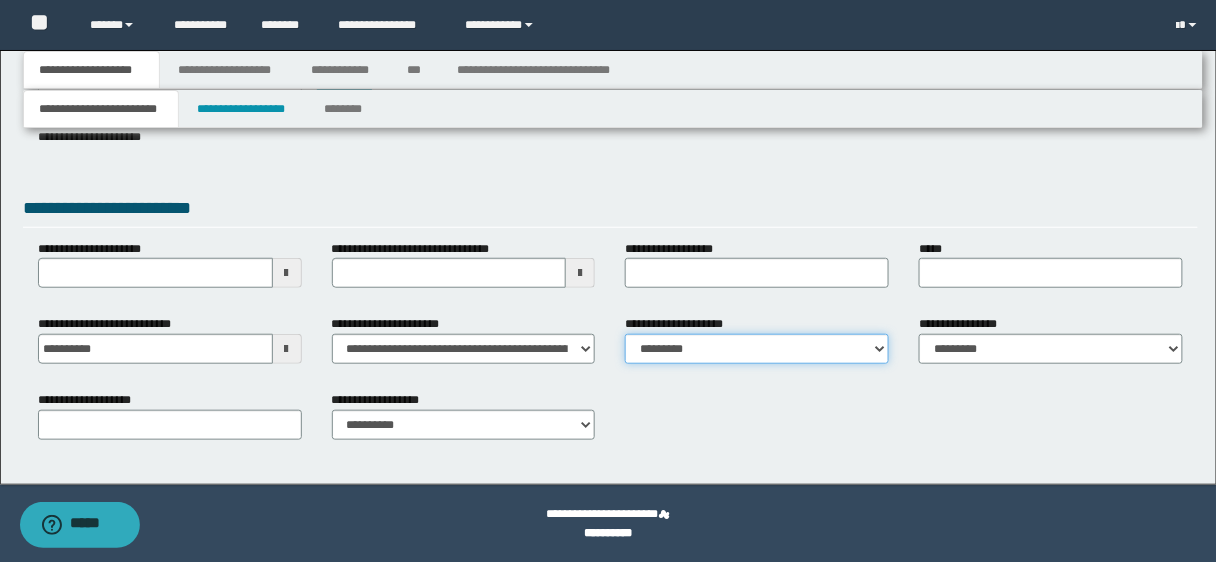 click on "**********" at bounding box center (757, 349) 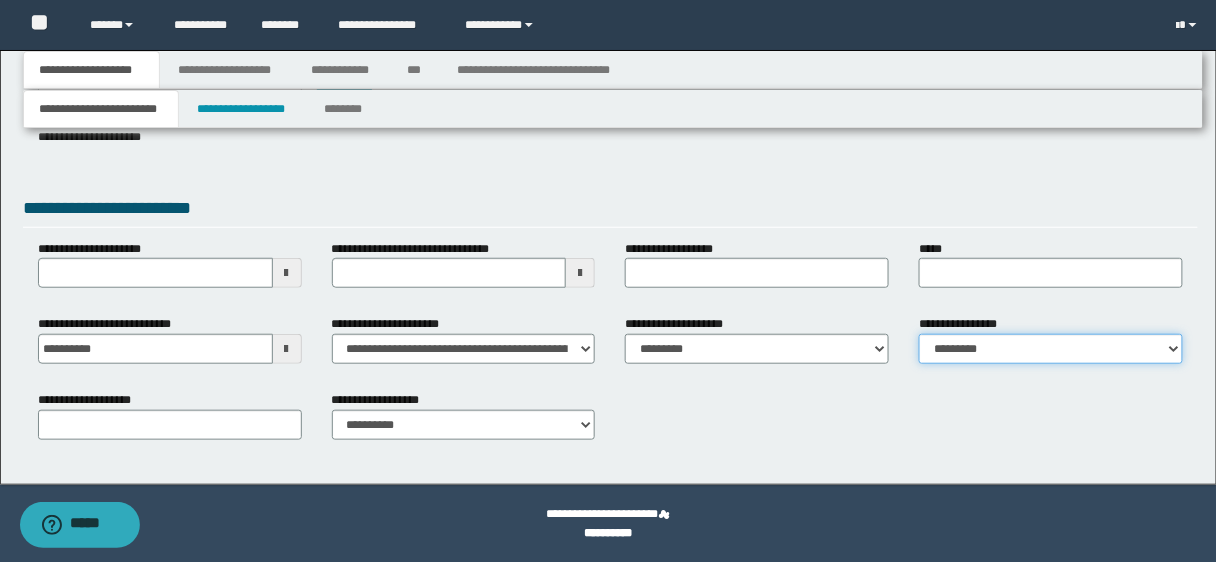 click on "**********" at bounding box center [1051, 349] 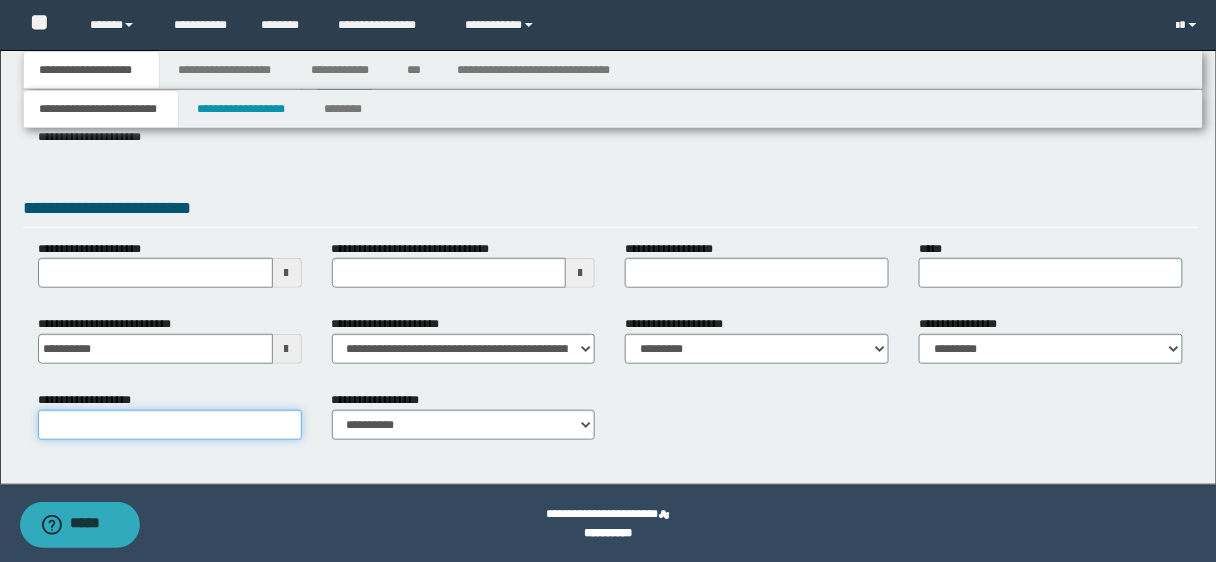 click on "**********" at bounding box center (170, 425) 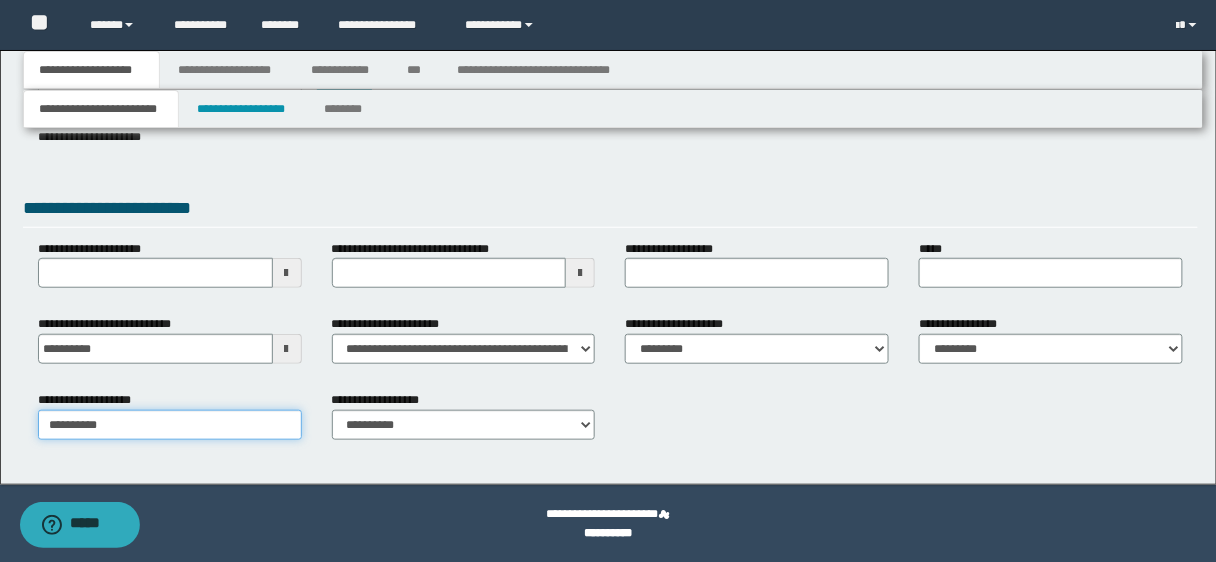 type on "**********" 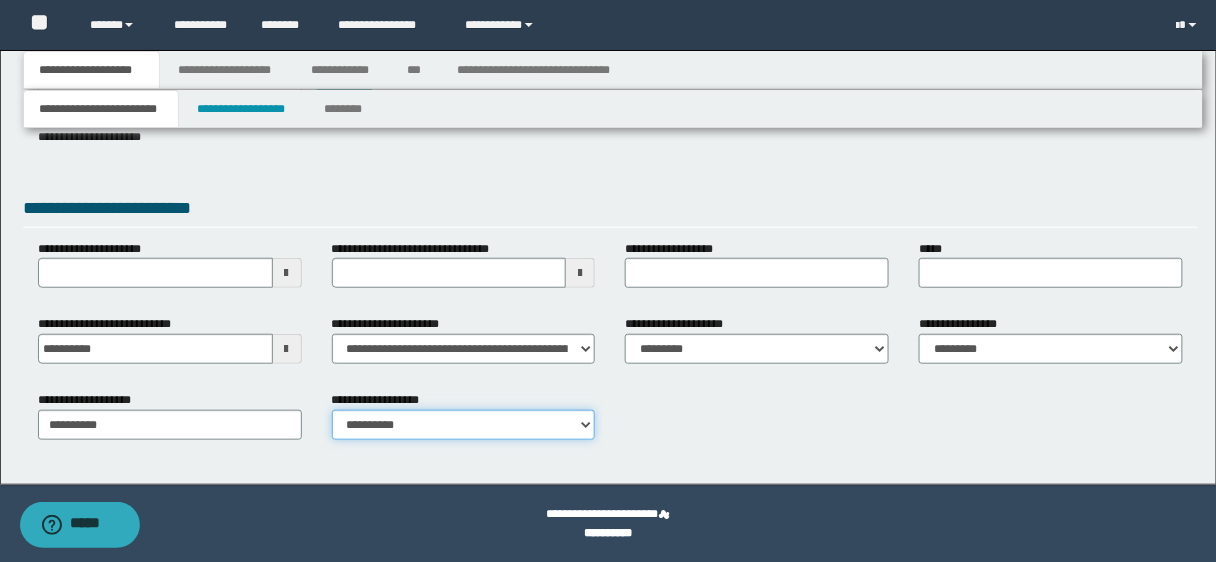 click on "**********" at bounding box center [464, 425] 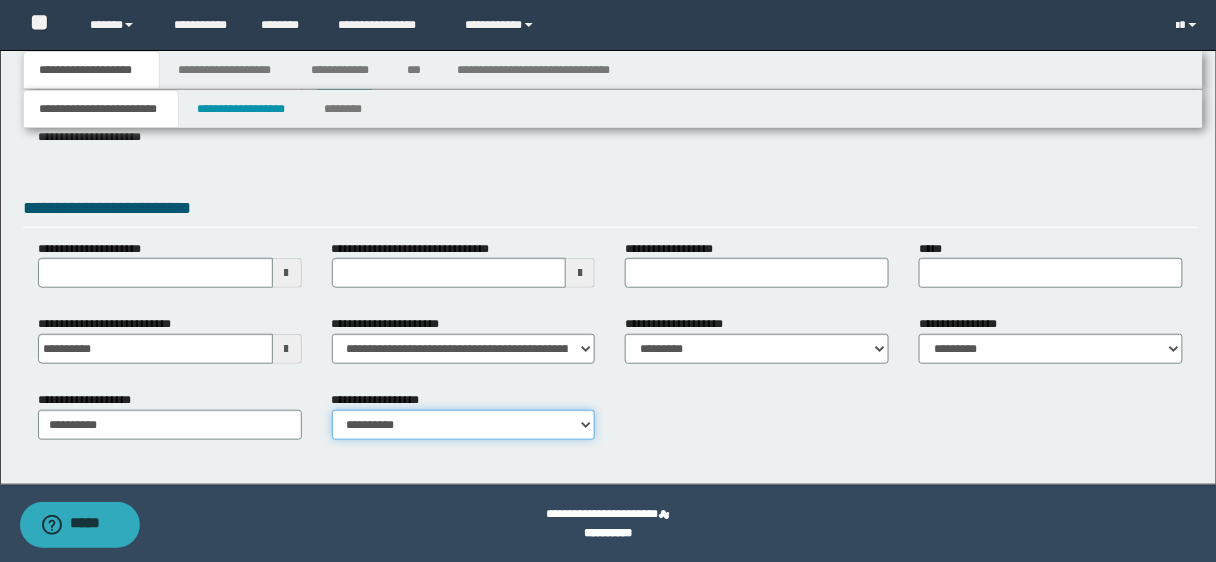 select on "*" 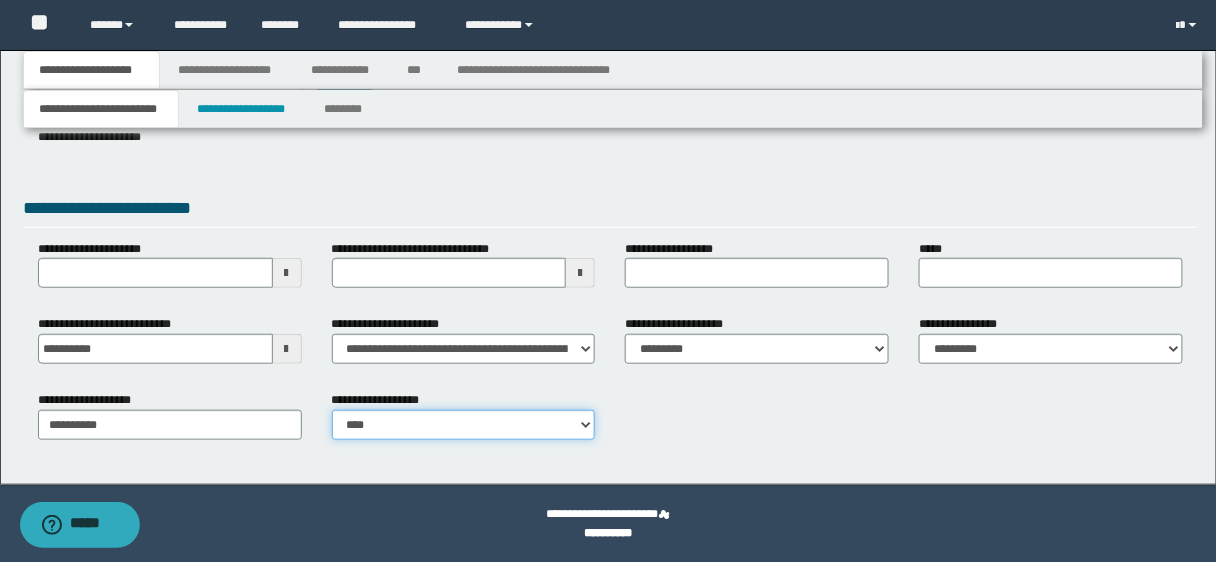 click on "**********" at bounding box center [464, 425] 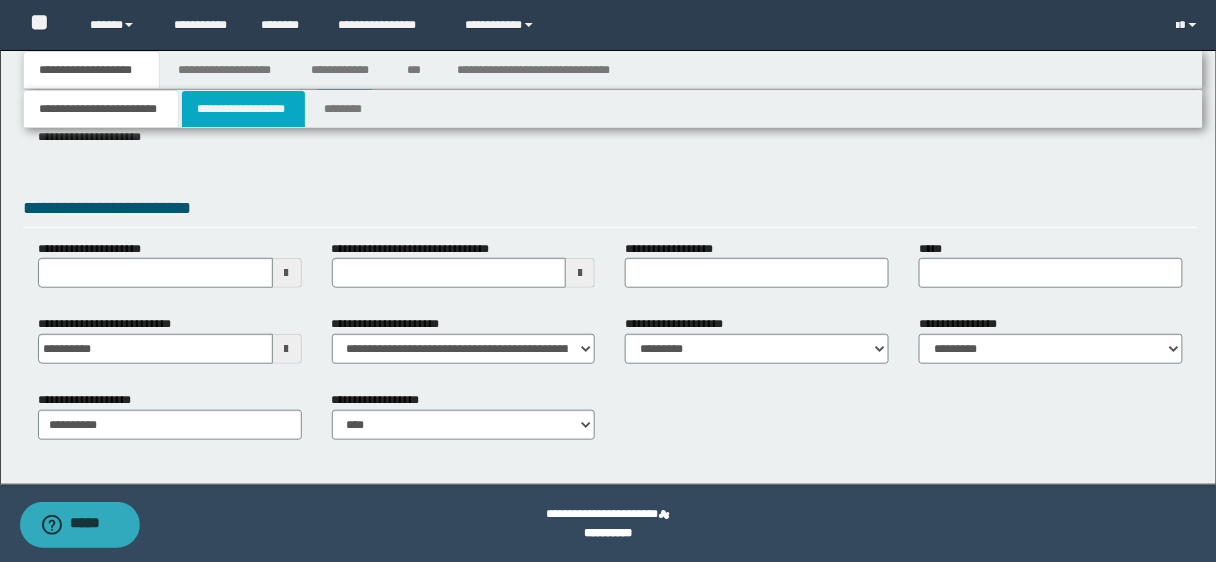 click on "**********" at bounding box center (243, 109) 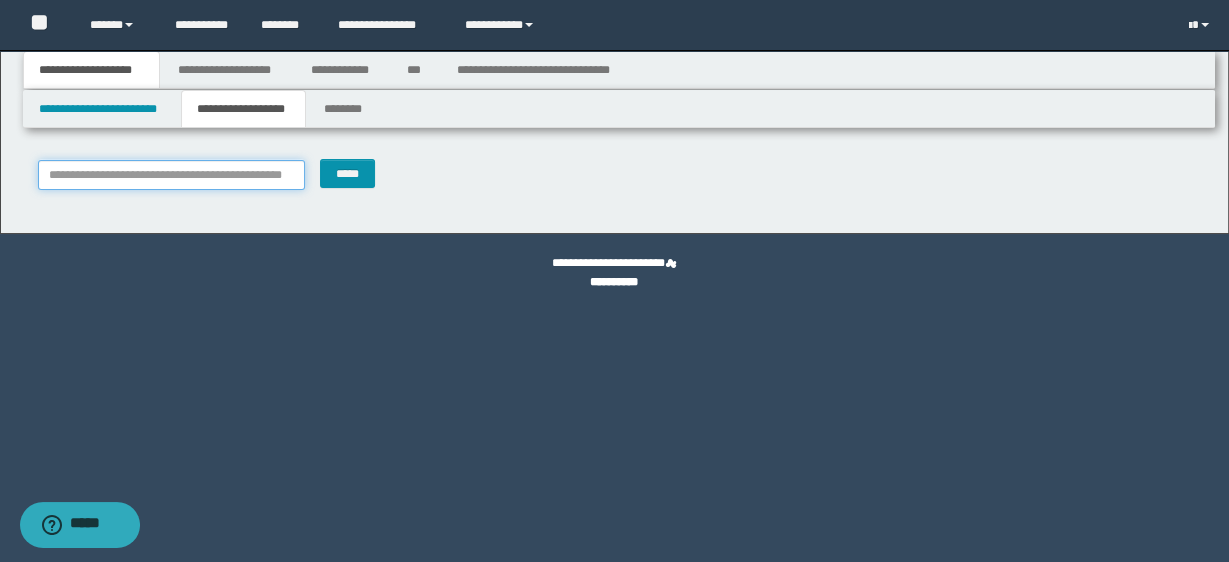 click on "**********" at bounding box center [171, 175] 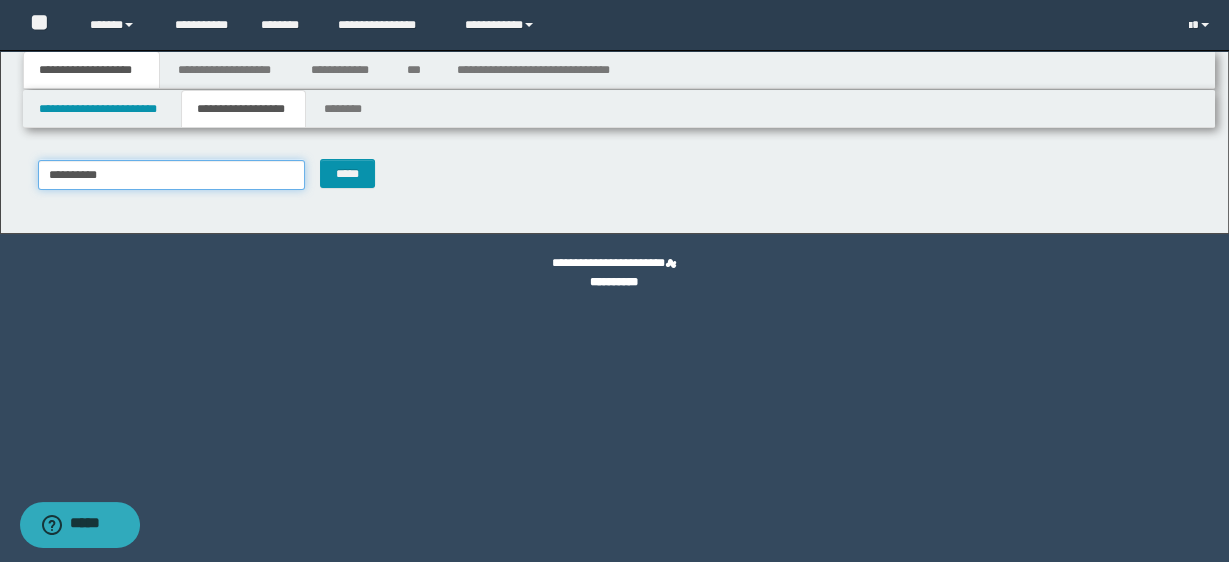 type on "**********" 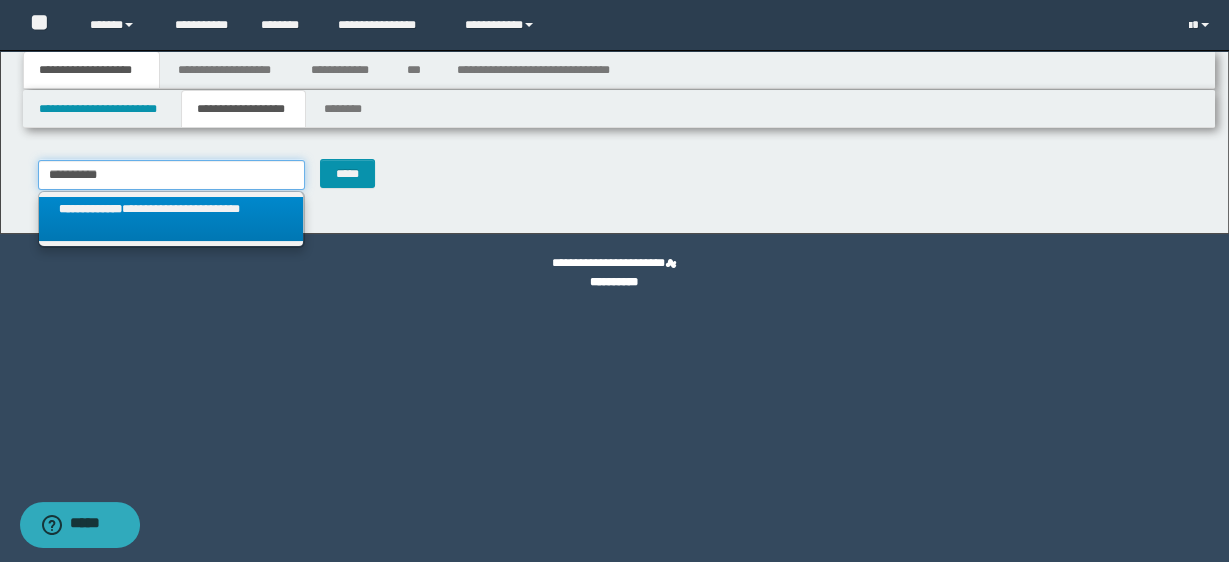 type on "**********" 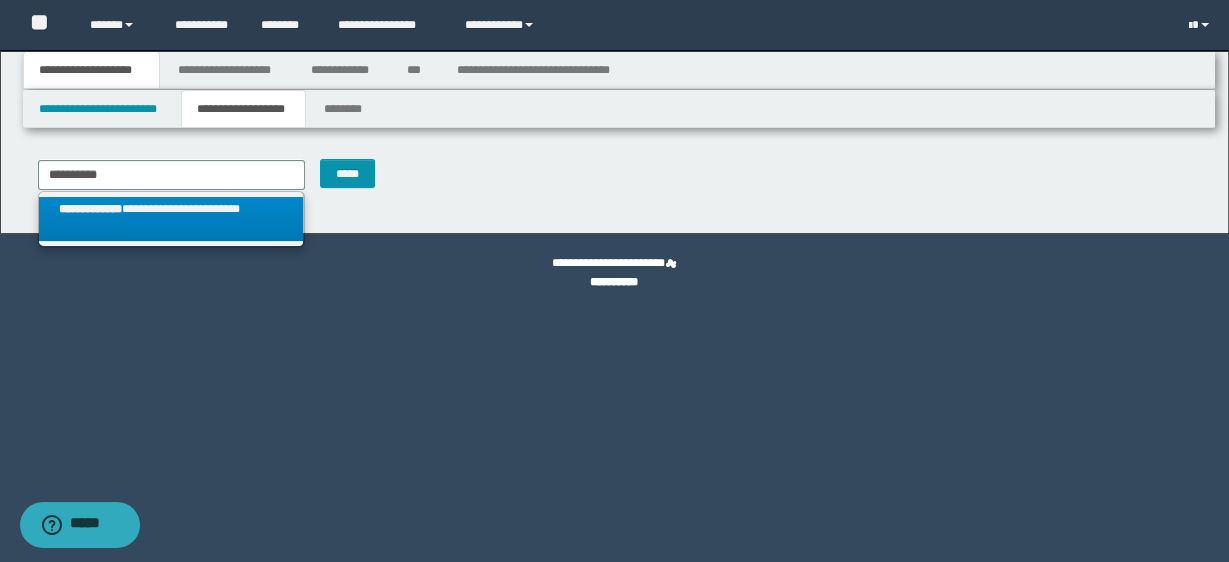 click on "**********" at bounding box center [171, 219] 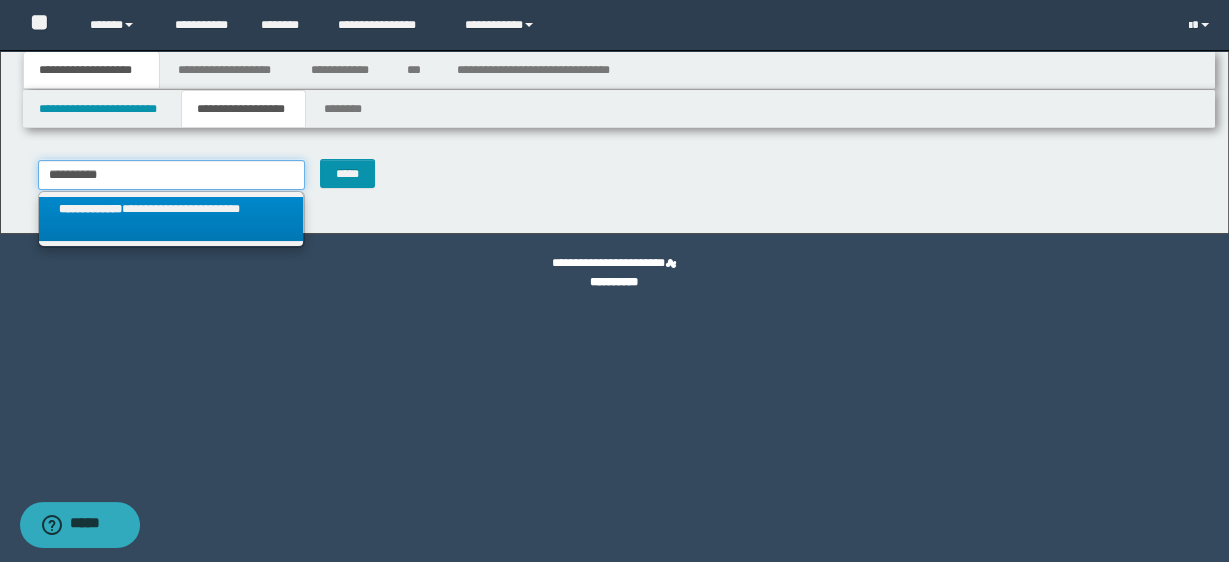 type 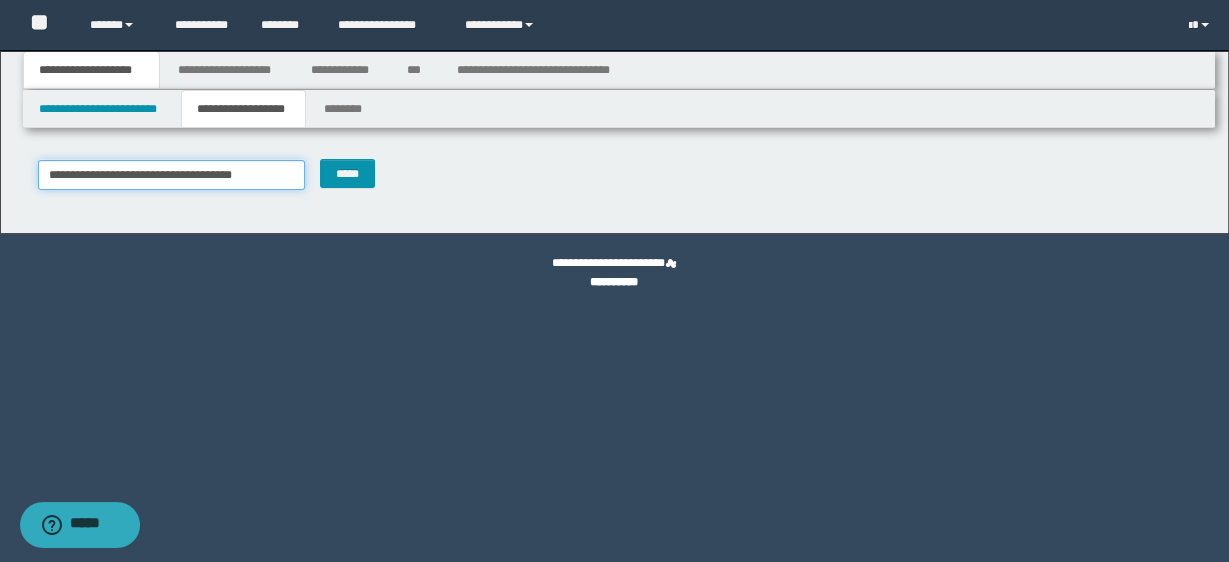 type on "**********" 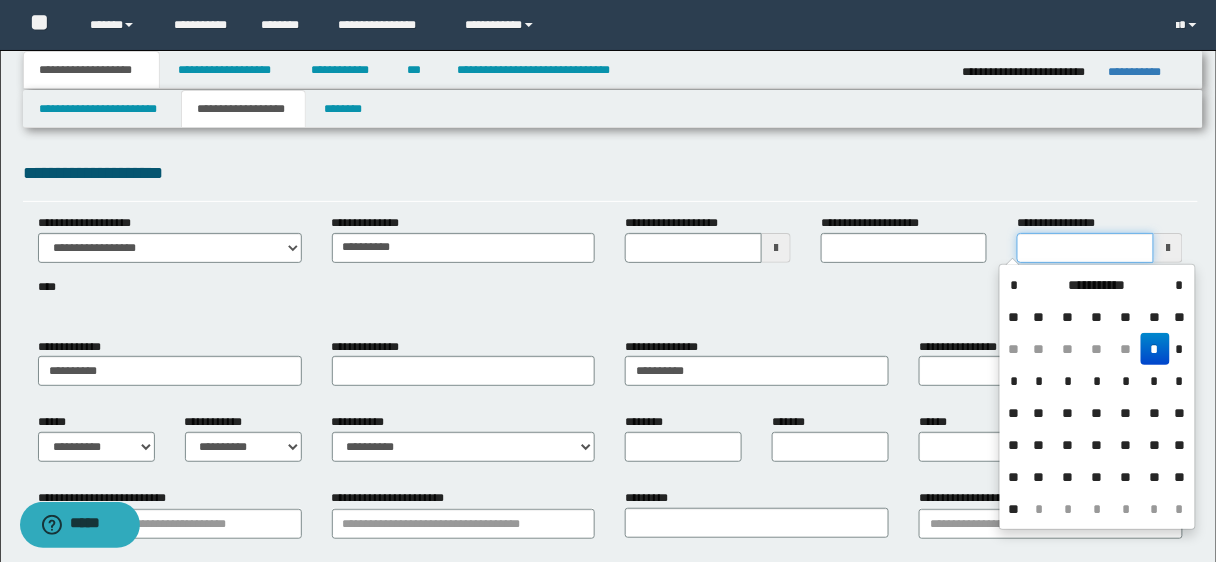 click on "**********" at bounding box center (1085, 248) 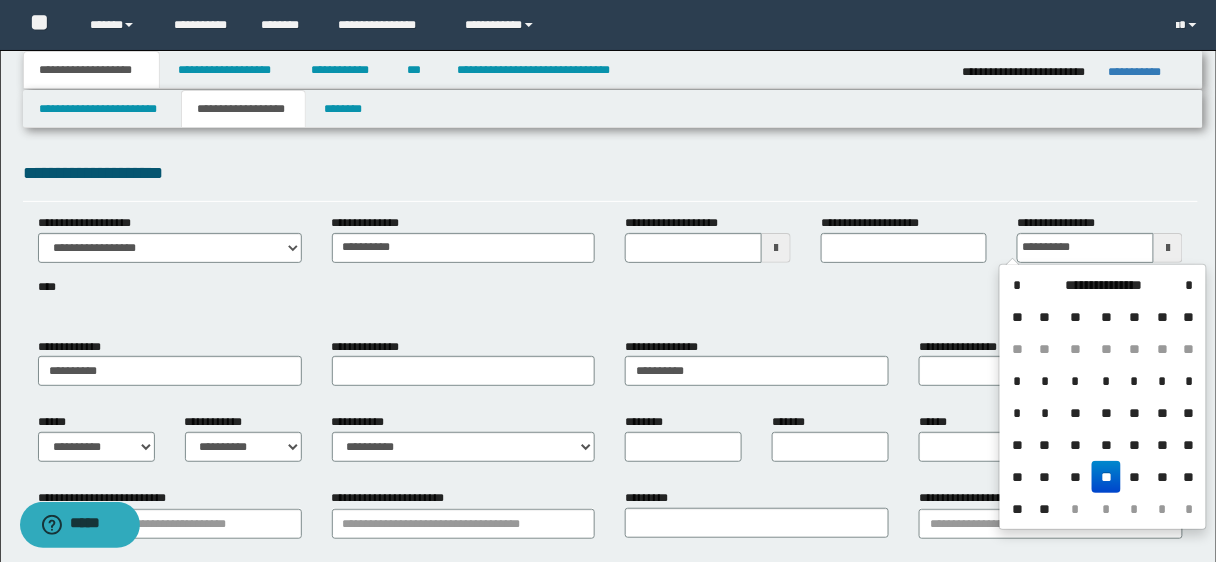 type on "**********" 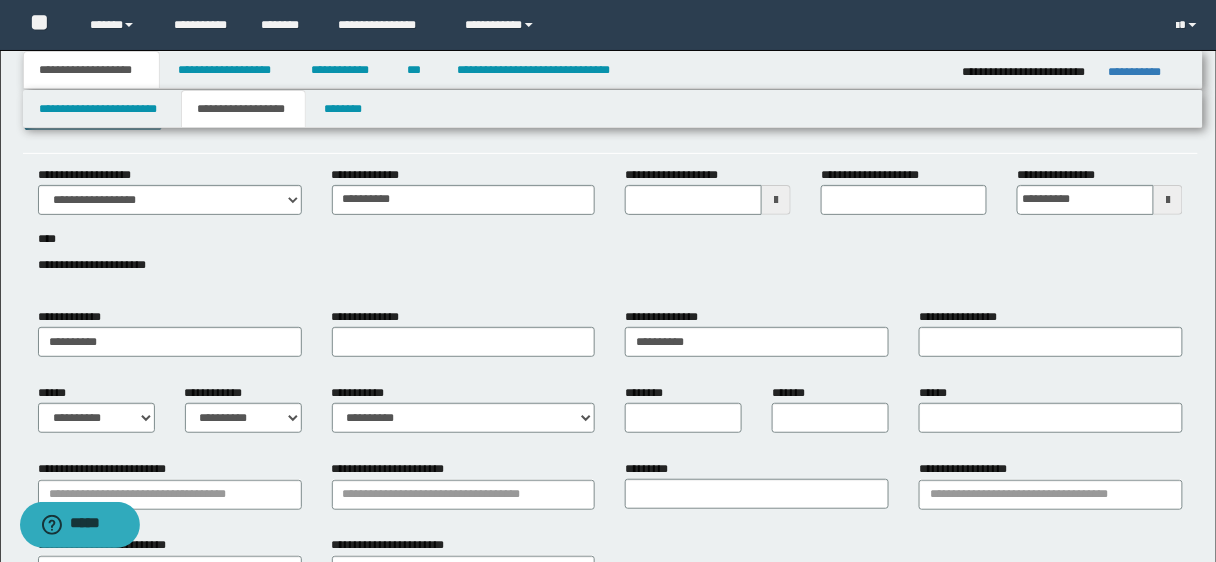 scroll, scrollTop: 45, scrollLeft: 0, axis: vertical 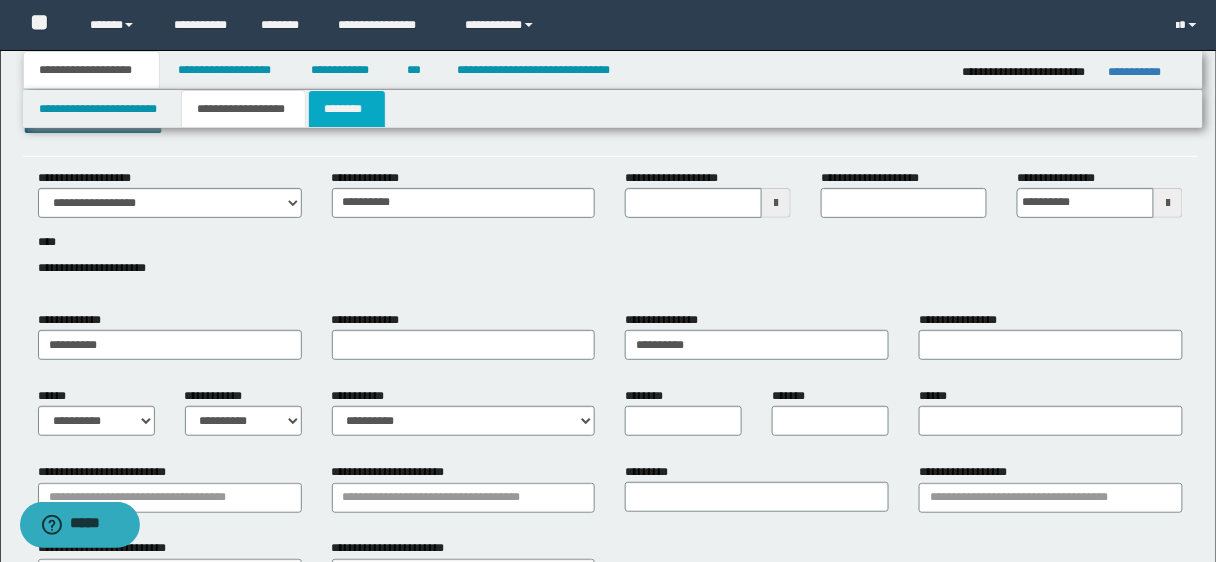 click on "********" at bounding box center [347, 109] 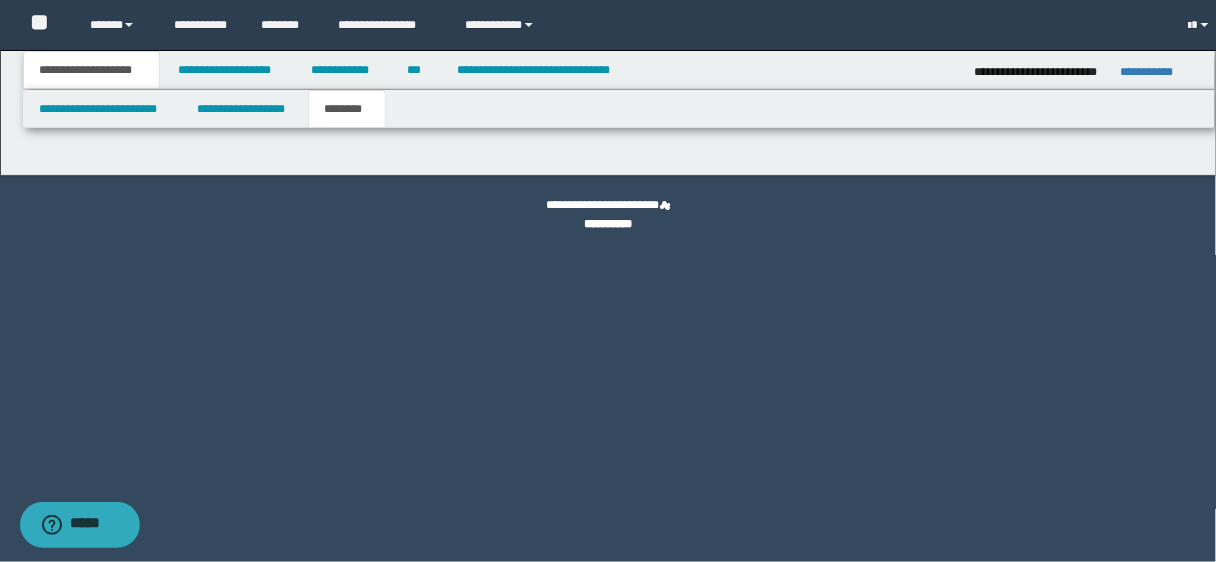 scroll, scrollTop: 0, scrollLeft: 0, axis: both 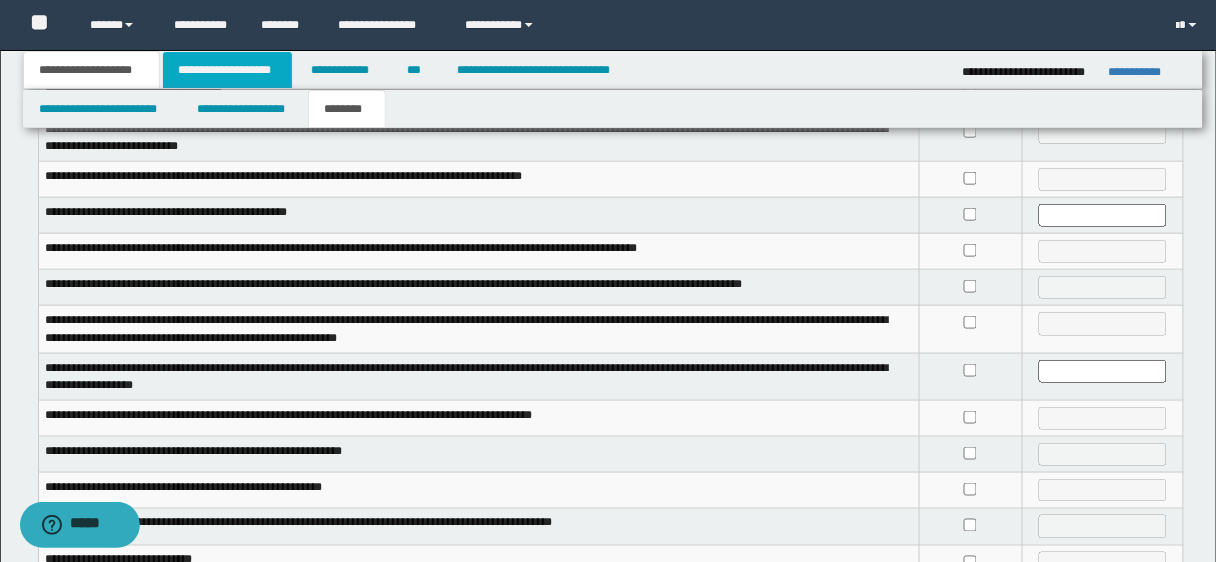 click on "**********" at bounding box center (227, 70) 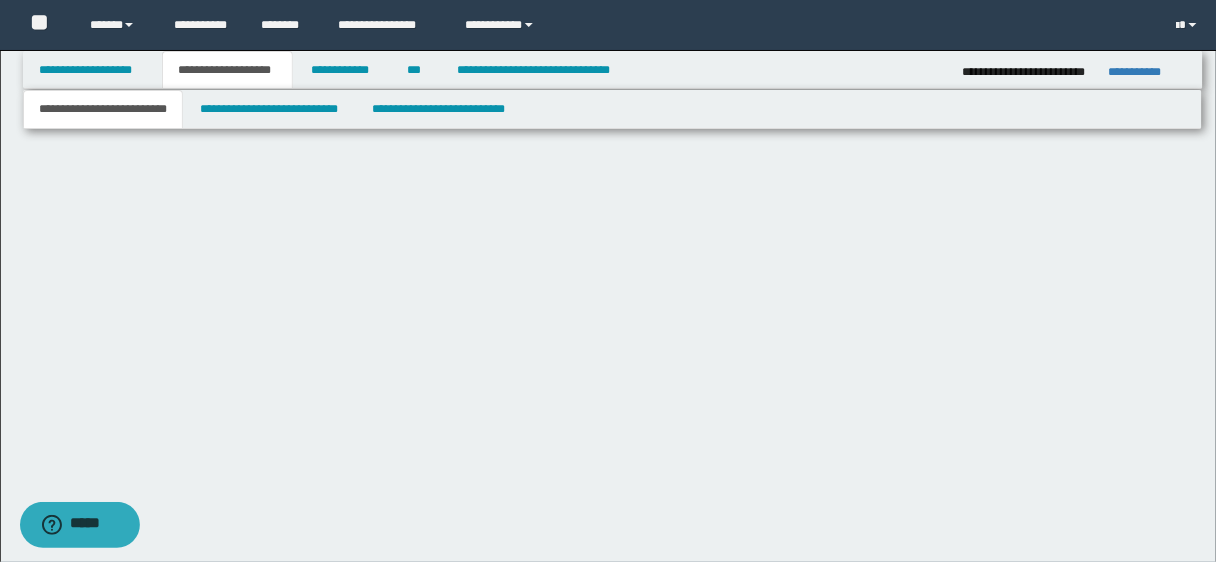 scroll, scrollTop: 0, scrollLeft: 0, axis: both 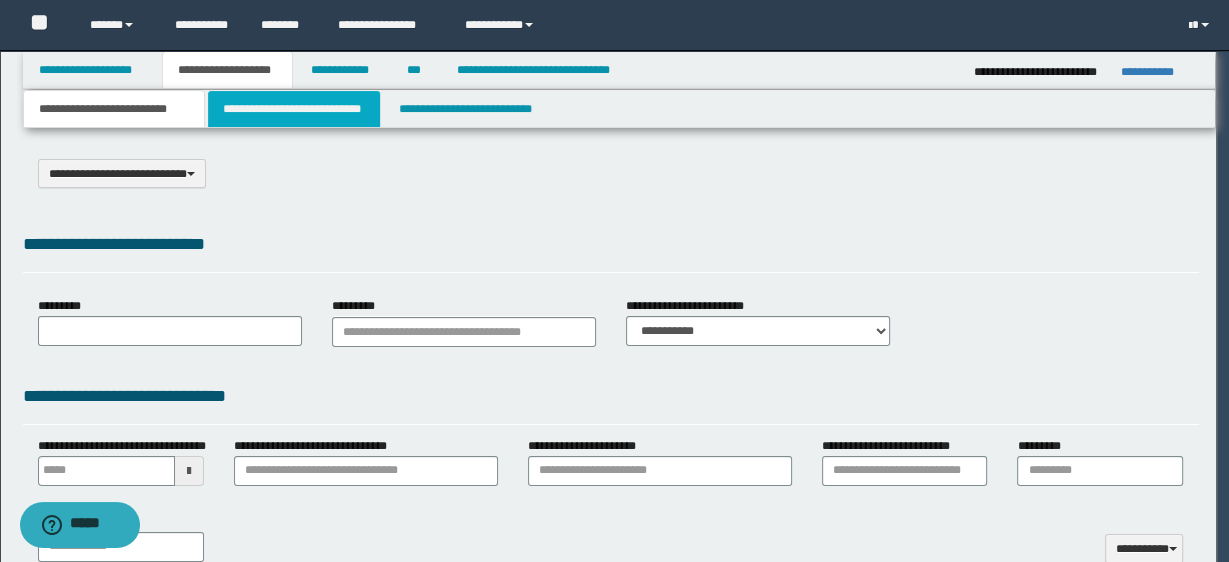 select on "*" 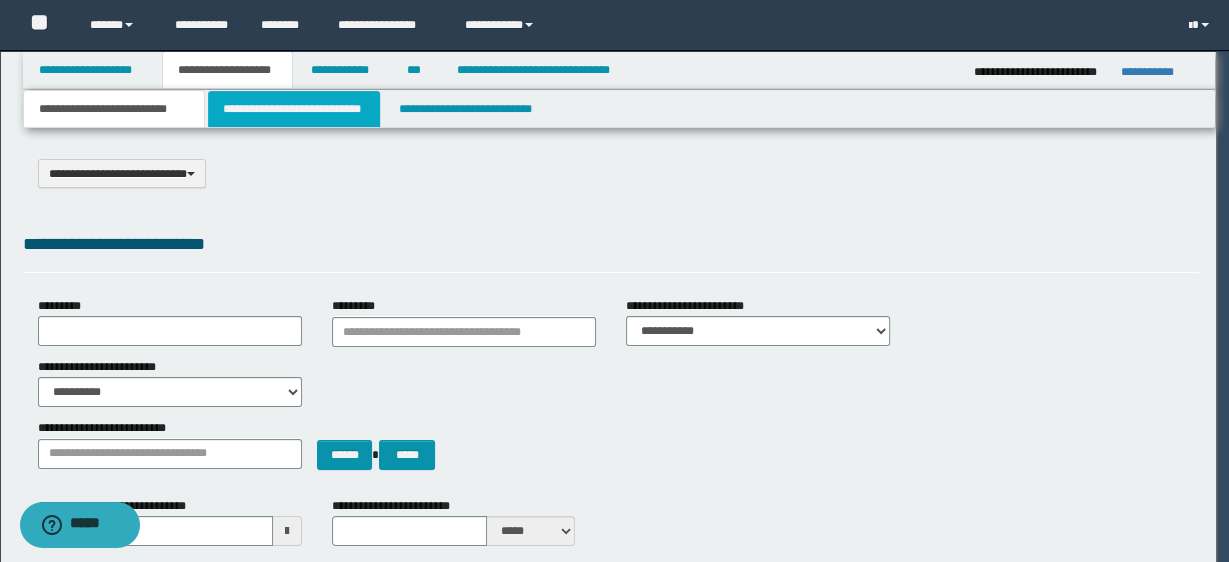scroll, scrollTop: 0, scrollLeft: 0, axis: both 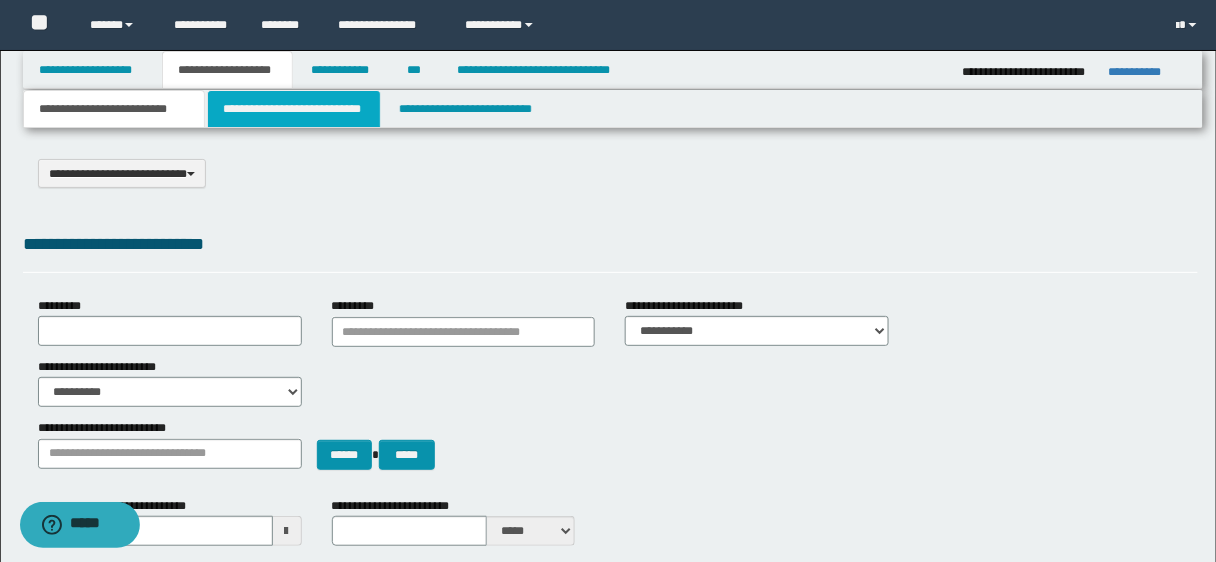 click on "**********" at bounding box center [294, 109] 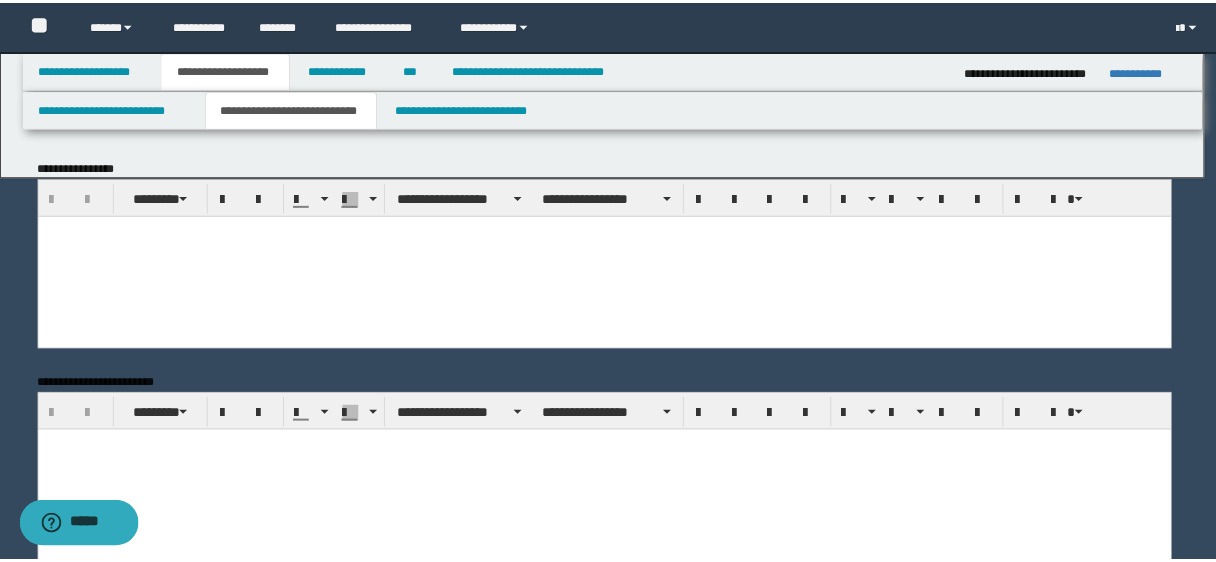 scroll, scrollTop: 0, scrollLeft: 0, axis: both 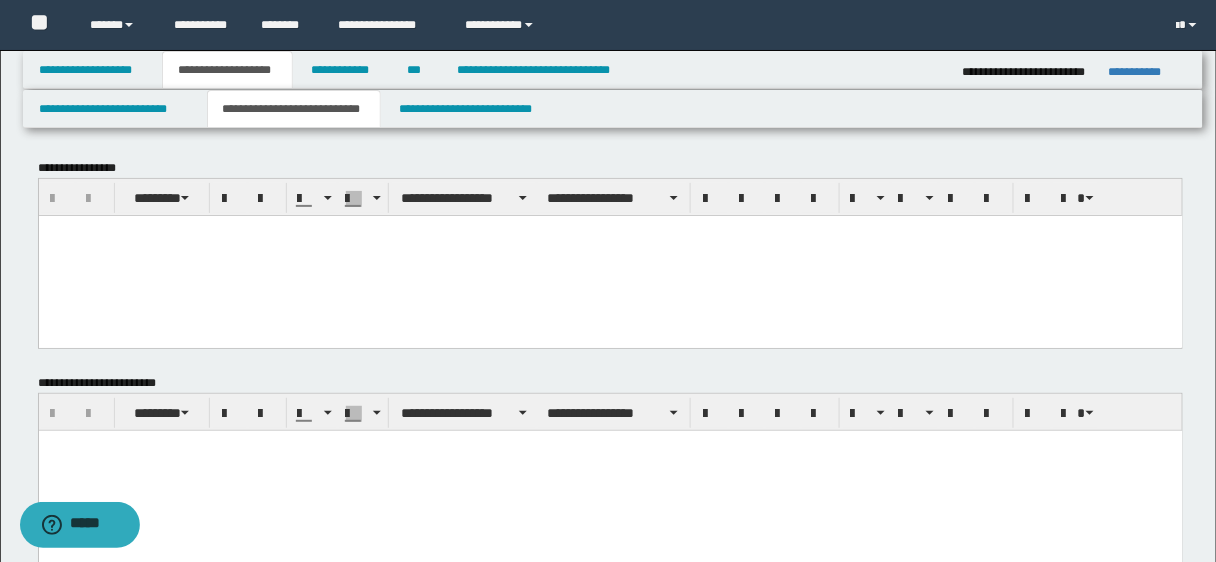 click at bounding box center (610, 255) 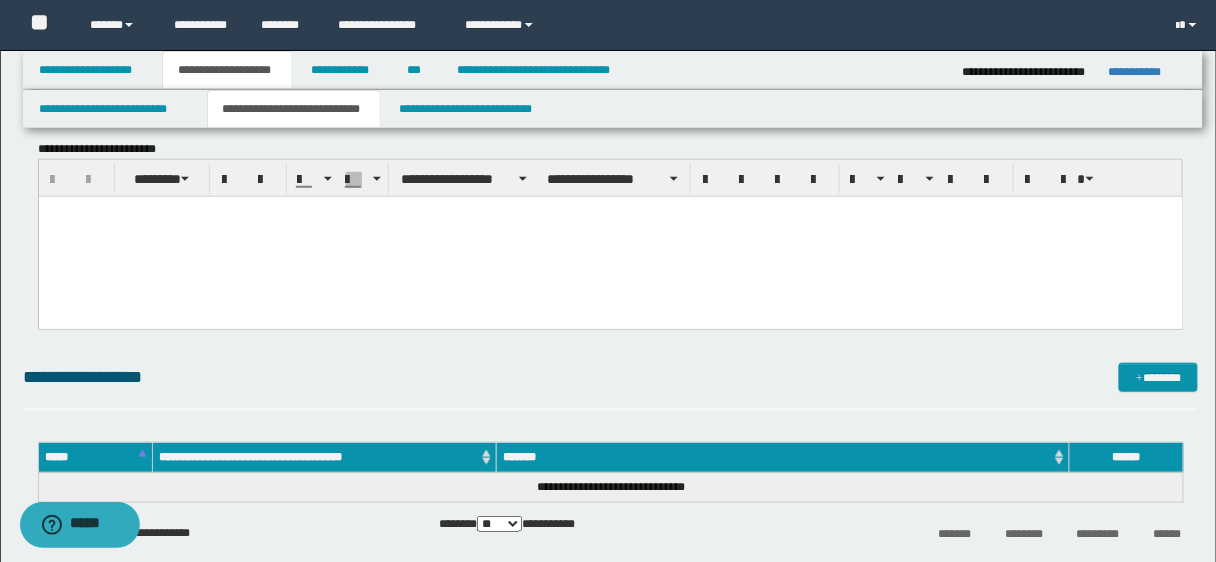 scroll, scrollTop: 290, scrollLeft: 0, axis: vertical 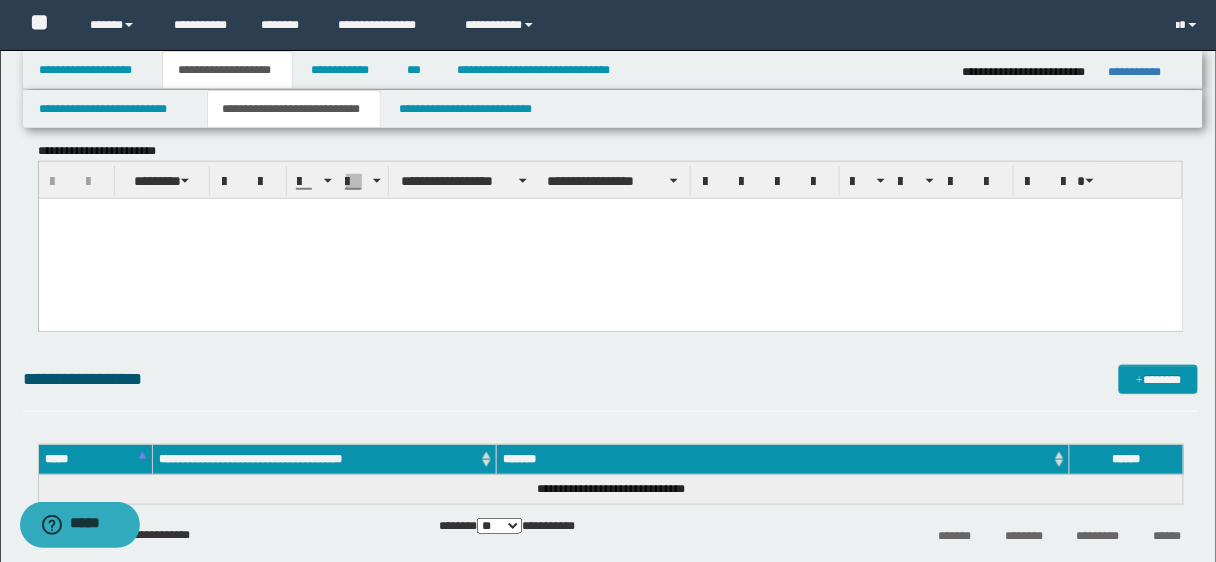 click at bounding box center (610, 238) 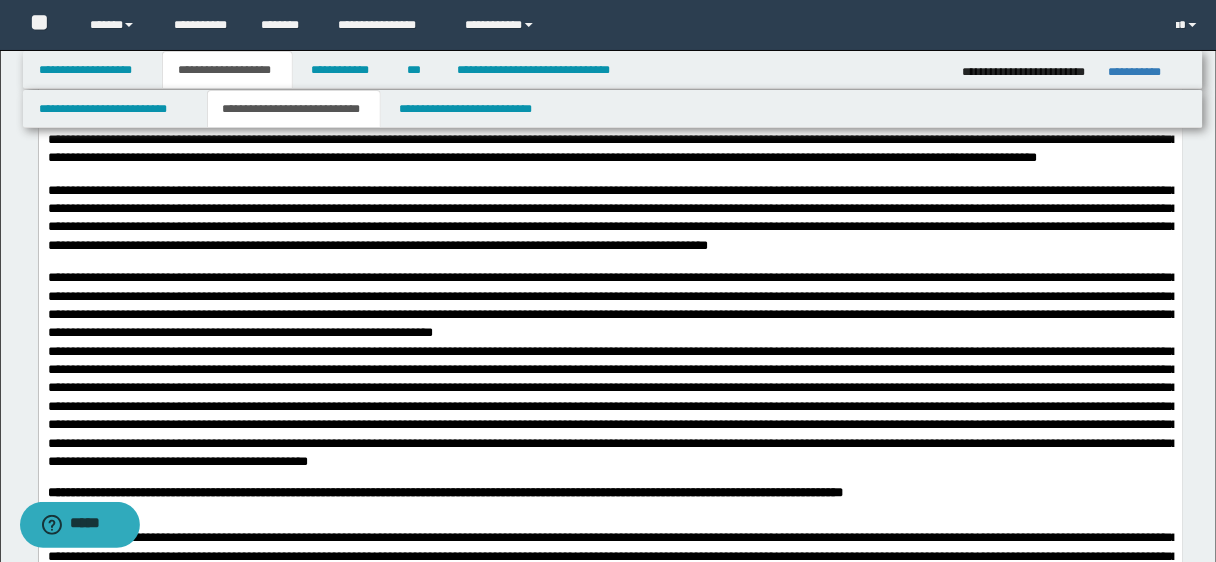 scroll, scrollTop: 1191, scrollLeft: 0, axis: vertical 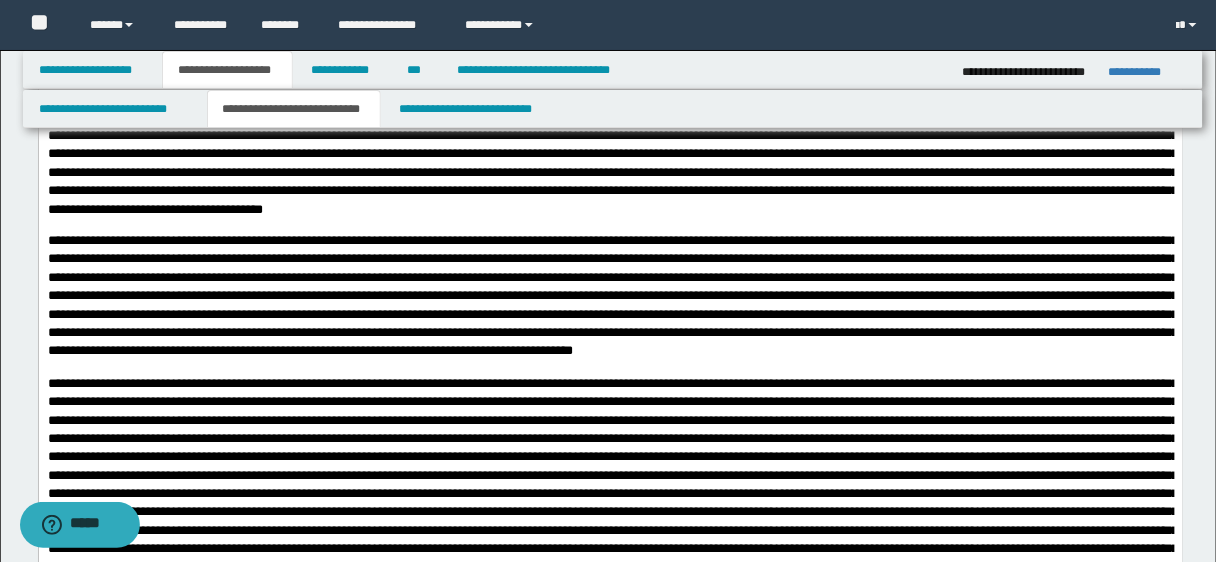 drag, startPoint x: 624, startPoint y: 425, endPoint x: 634, endPoint y: 410, distance: 18.027756 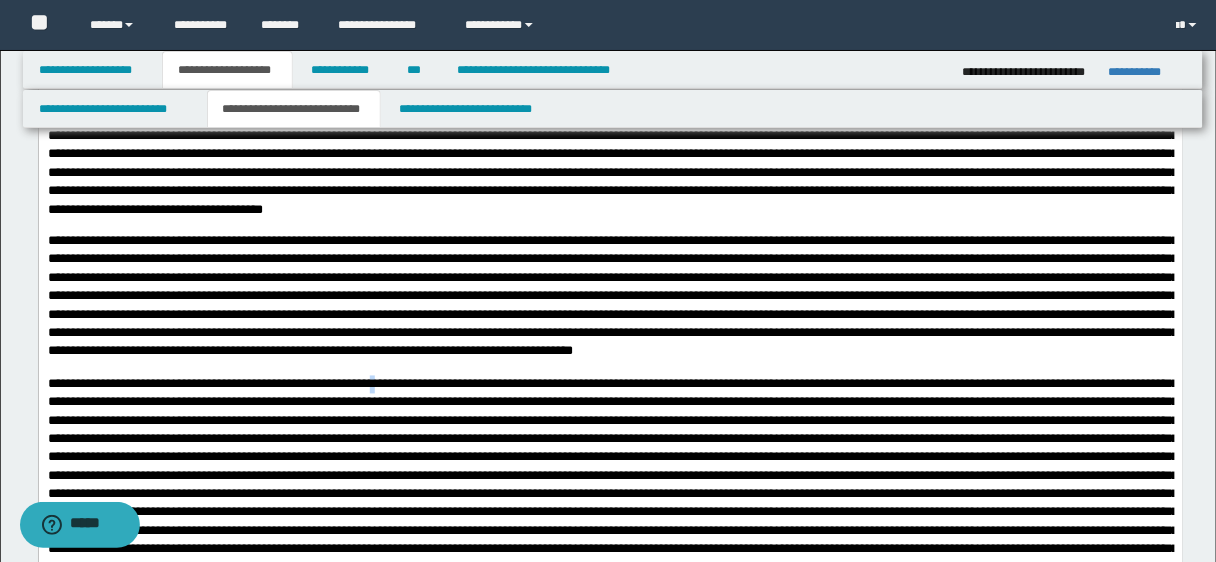 drag, startPoint x: 634, startPoint y: 410, endPoint x: 491, endPoint y: 426, distance: 143.89232 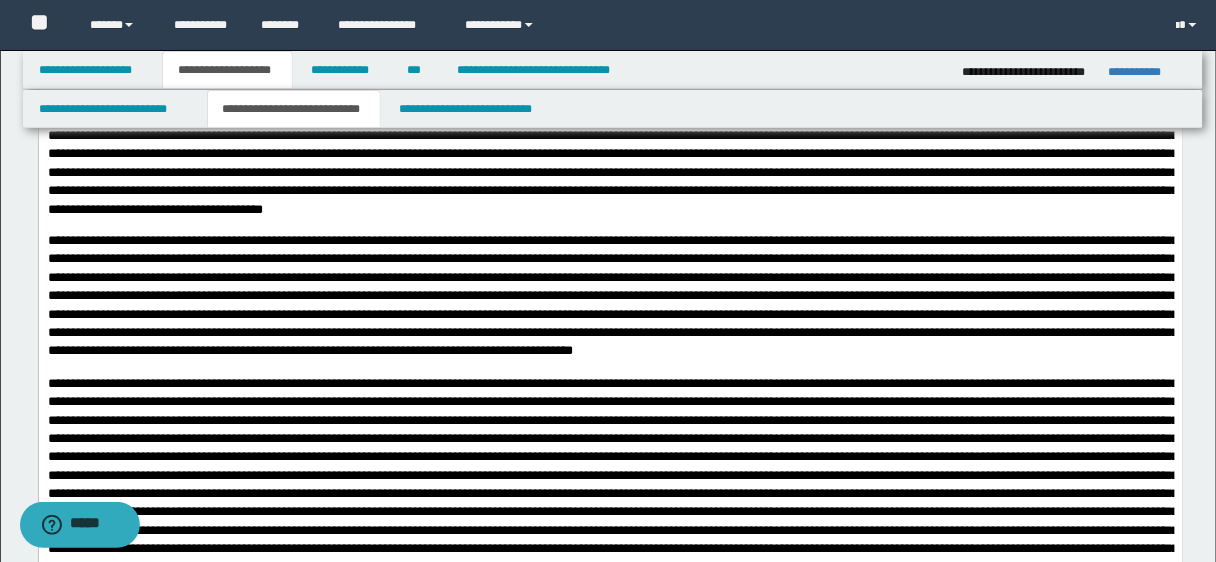 drag, startPoint x: 491, startPoint y: 426, endPoint x: 469, endPoint y: 429, distance: 22.203604 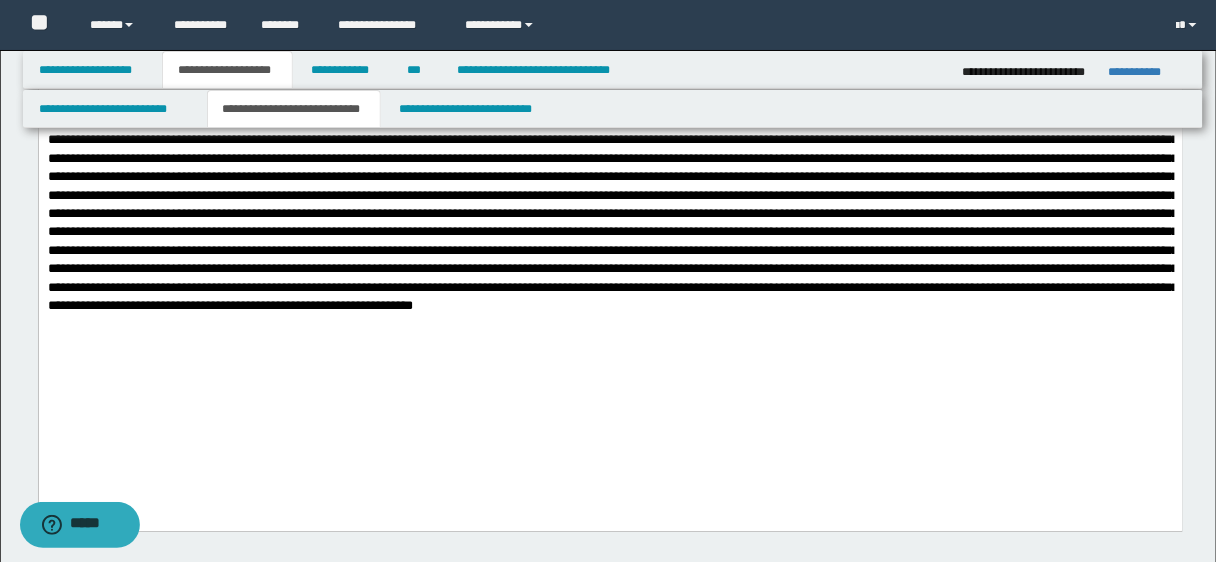 scroll, scrollTop: 1530, scrollLeft: 0, axis: vertical 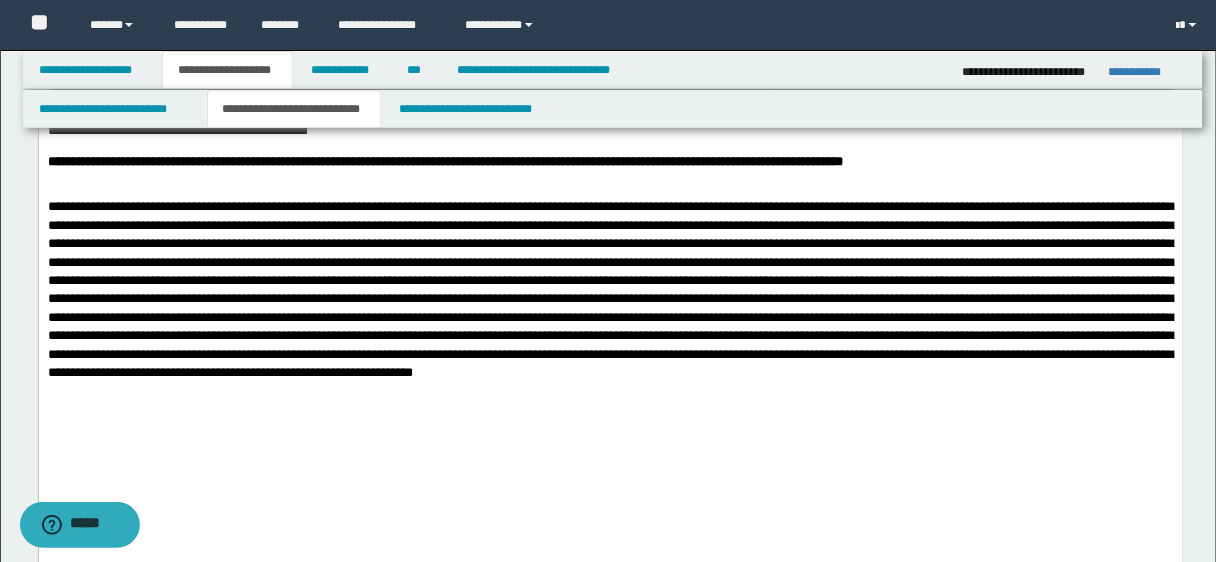 click at bounding box center (612, 290) 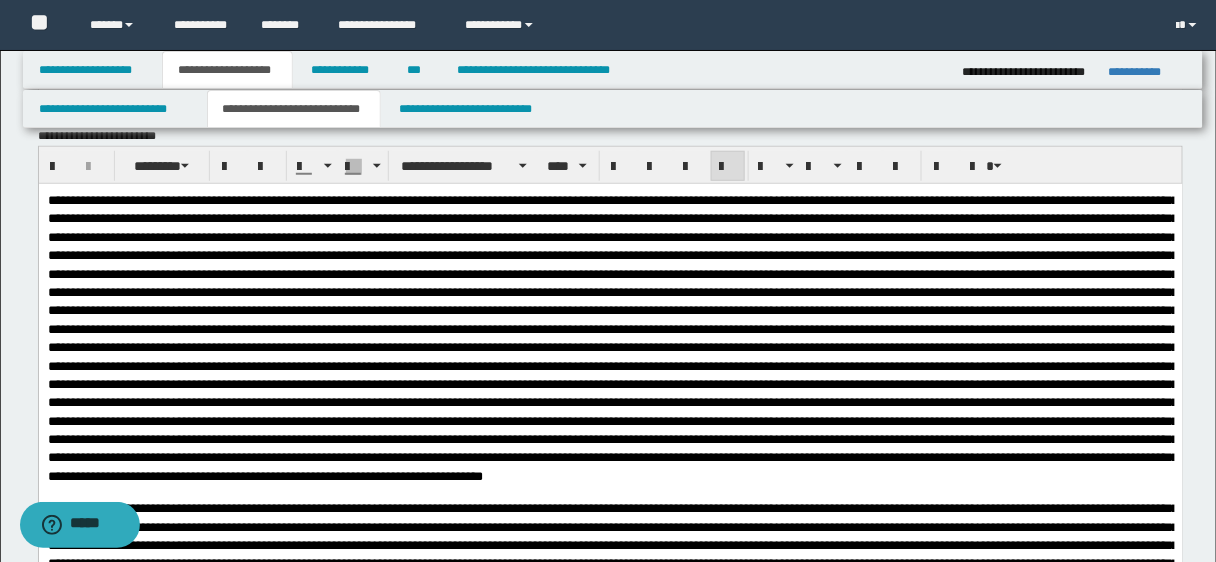 scroll, scrollTop: 313, scrollLeft: 0, axis: vertical 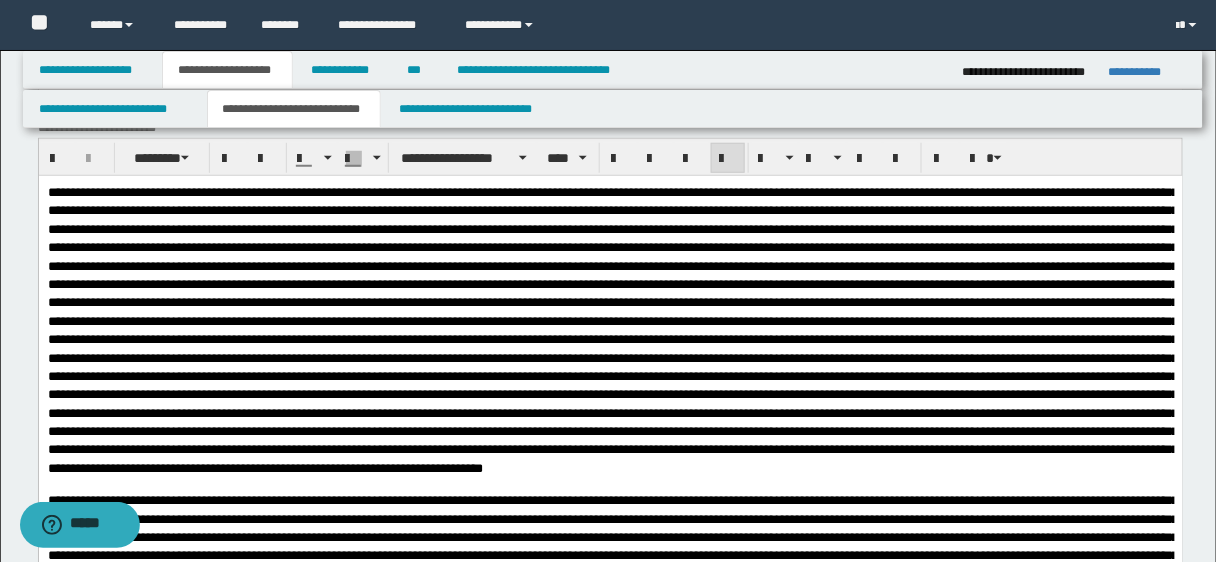 click at bounding box center [612, 329] 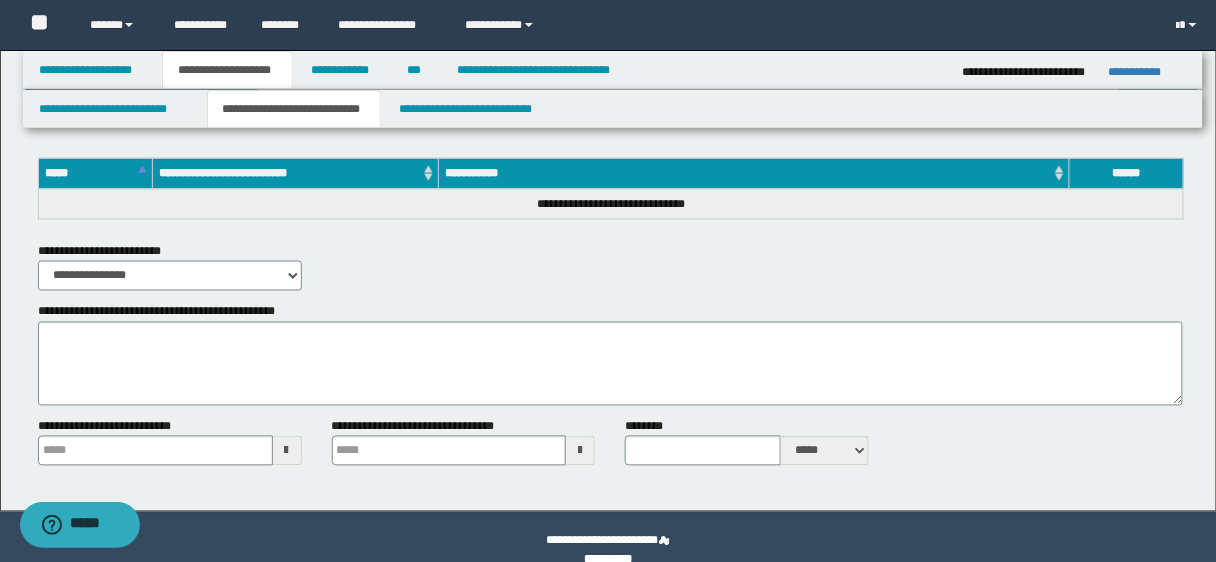 scroll, scrollTop: 2654, scrollLeft: 0, axis: vertical 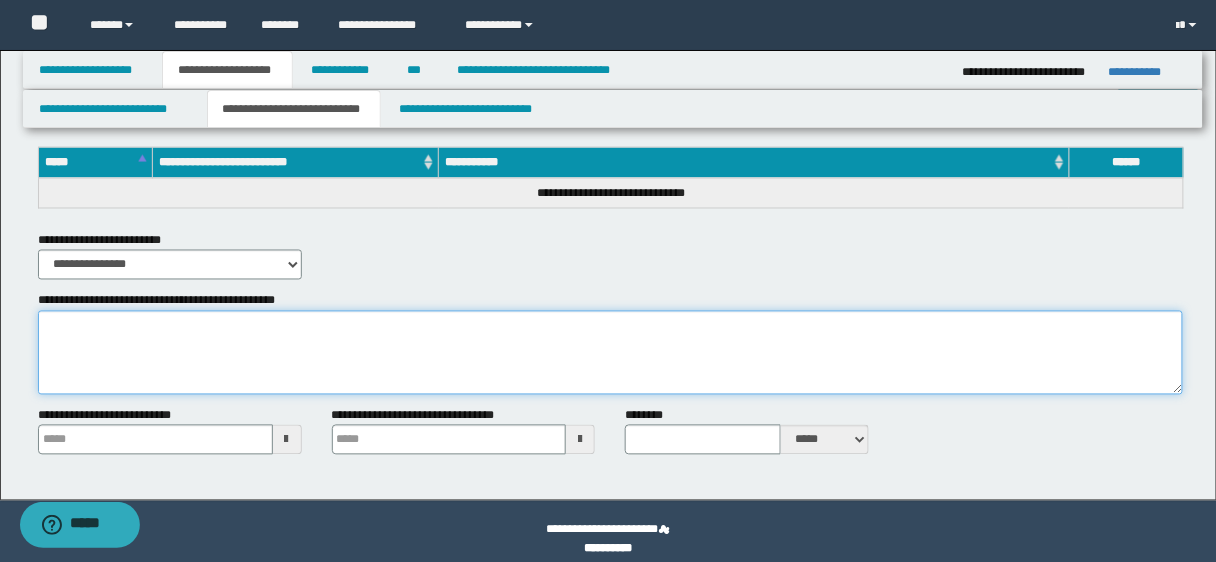 click on "**********" at bounding box center (611, 353) 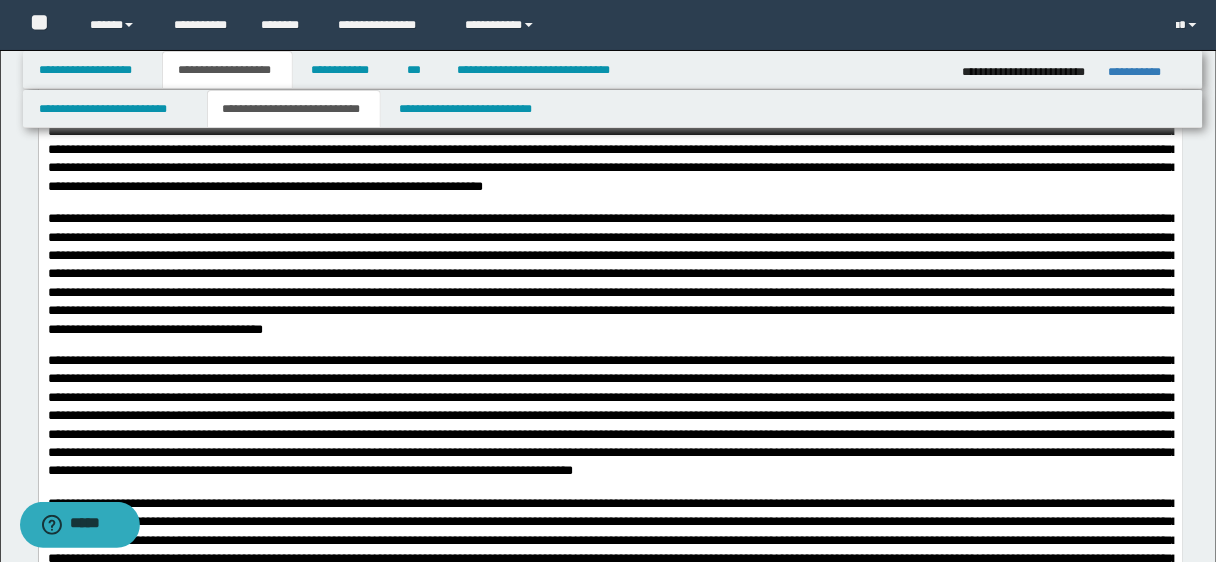 scroll, scrollTop: 440, scrollLeft: 0, axis: vertical 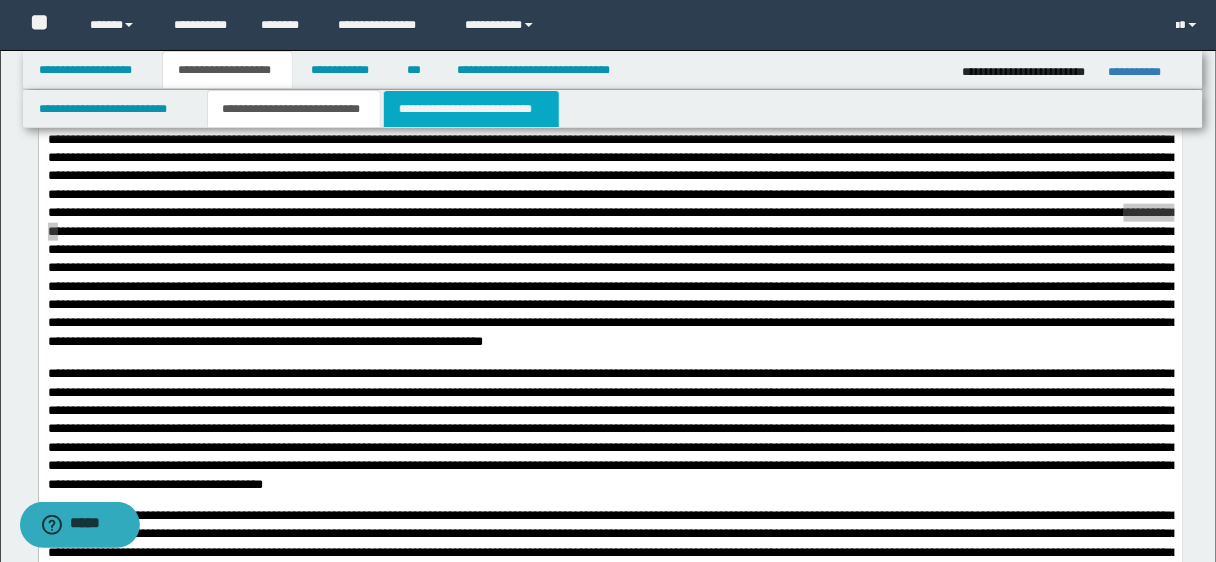 click on "**********" at bounding box center (471, 109) 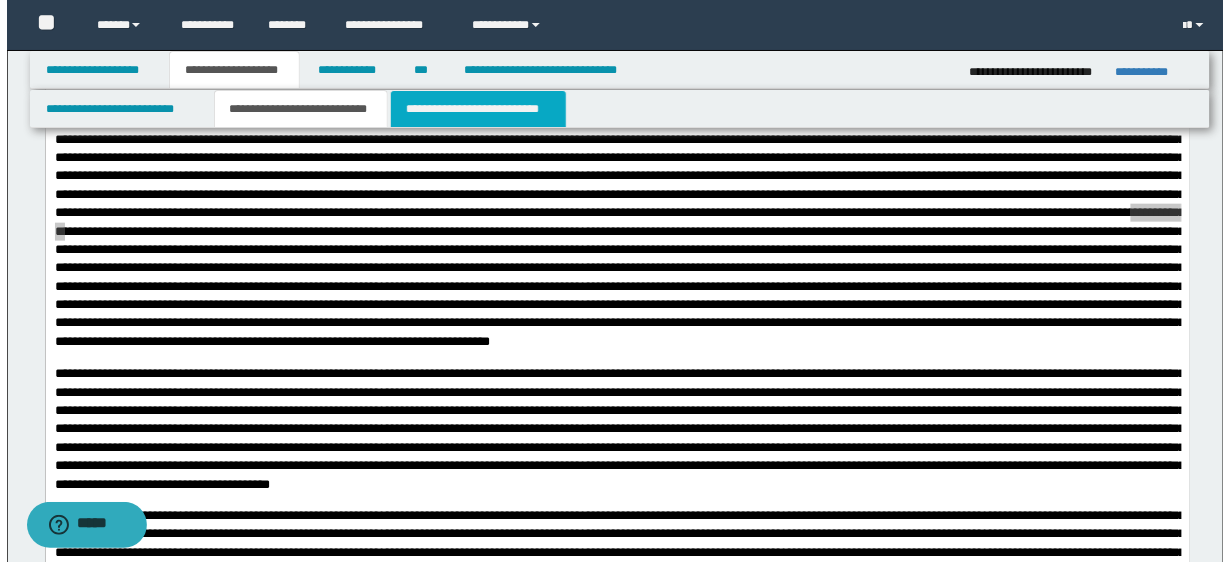 scroll, scrollTop: 0, scrollLeft: 0, axis: both 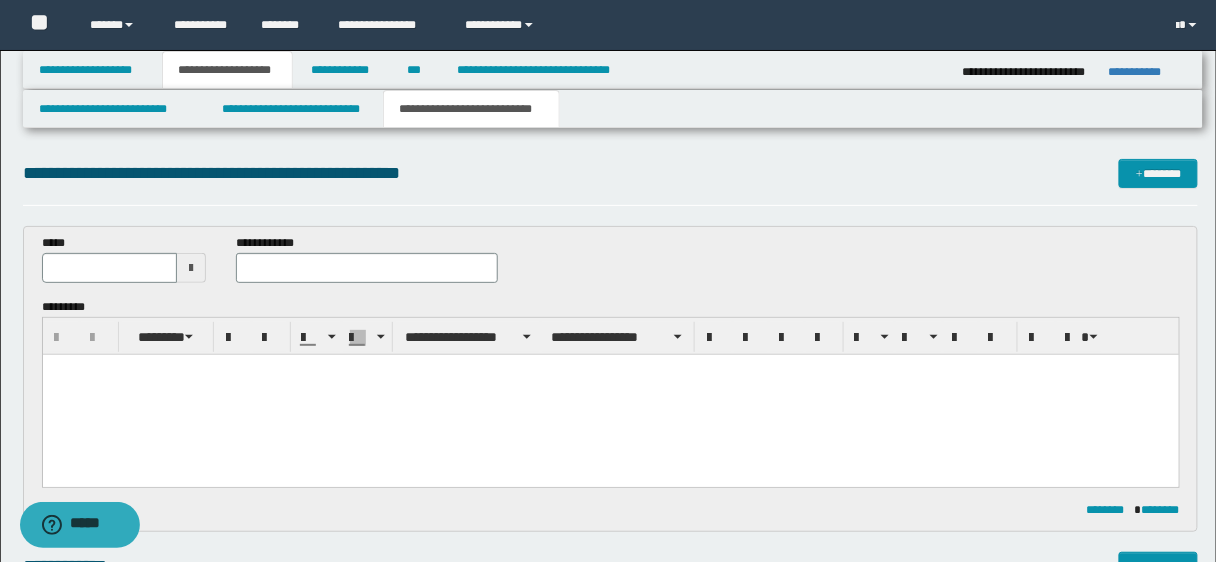 click at bounding box center (610, 394) 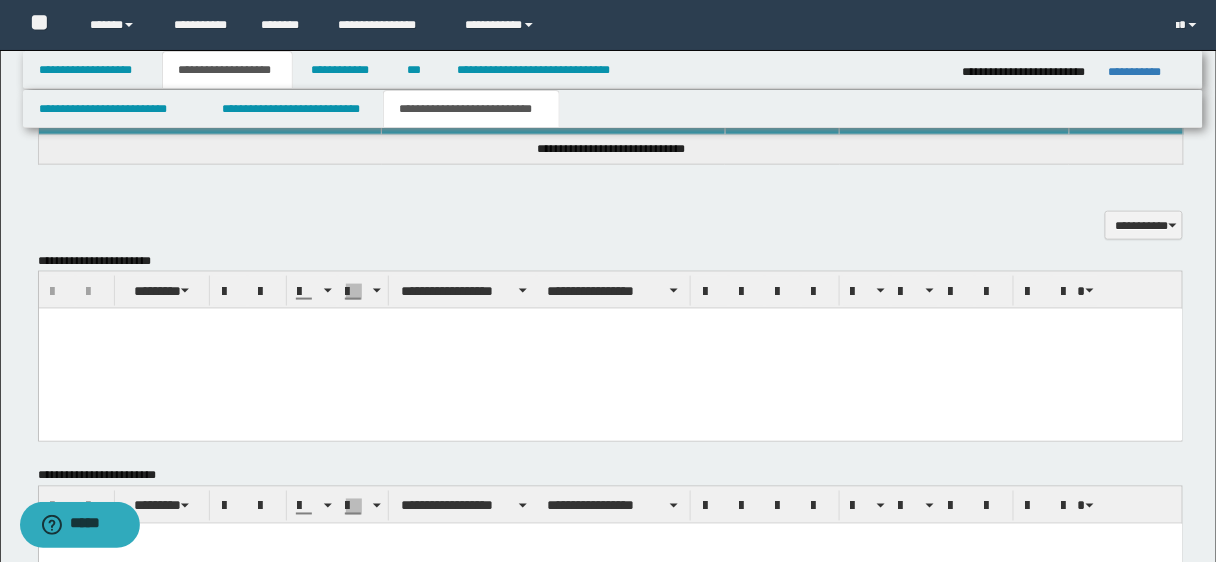 scroll, scrollTop: 517, scrollLeft: 0, axis: vertical 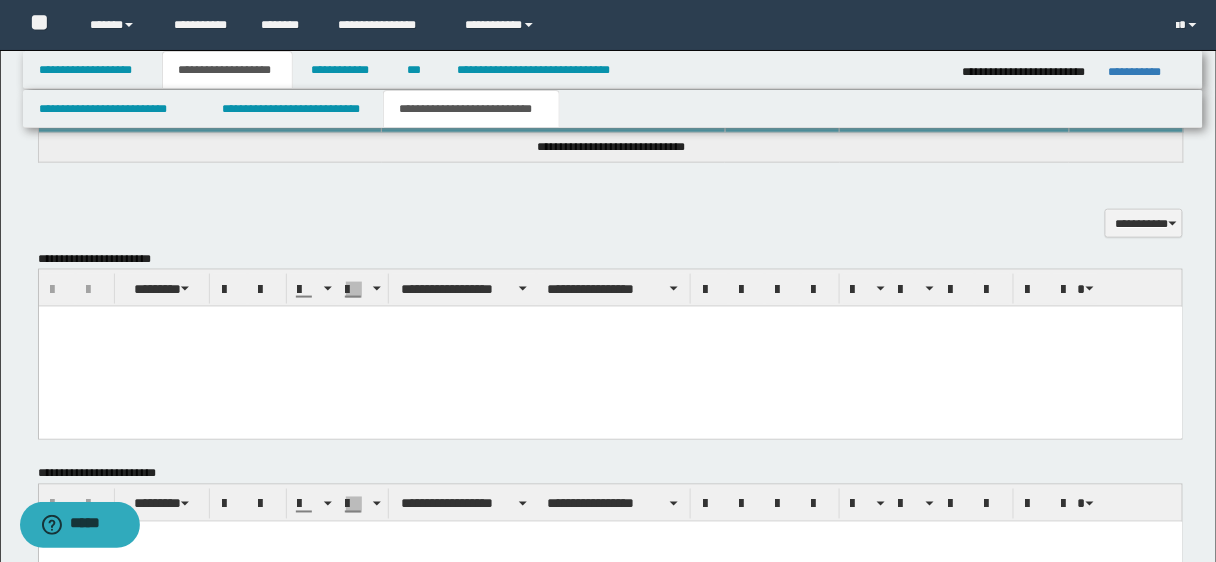 click at bounding box center (610, 321) 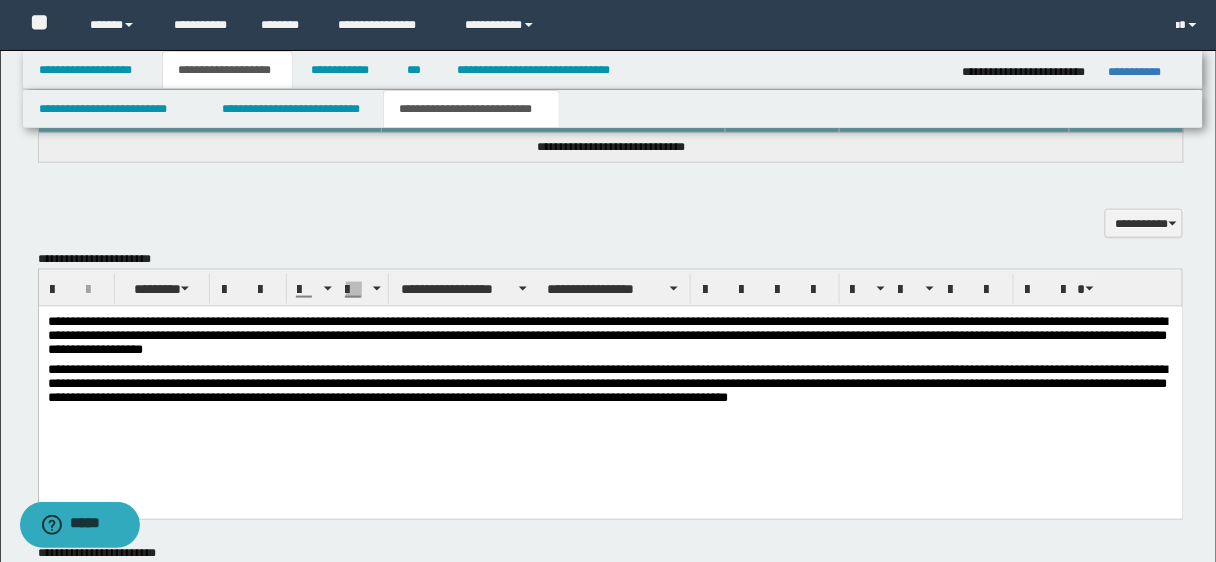 click on "**********" at bounding box center [610, 386] 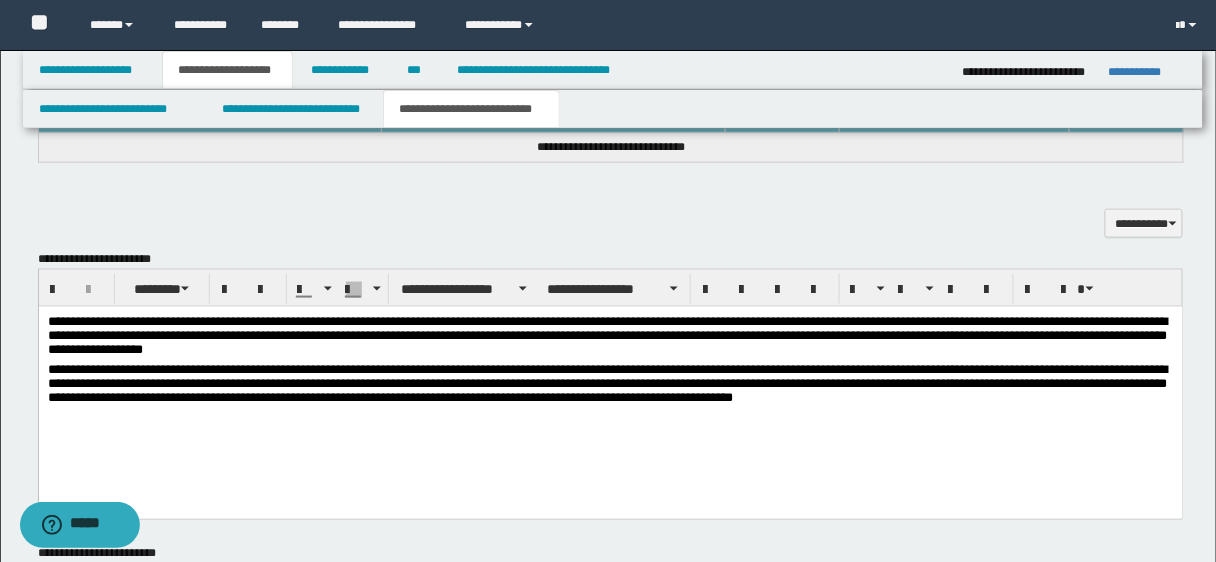click on "**********" at bounding box center (610, 338) 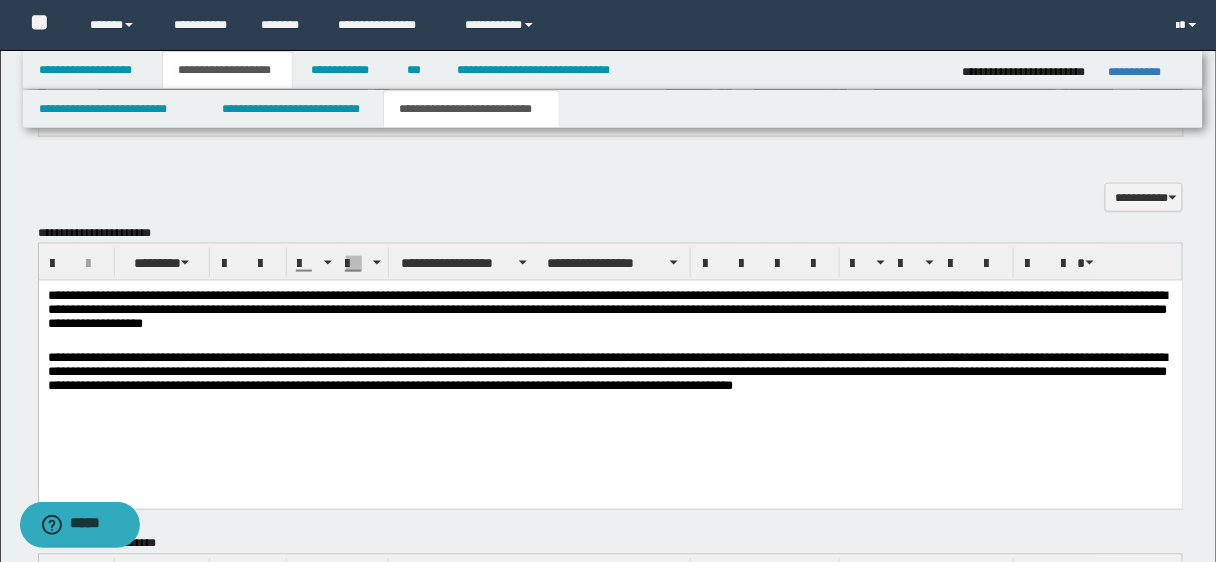 scroll, scrollTop: 545, scrollLeft: 0, axis: vertical 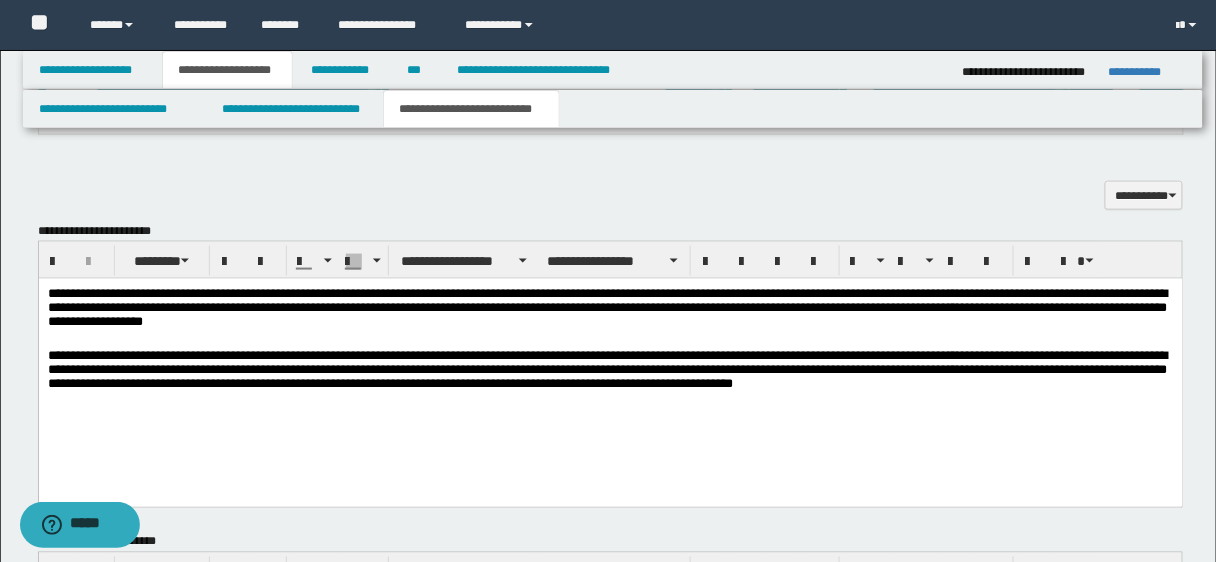 click on "**********" at bounding box center [610, 366] 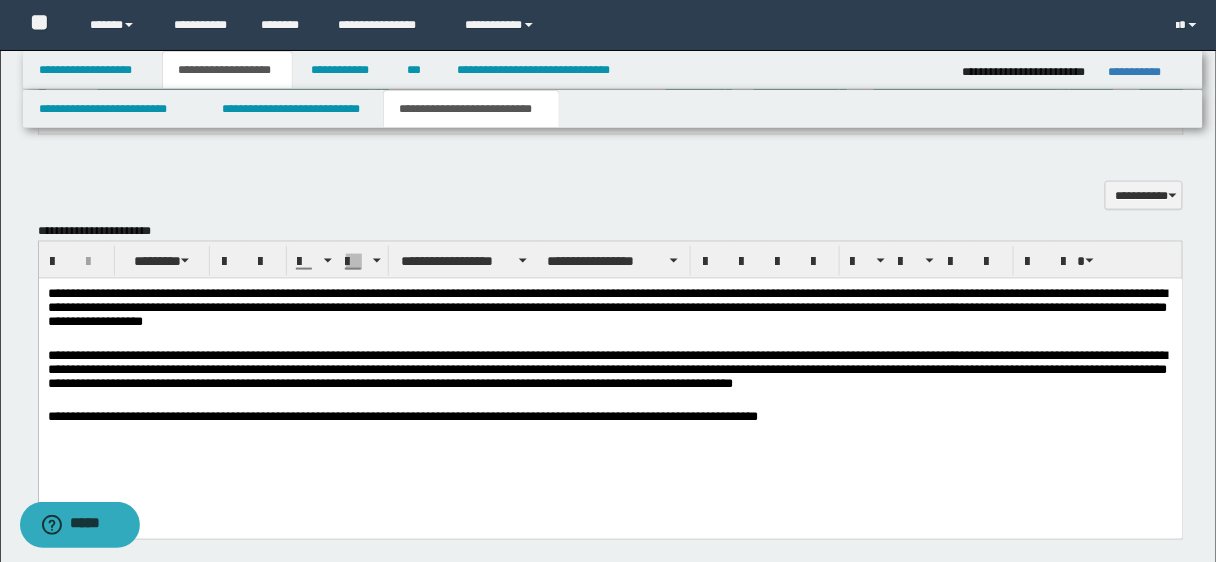 click on "**********" at bounding box center [610, 381] 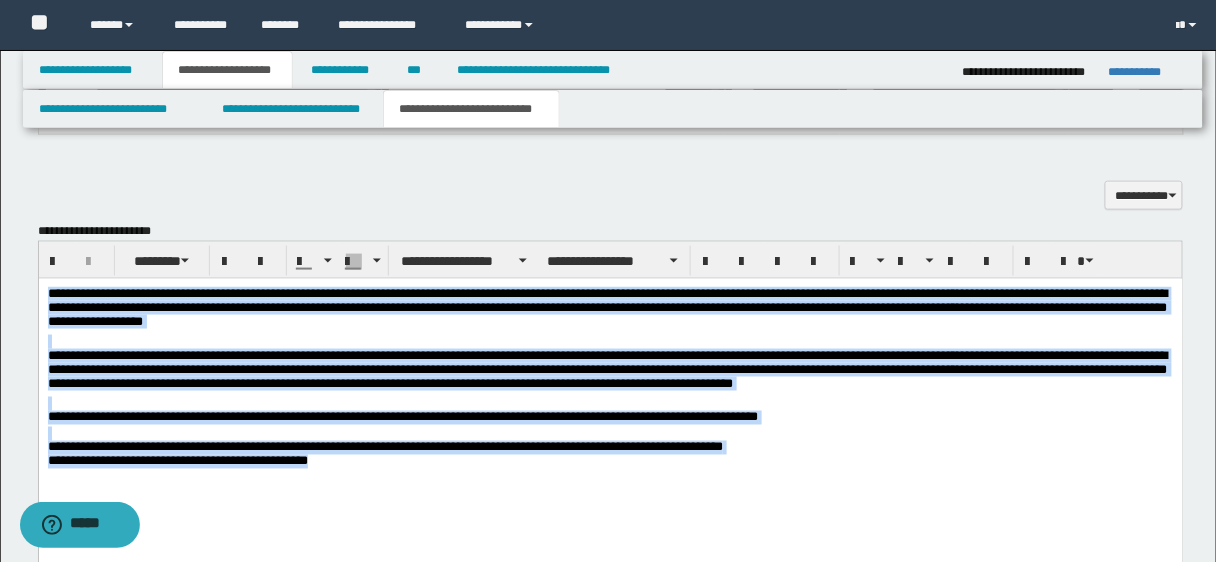 drag, startPoint x: 967, startPoint y: 501, endPoint x: 57, endPoint y: 300, distance: 931.934 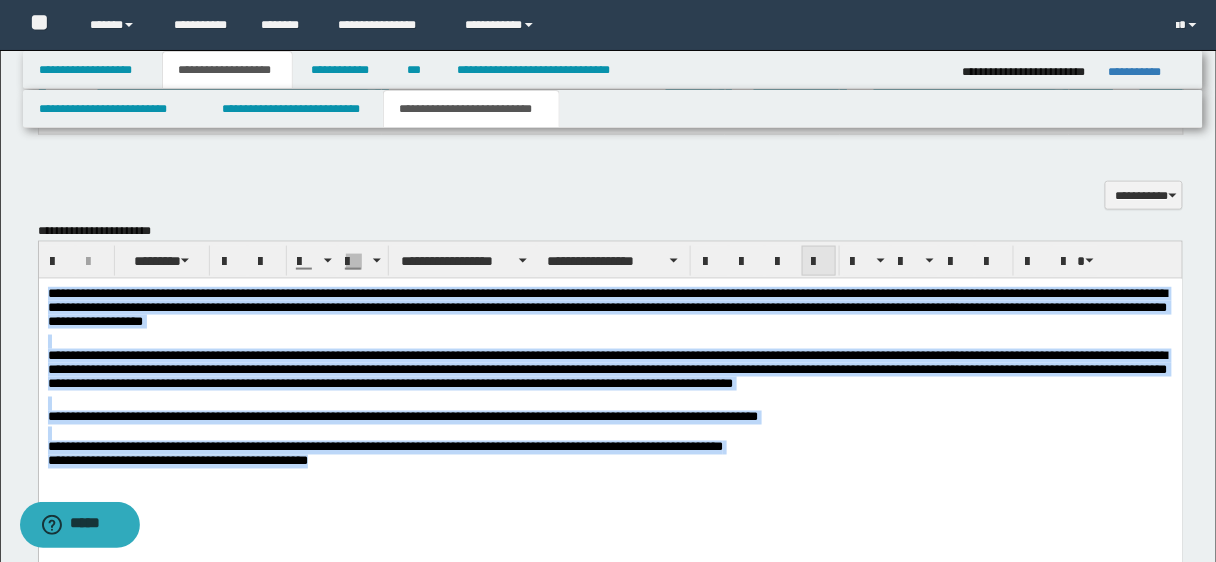 click at bounding box center [819, 262] 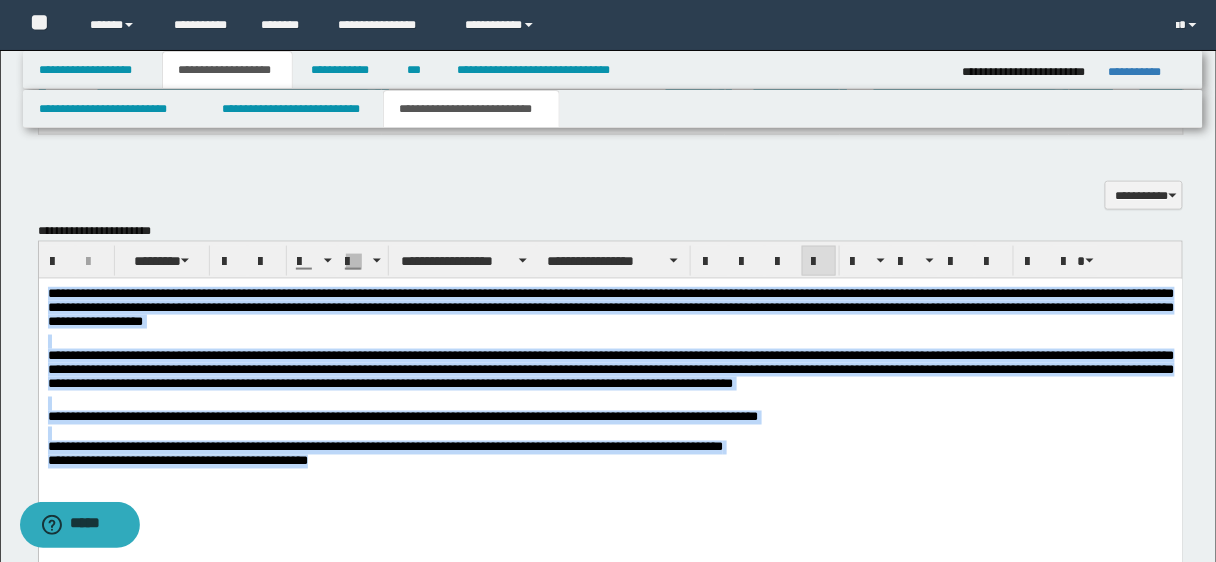 click on "**********" at bounding box center [610, 456] 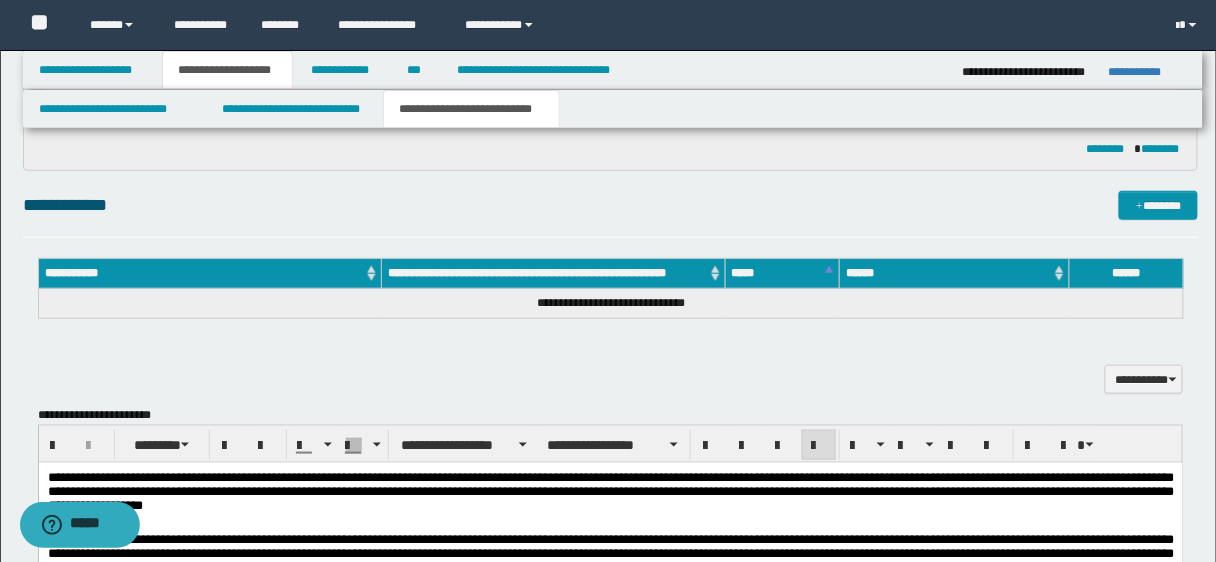 scroll, scrollTop: 380, scrollLeft: 0, axis: vertical 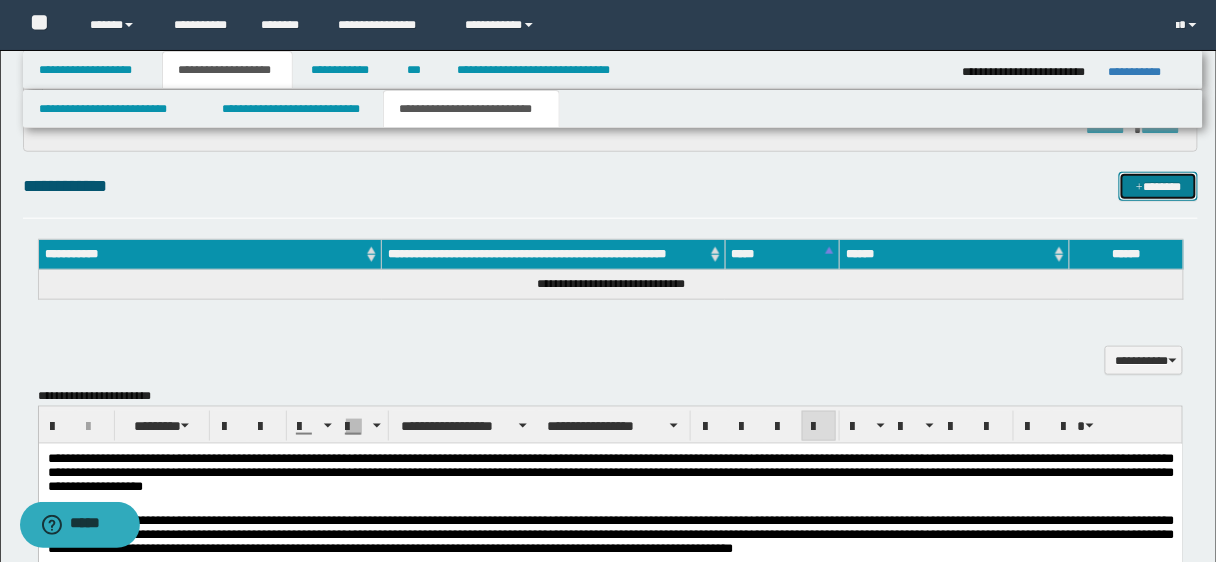 click on "*******" at bounding box center (1158, 186) 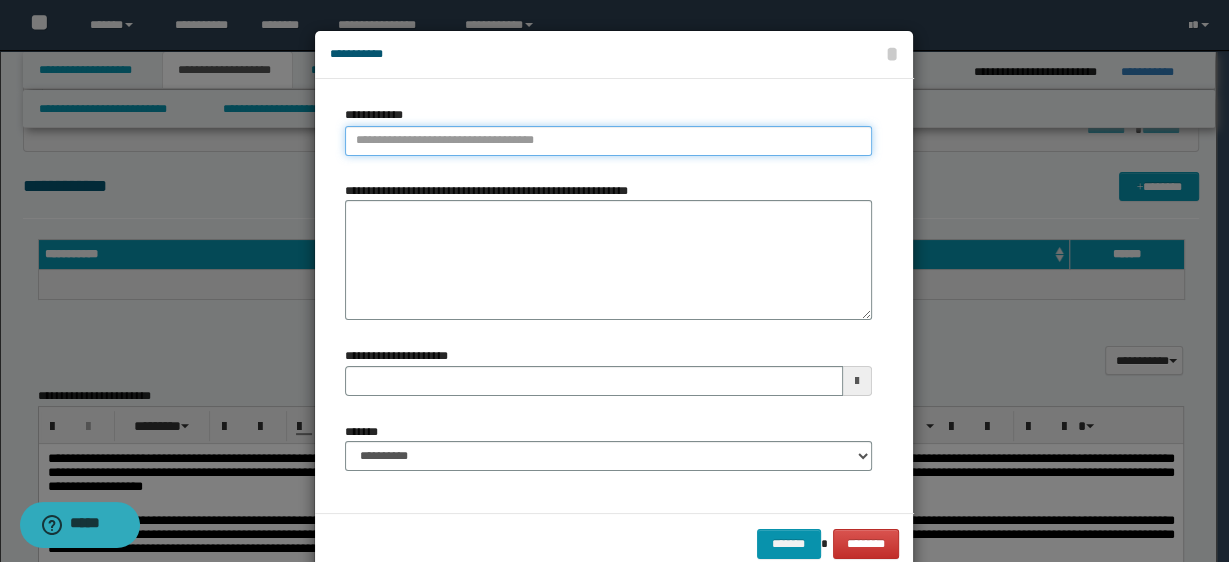 click on "**********" at bounding box center (608, 141) 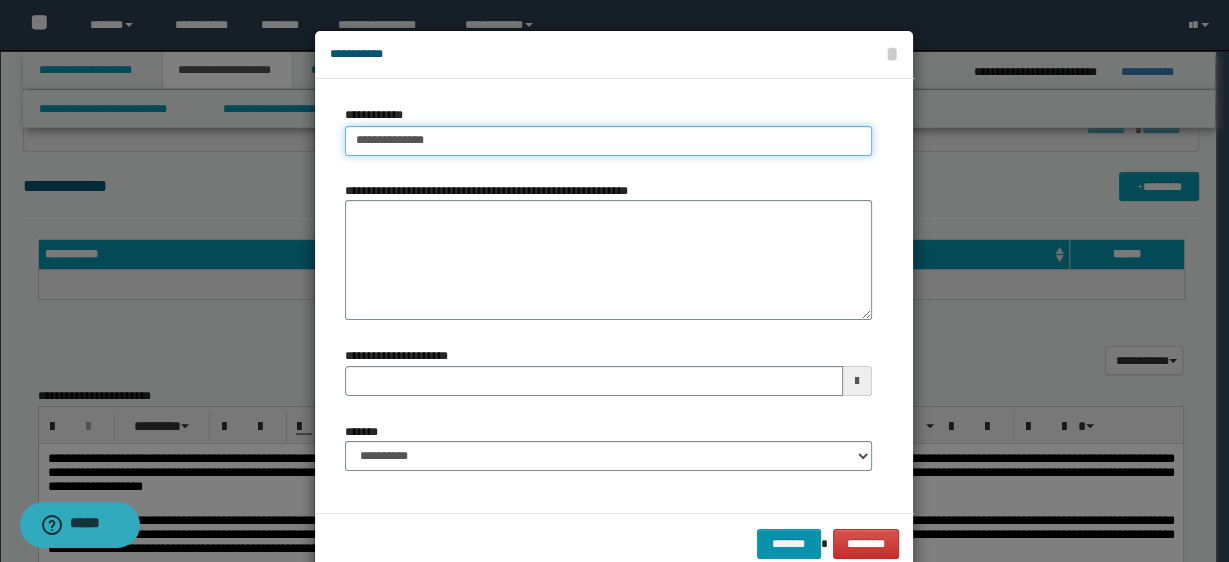 type on "**********" 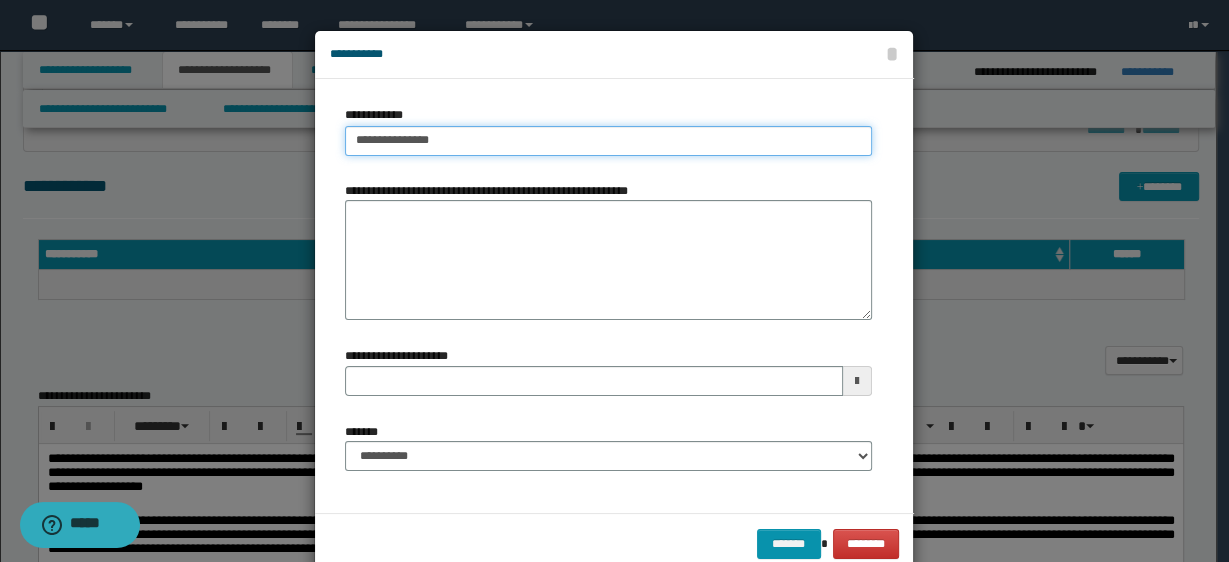 type on "**********" 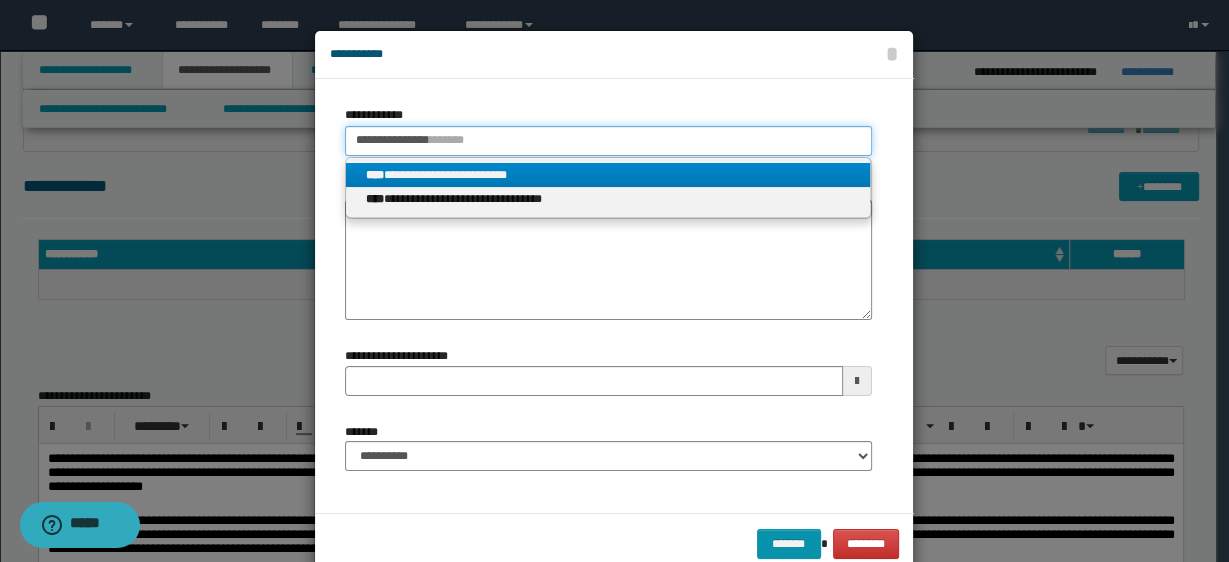 type on "**********" 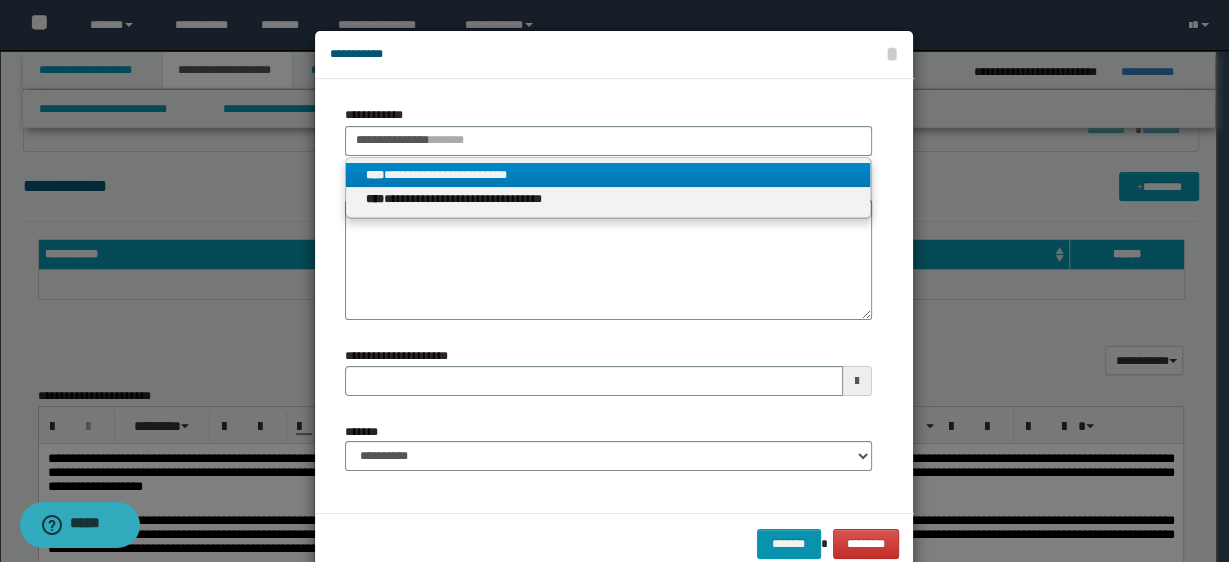 click on "**********" at bounding box center (608, 175) 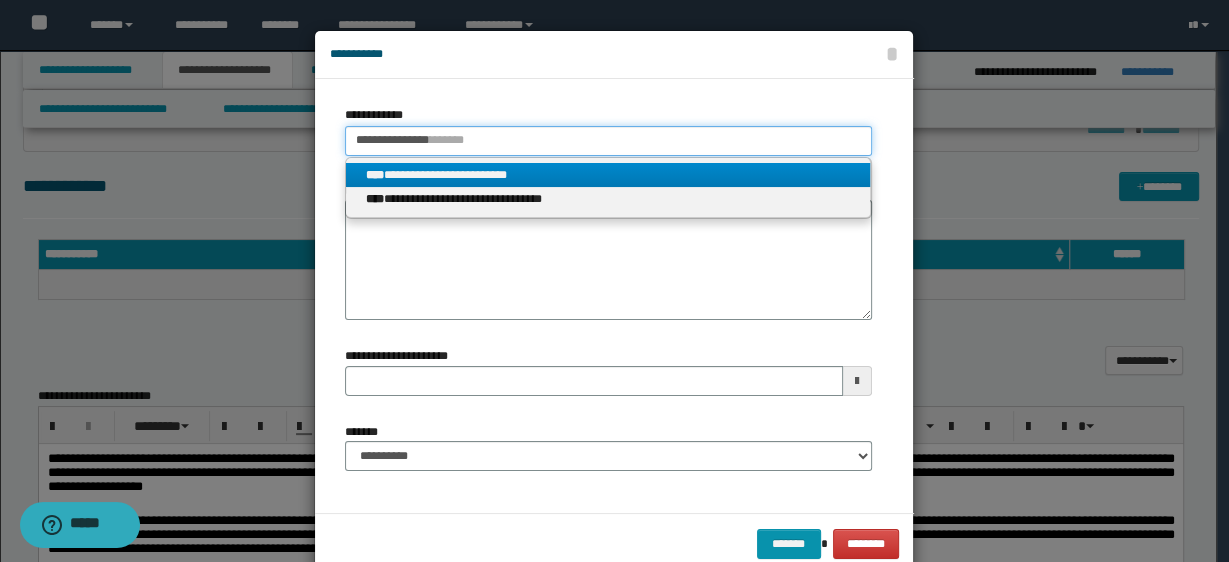 type 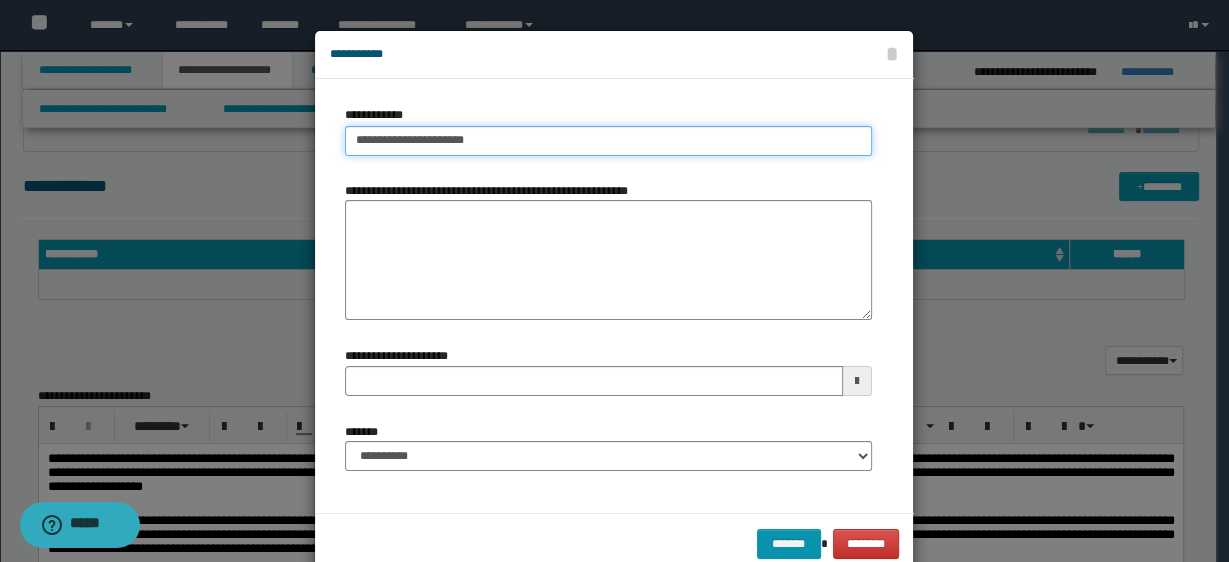 type 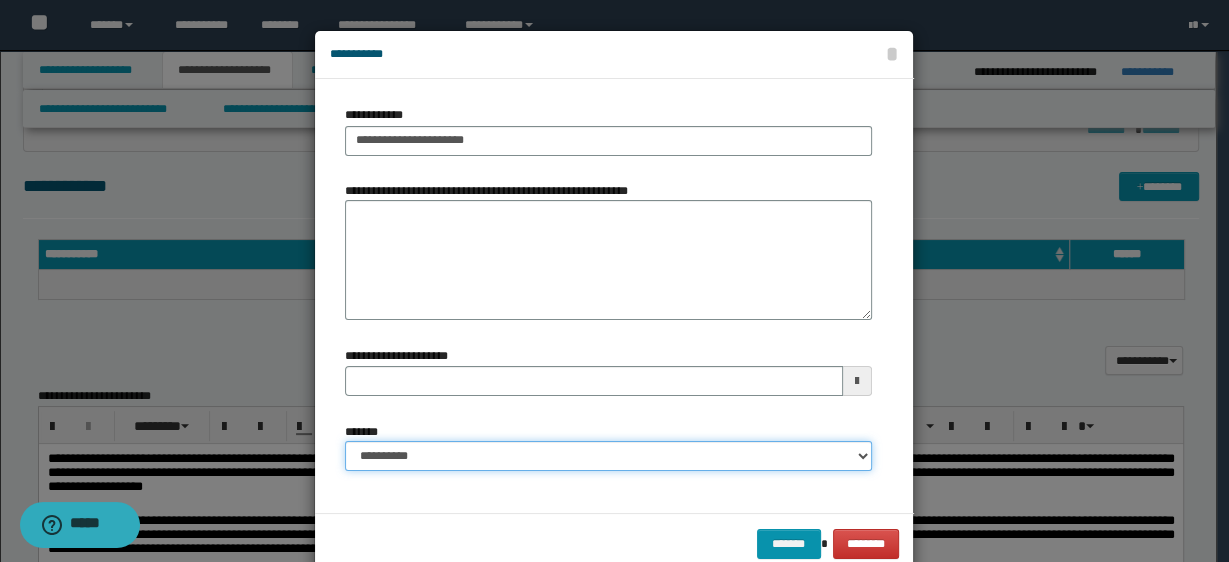 click on "**********" at bounding box center [608, 456] 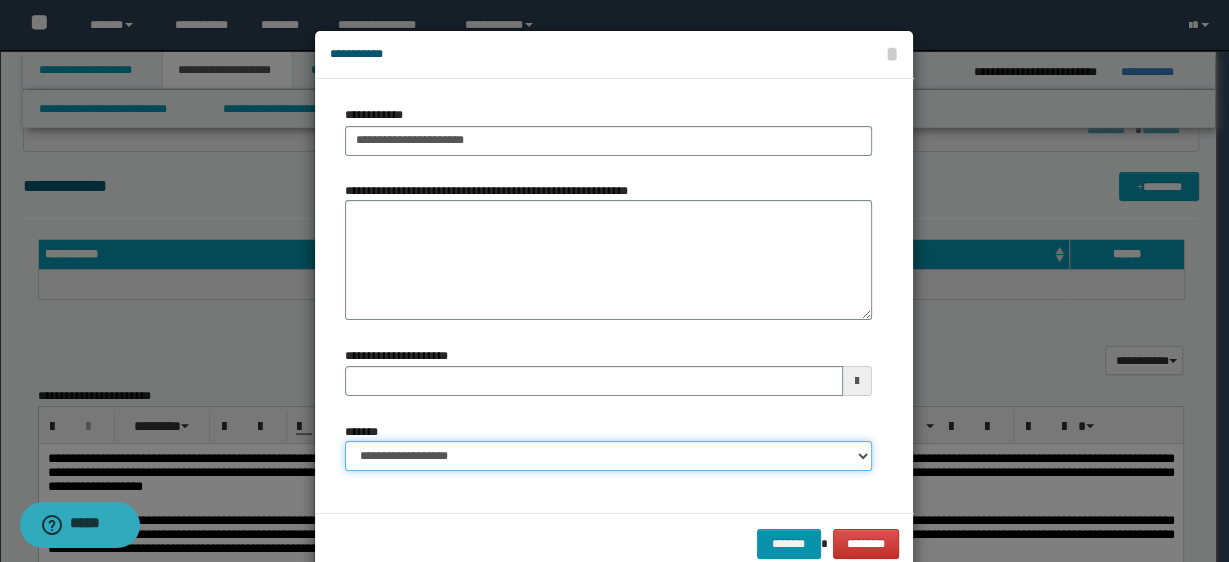 click on "**********" at bounding box center (608, 456) 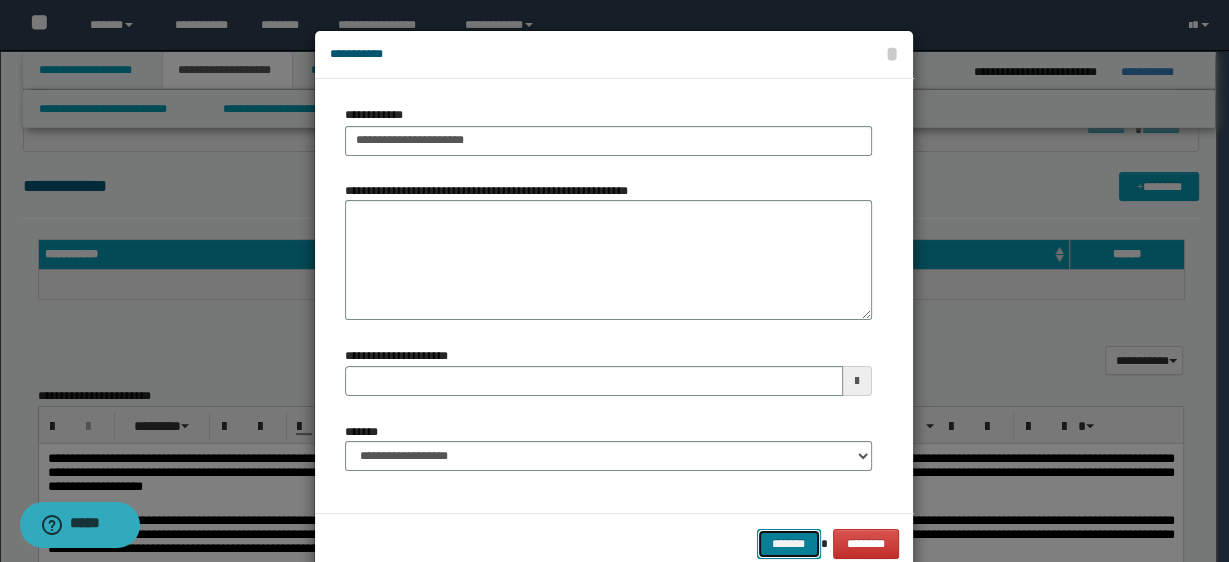 click on "*******" at bounding box center [789, 543] 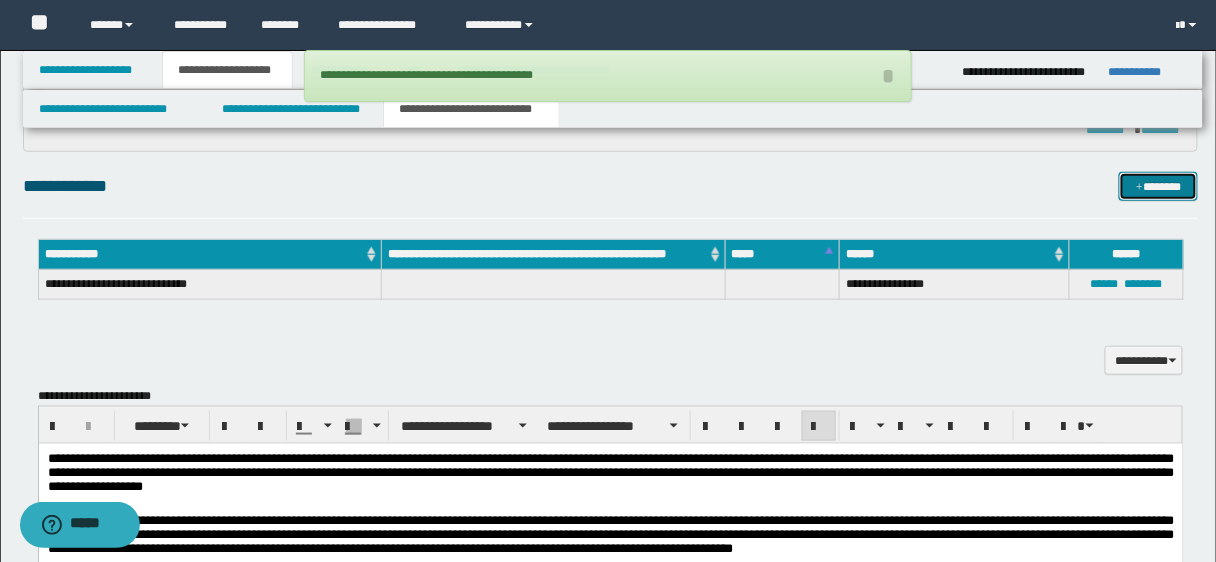 click at bounding box center [1139, 188] 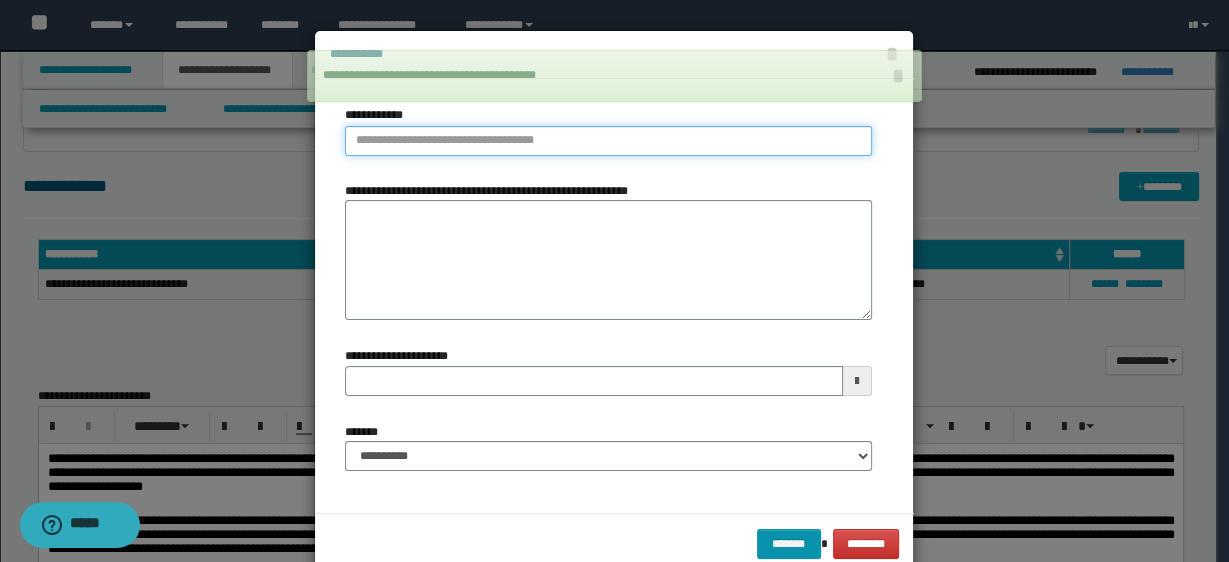 type on "**********" 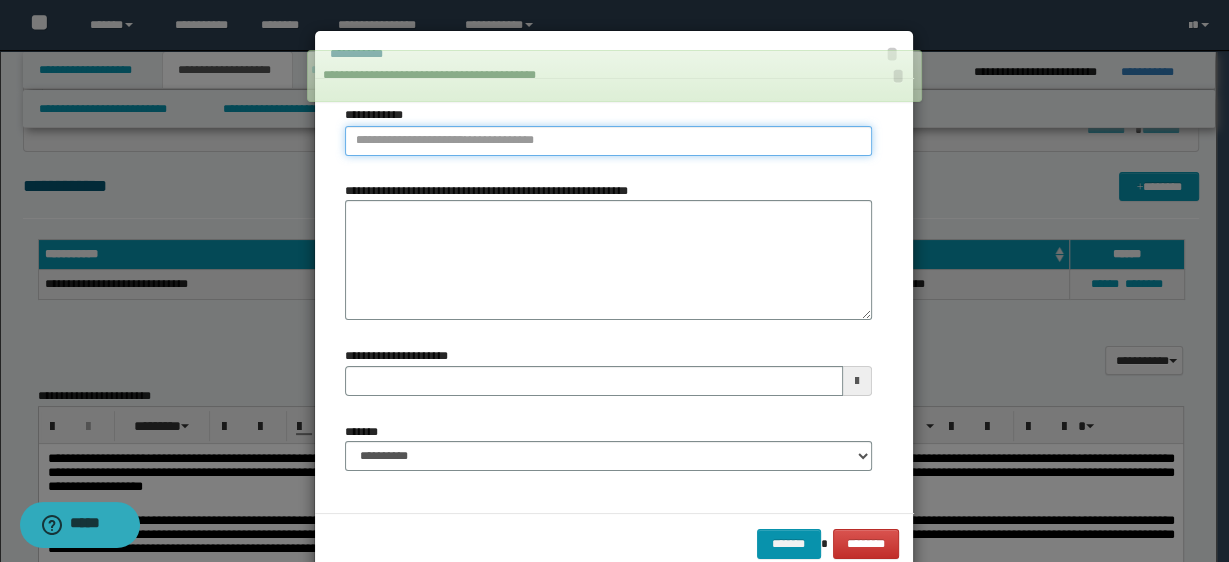click on "**********" at bounding box center (608, 141) 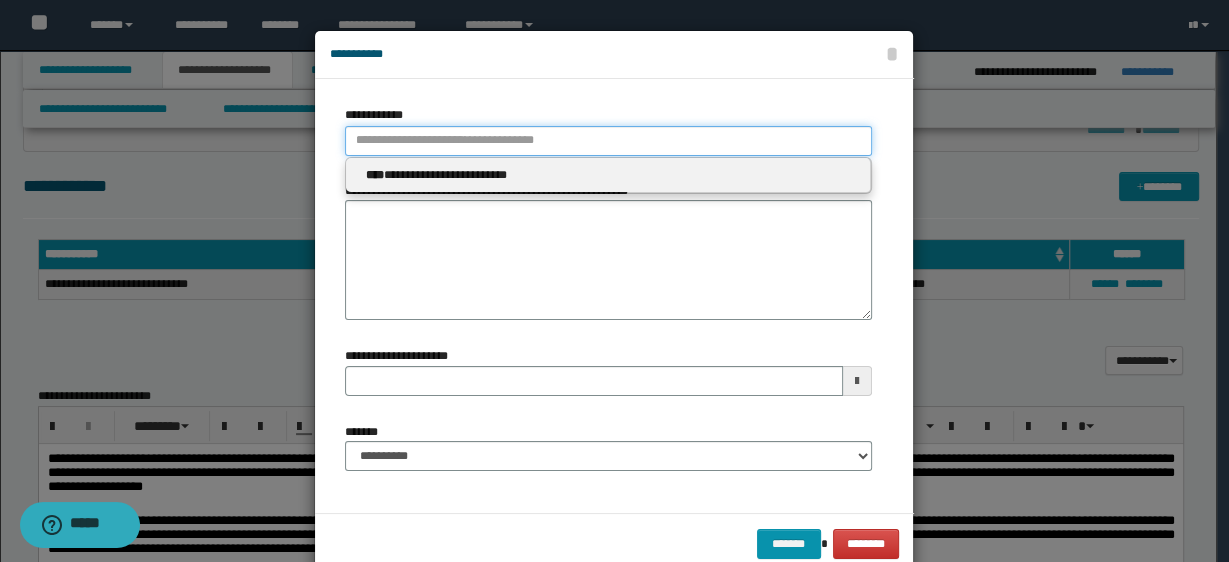 type 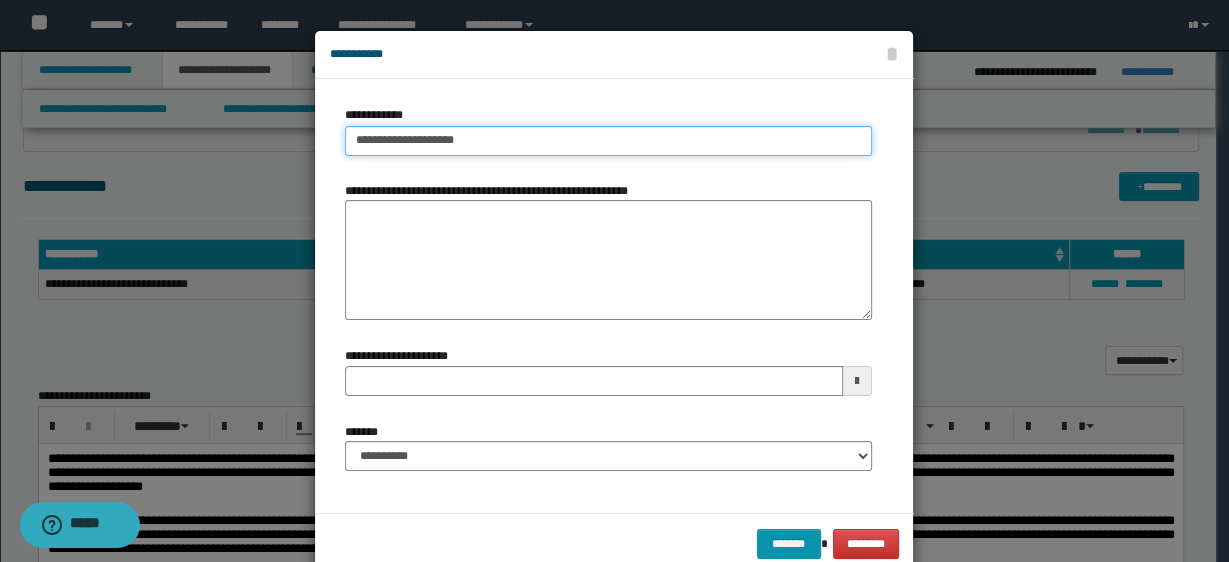 type on "**********" 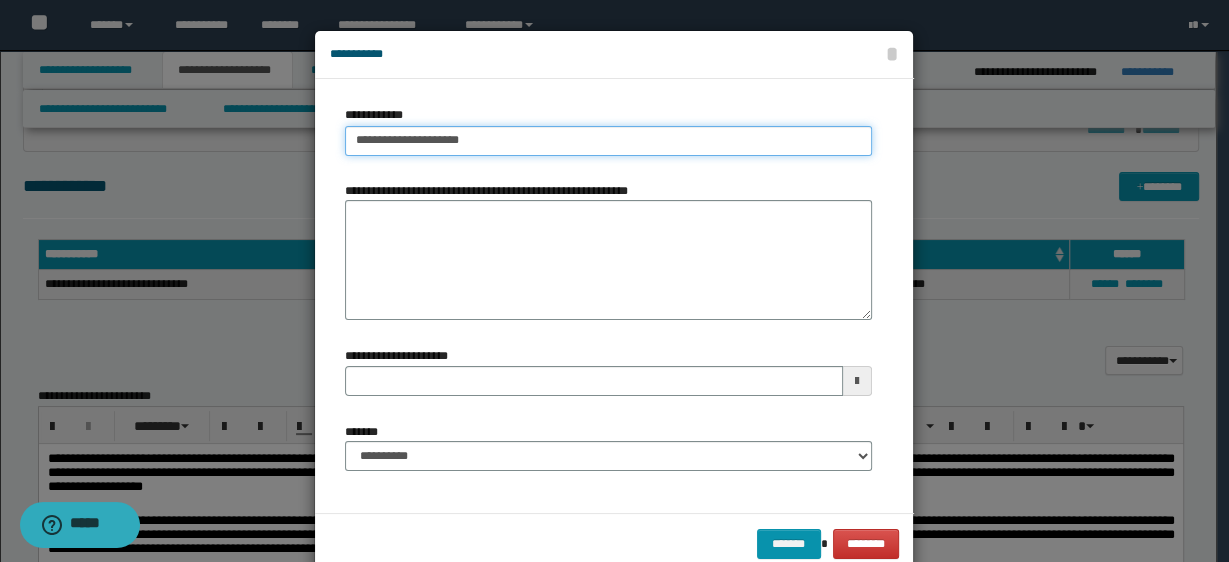 type on "**********" 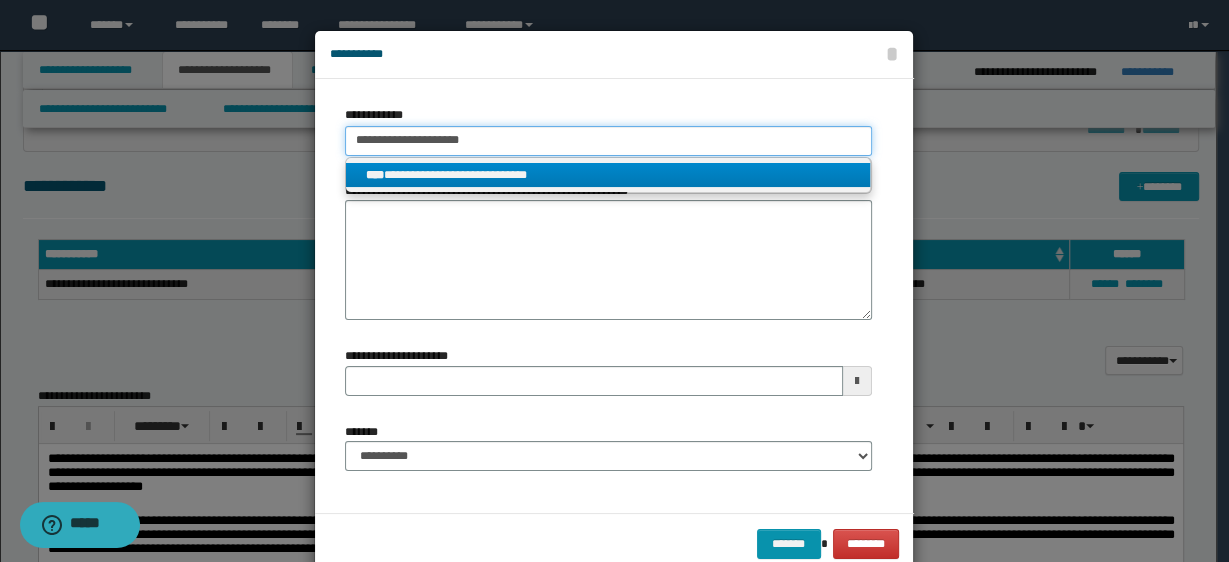type on "**********" 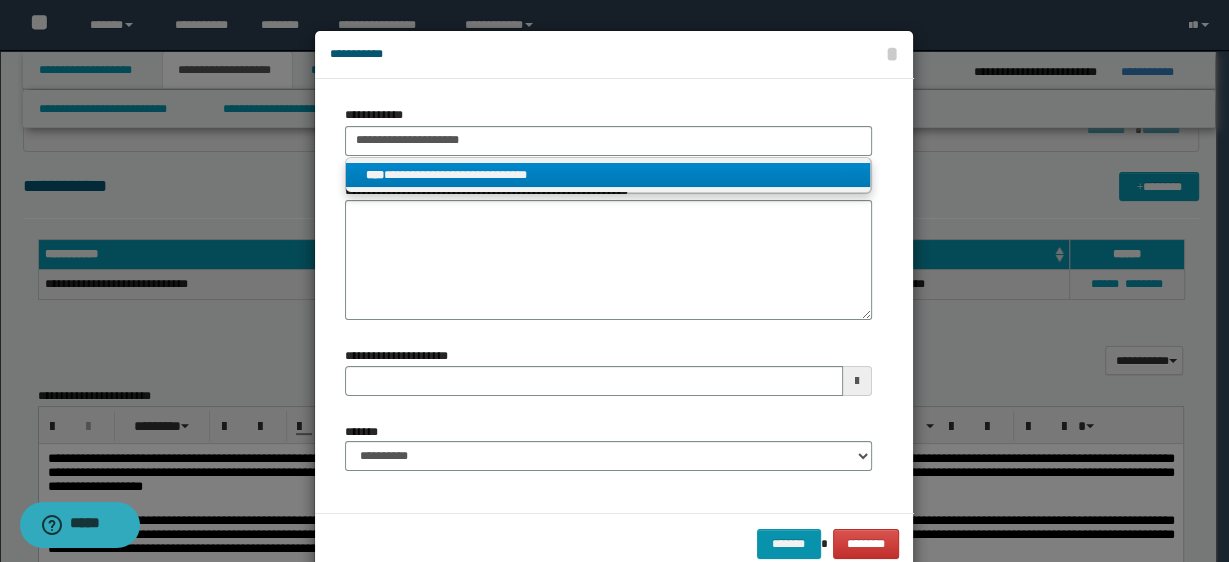 click on "**********" at bounding box center [608, 175] 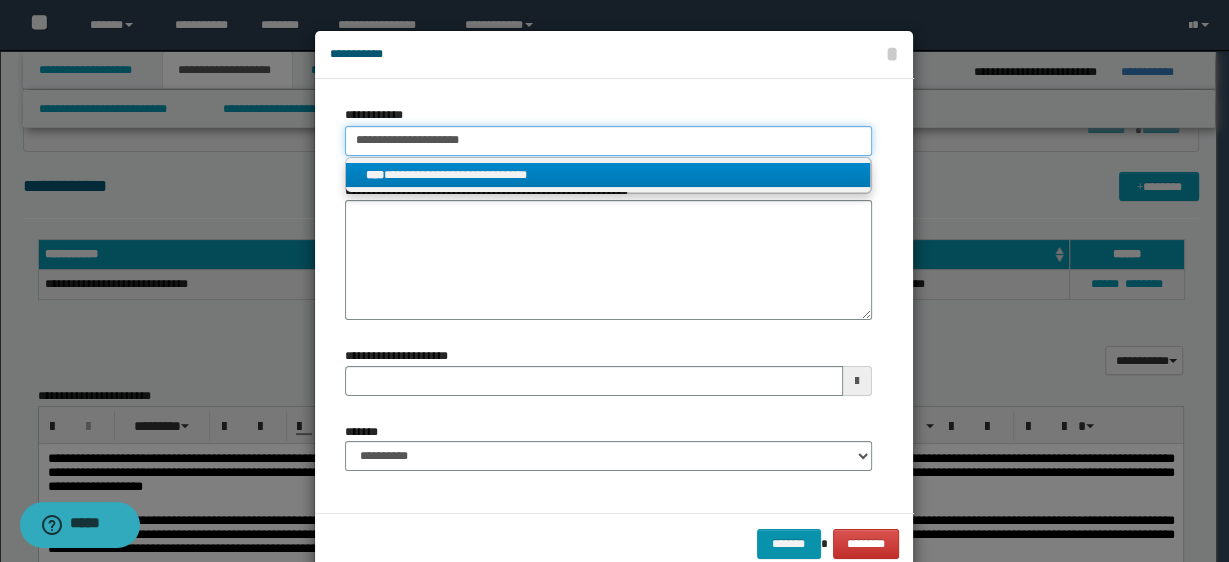 type 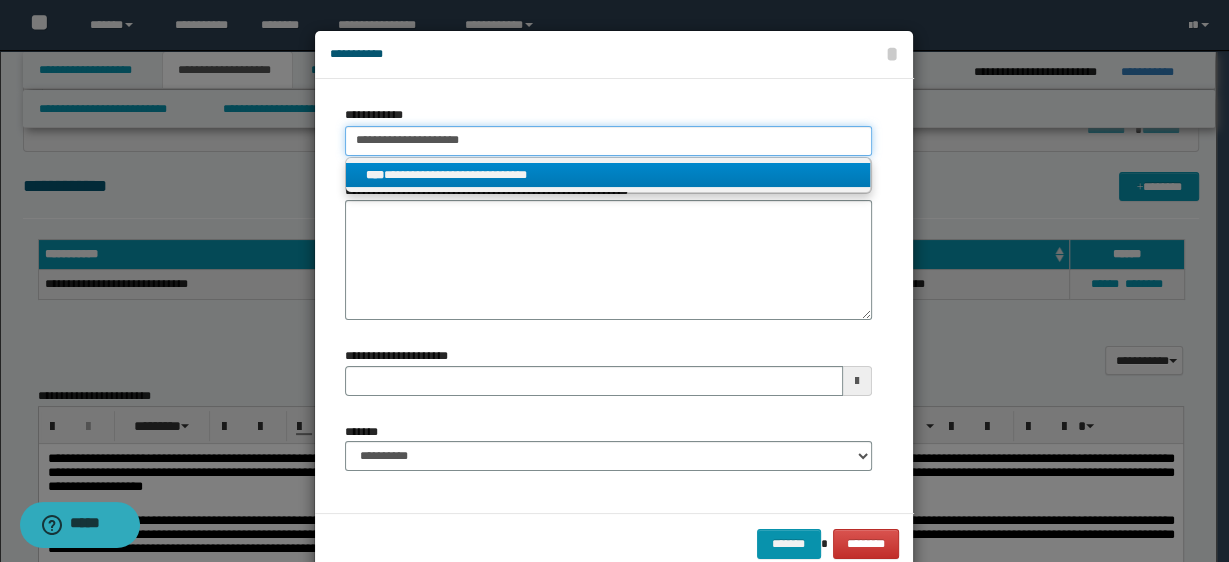 type on "**********" 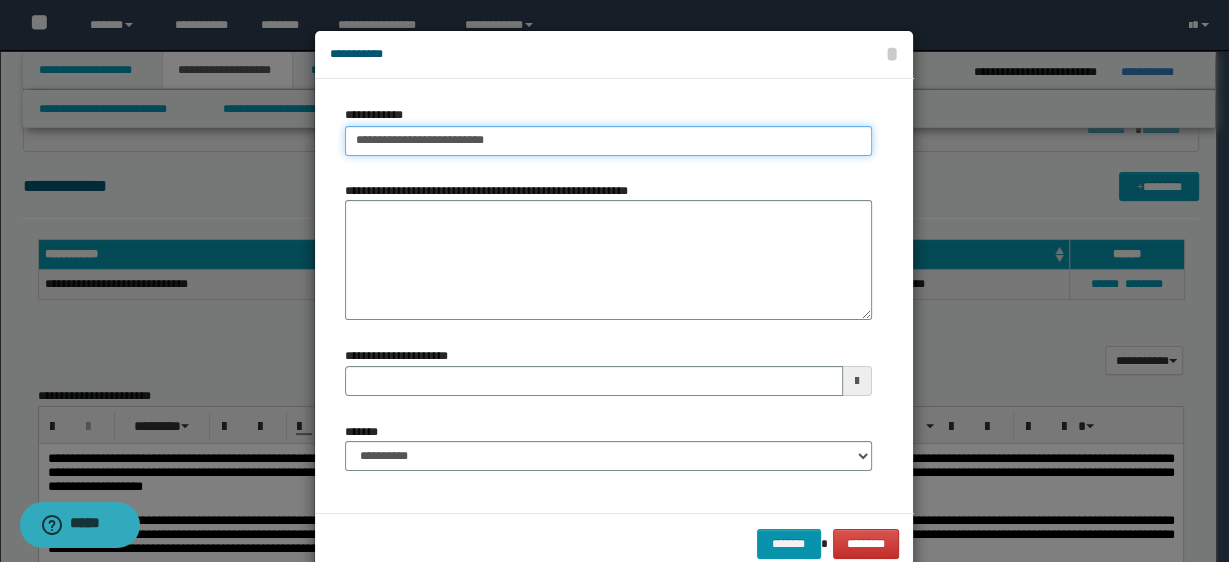 type 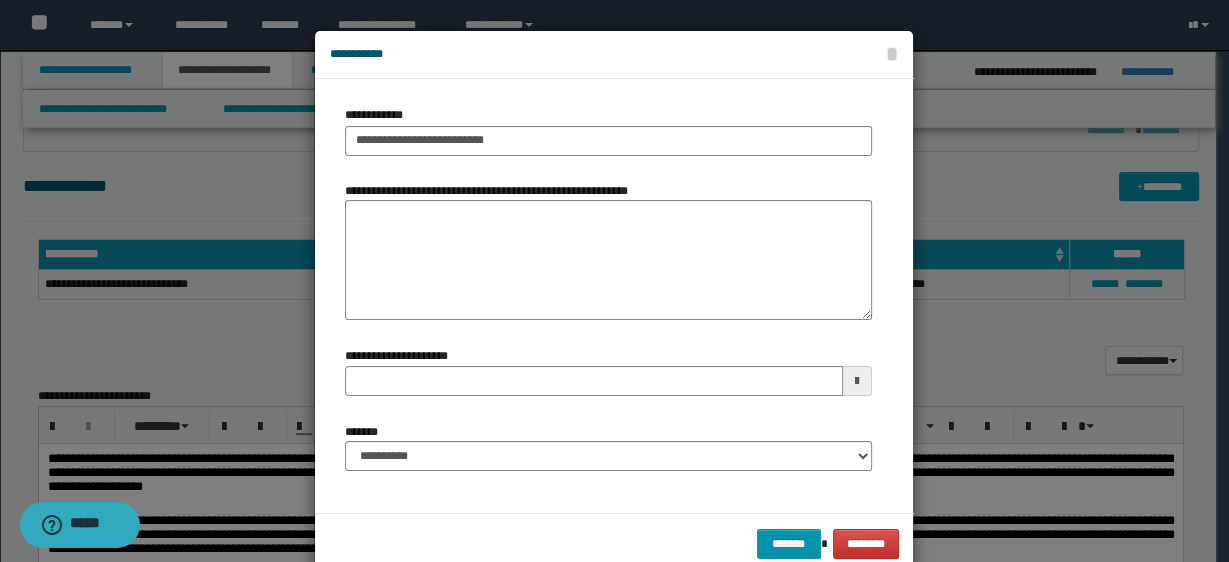 click on "**********" at bounding box center [608, 447] 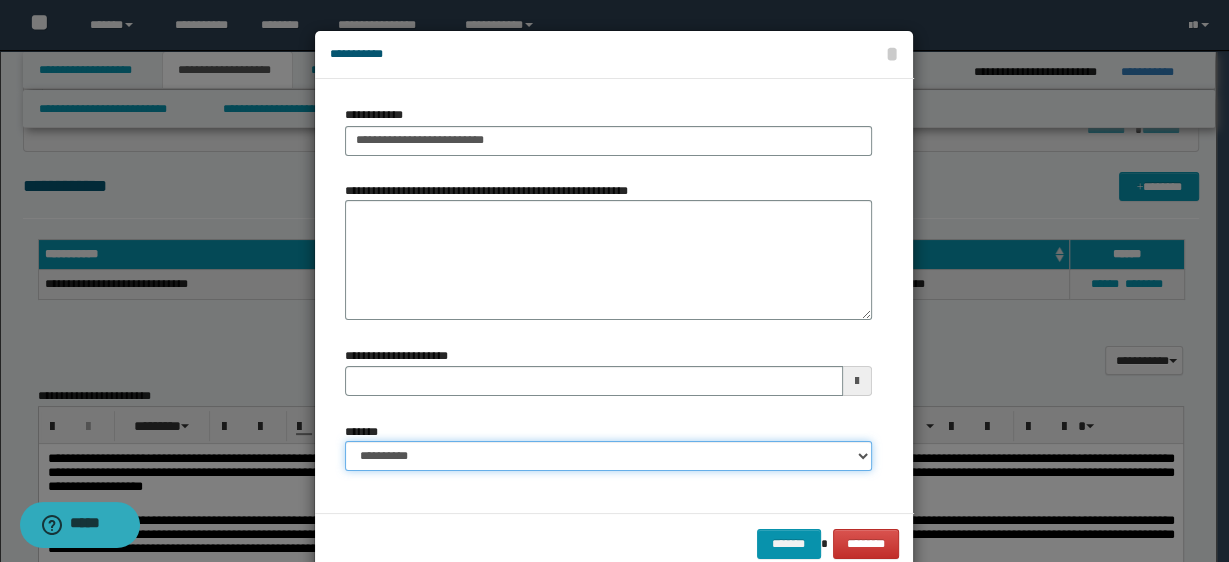 drag, startPoint x: 735, startPoint y: 450, endPoint x: 682, endPoint y: 449, distance: 53.009434 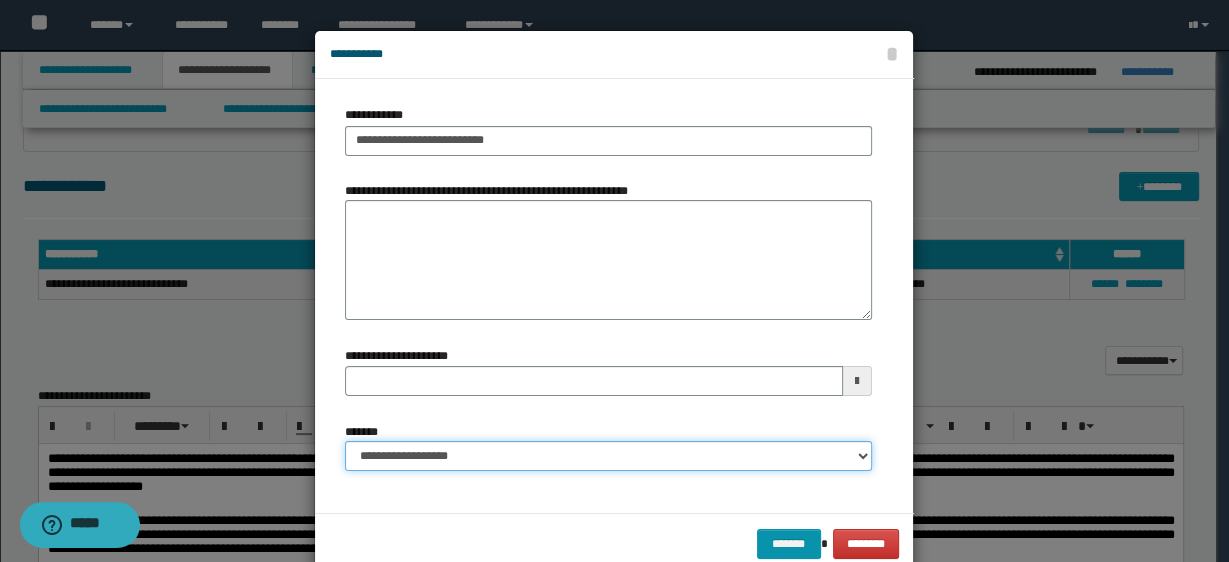 click on "**********" at bounding box center [608, 456] 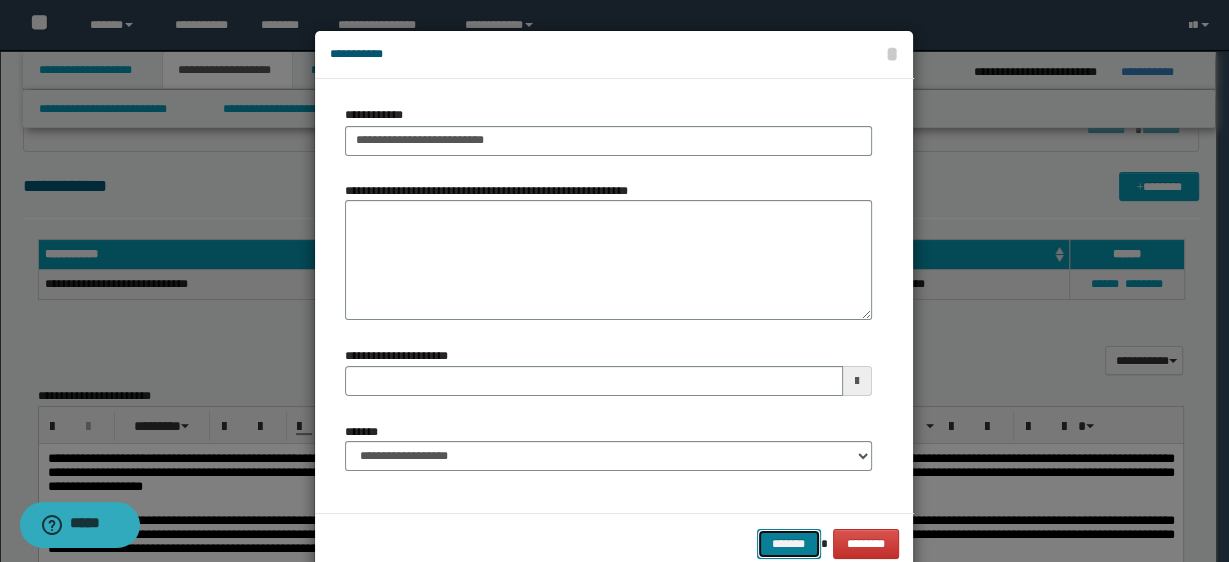click on "*******" at bounding box center (789, 543) 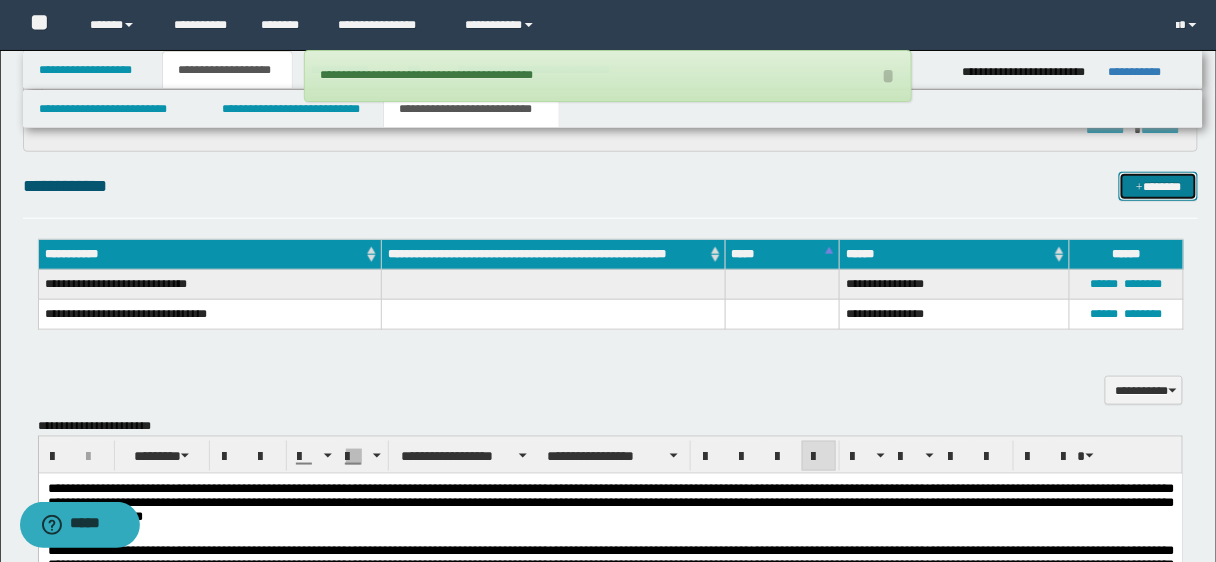 click on "*******" at bounding box center (1158, 186) 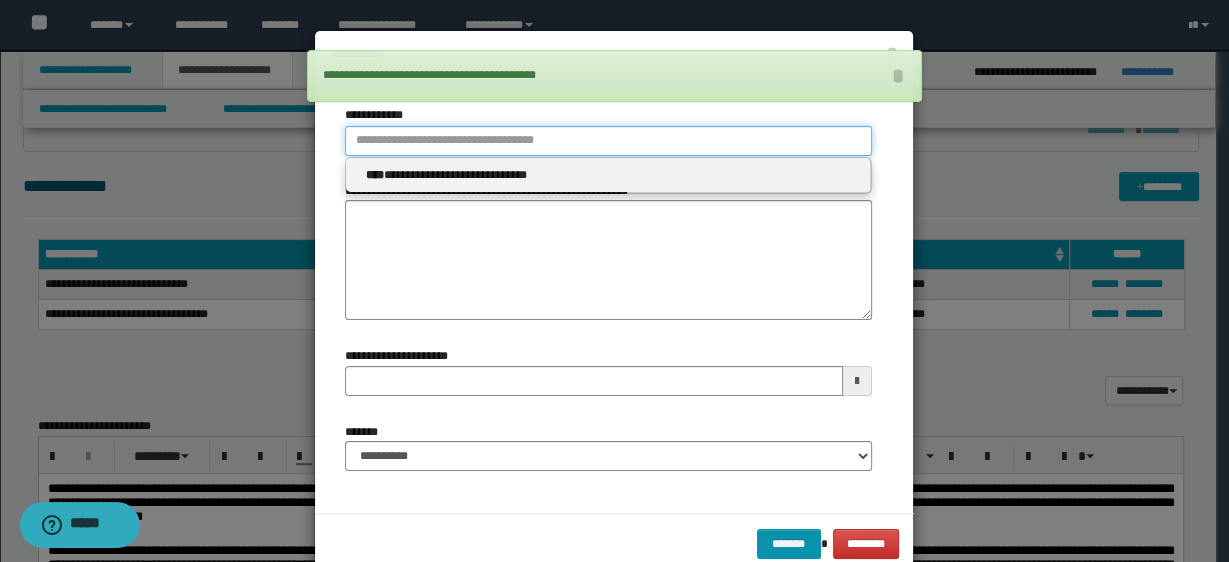 type on "**********" 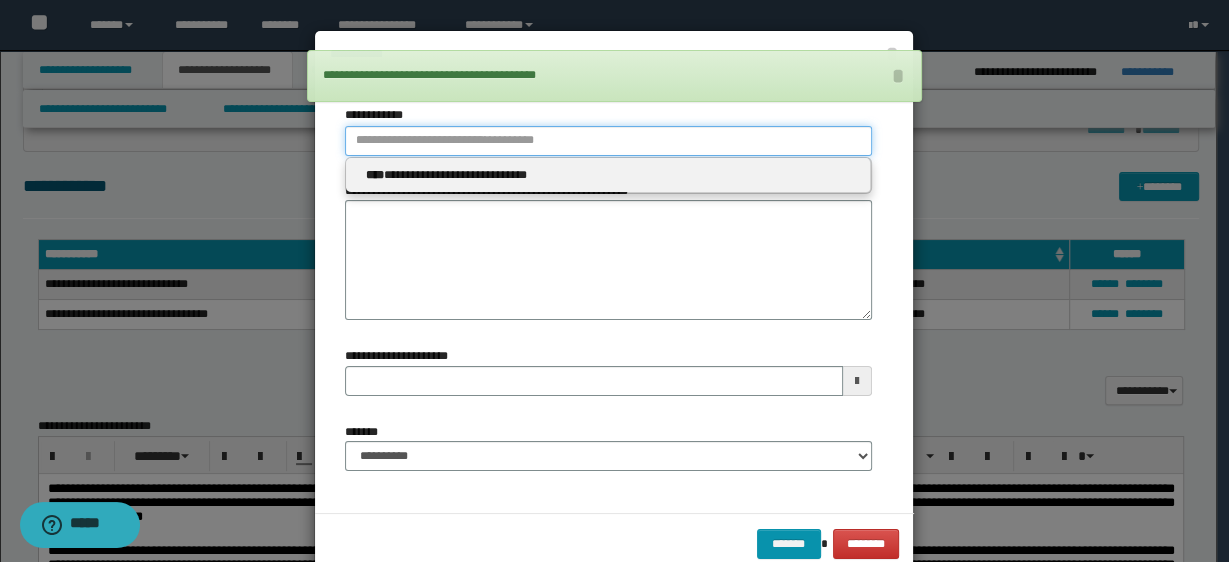 click on "**********" at bounding box center [608, 141] 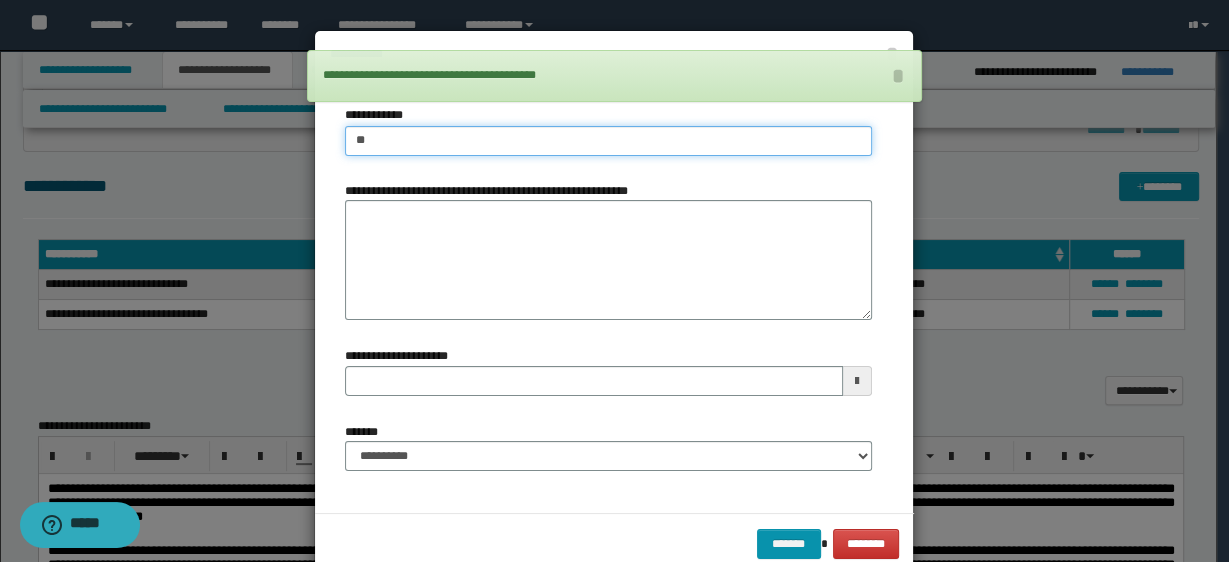type on "***" 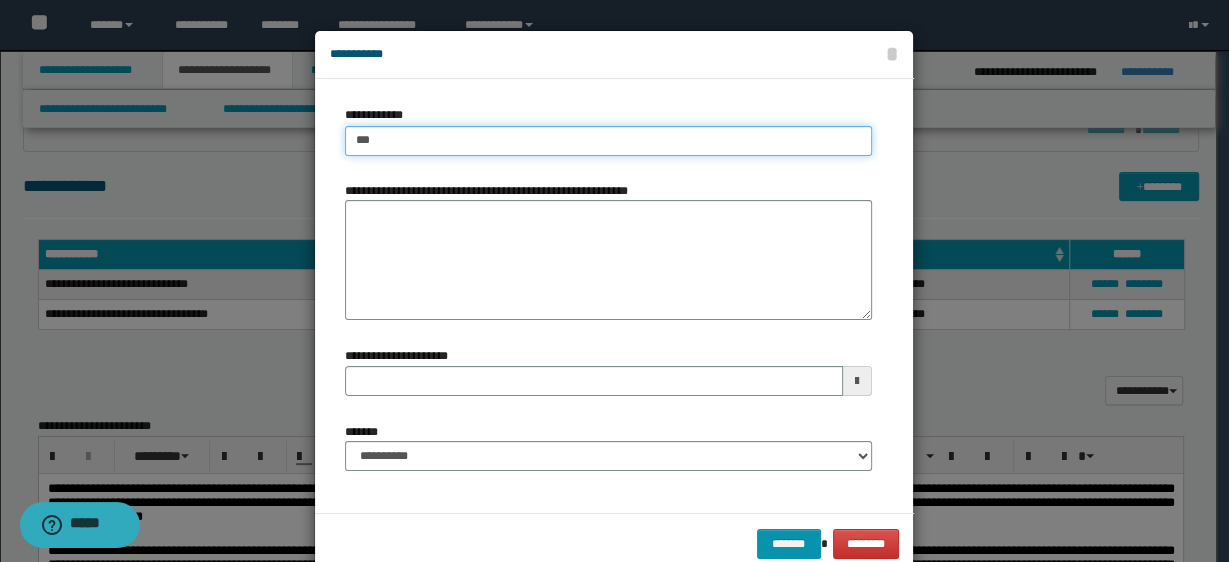 type on "***" 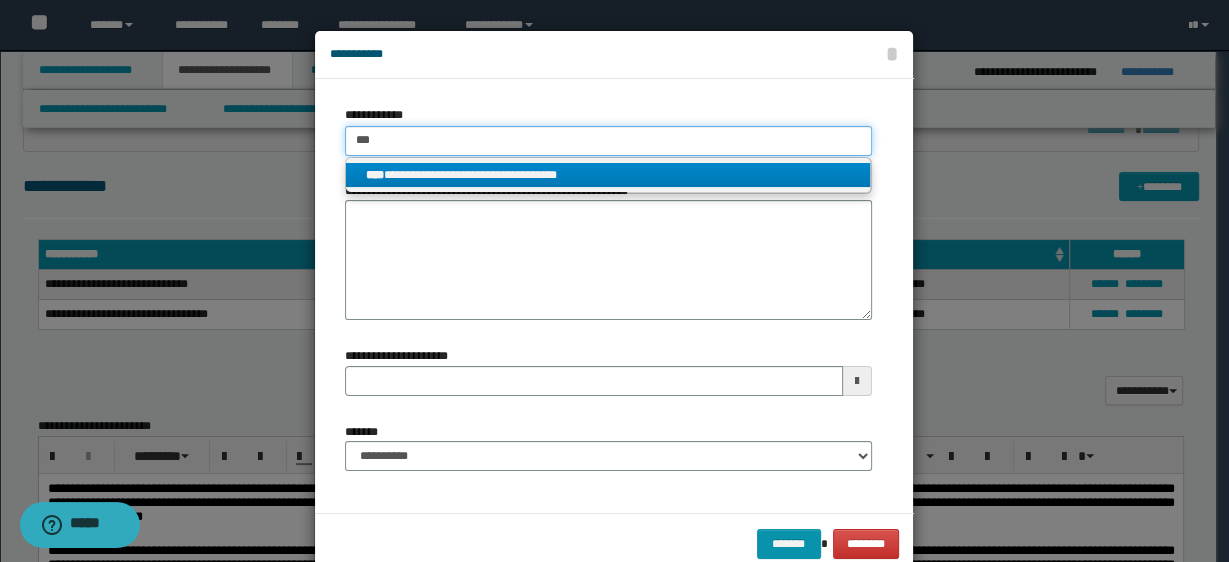 type on "***" 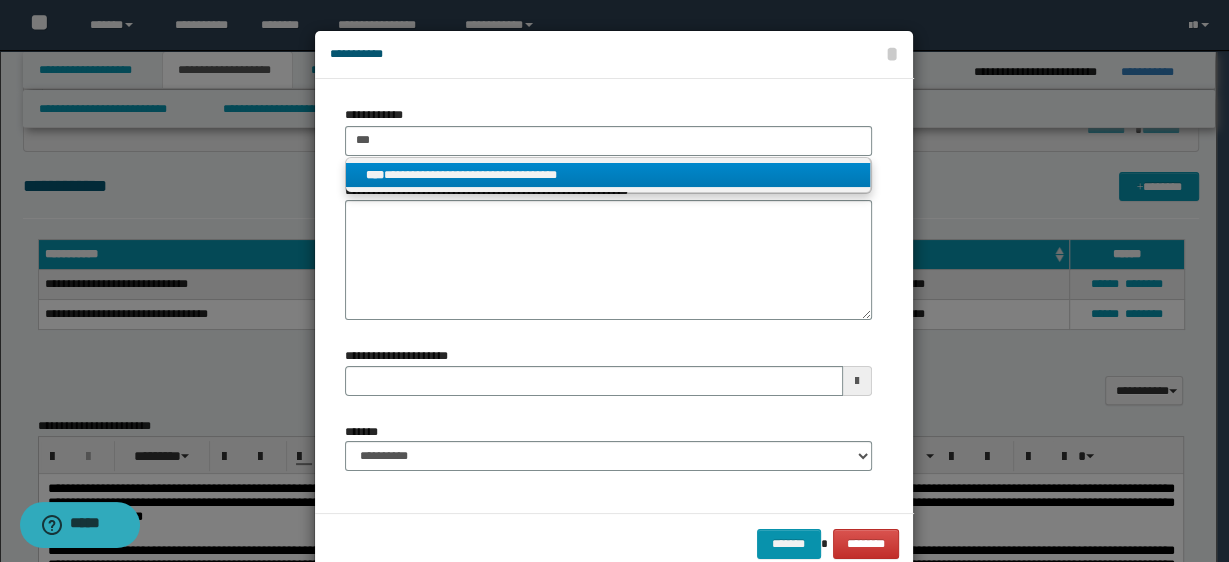 click on "**********" at bounding box center [608, 175] 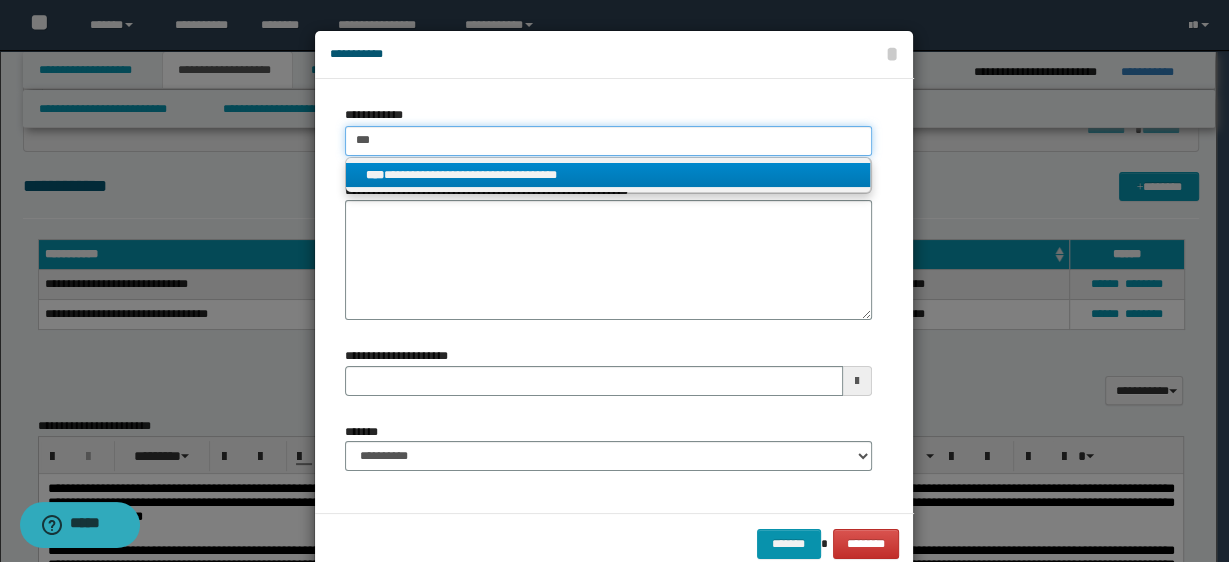 type 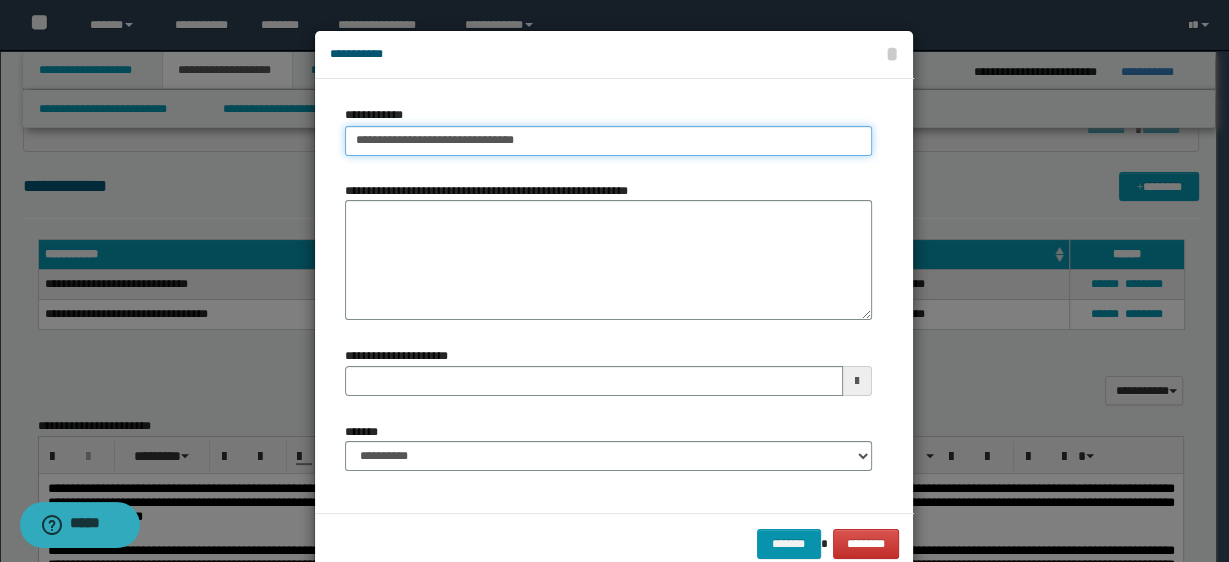 type 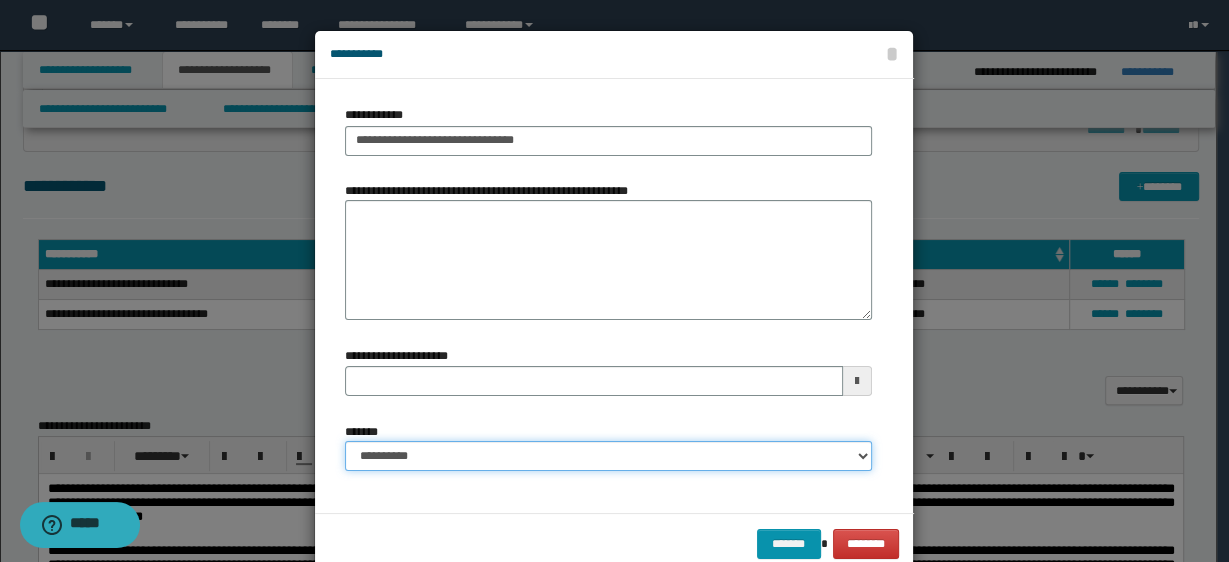 click on "**********" at bounding box center [608, 456] 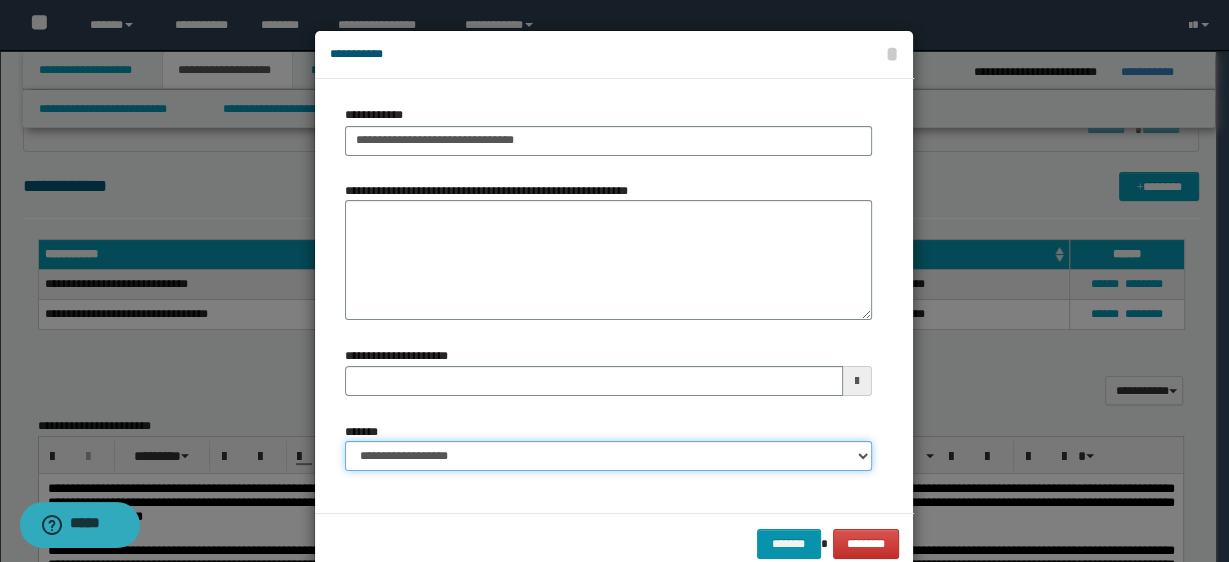 click on "**********" at bounding box center [608, 456] 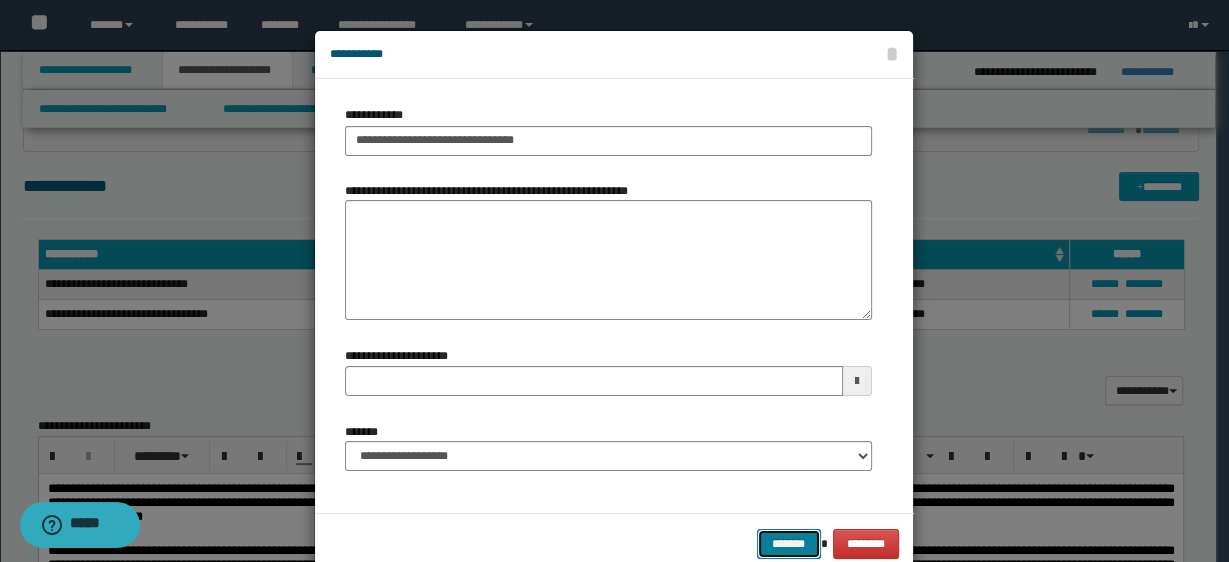 click on "*******" at bounding box center [789, 543] 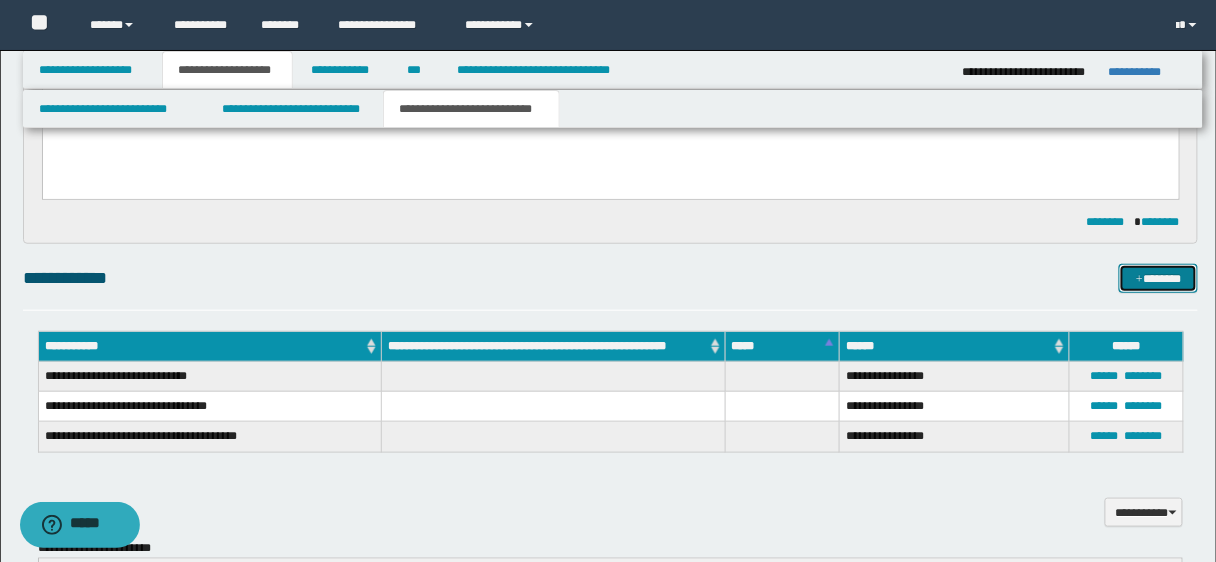 scroll, scrollTop: 296, scrollLeft: 0, axis: vertical 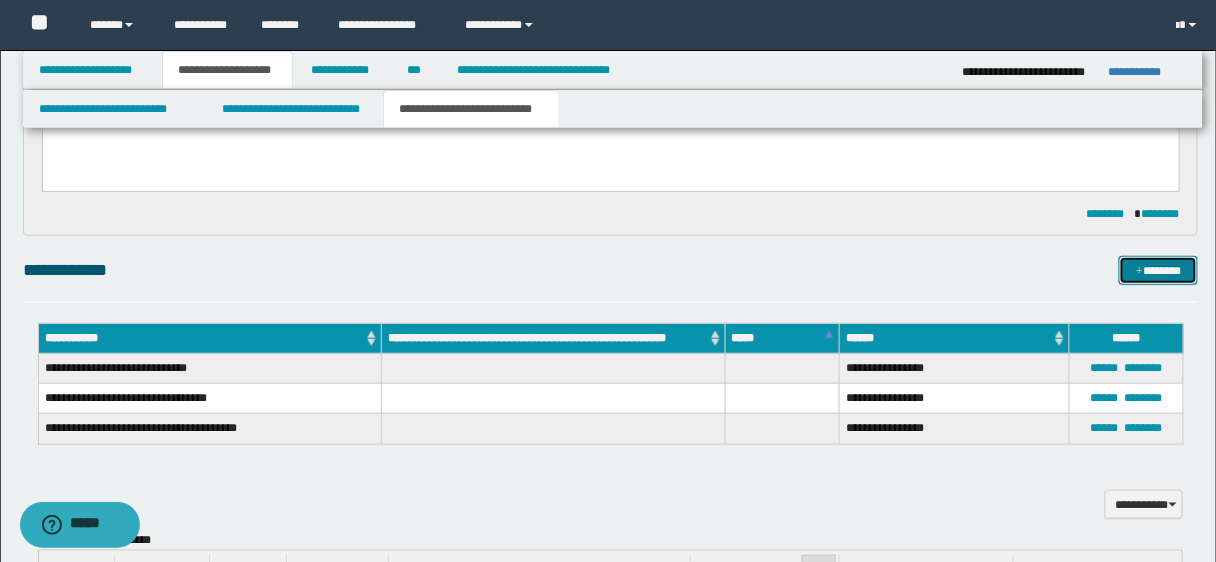 click on "*******" at bounding box center [1158, 270] 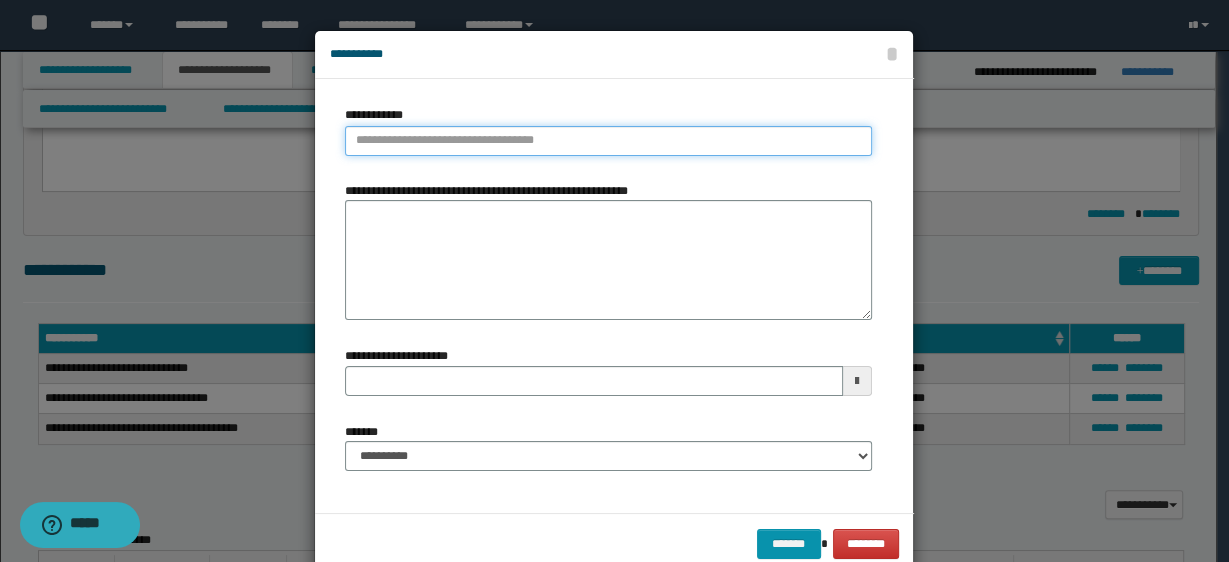 type on "**********" 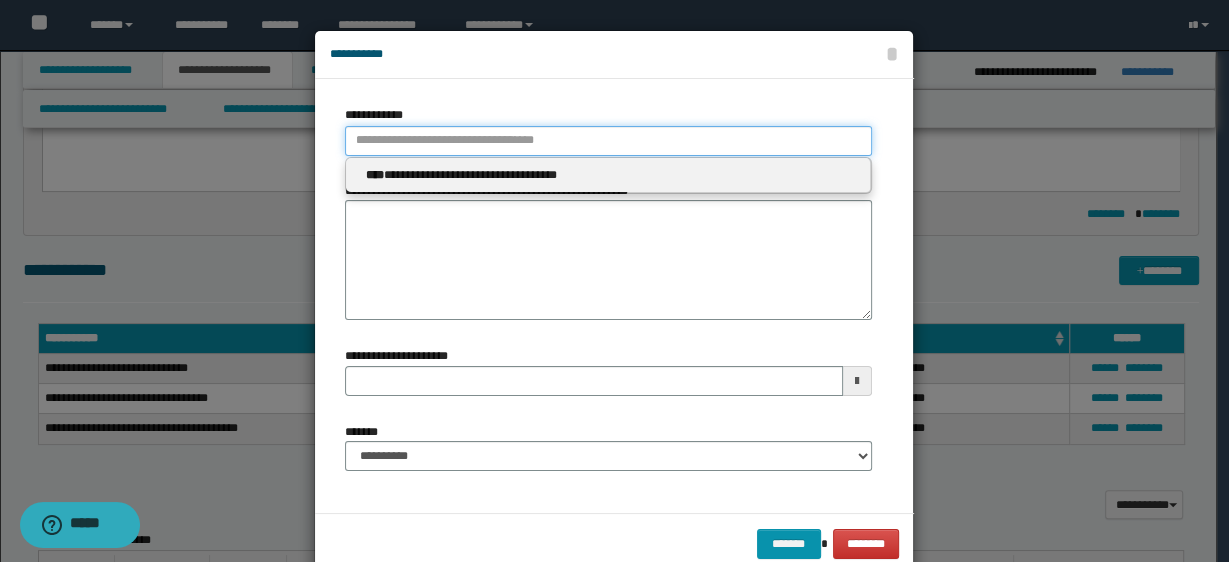 click on "**********" at bounding box center (608, 141) 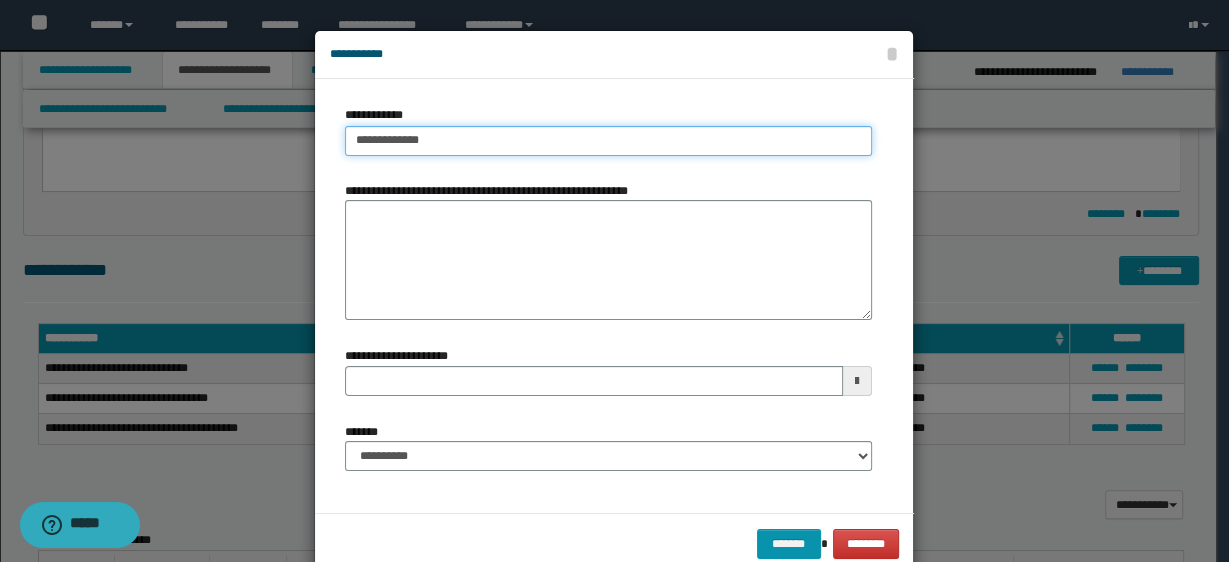 type on "**********" 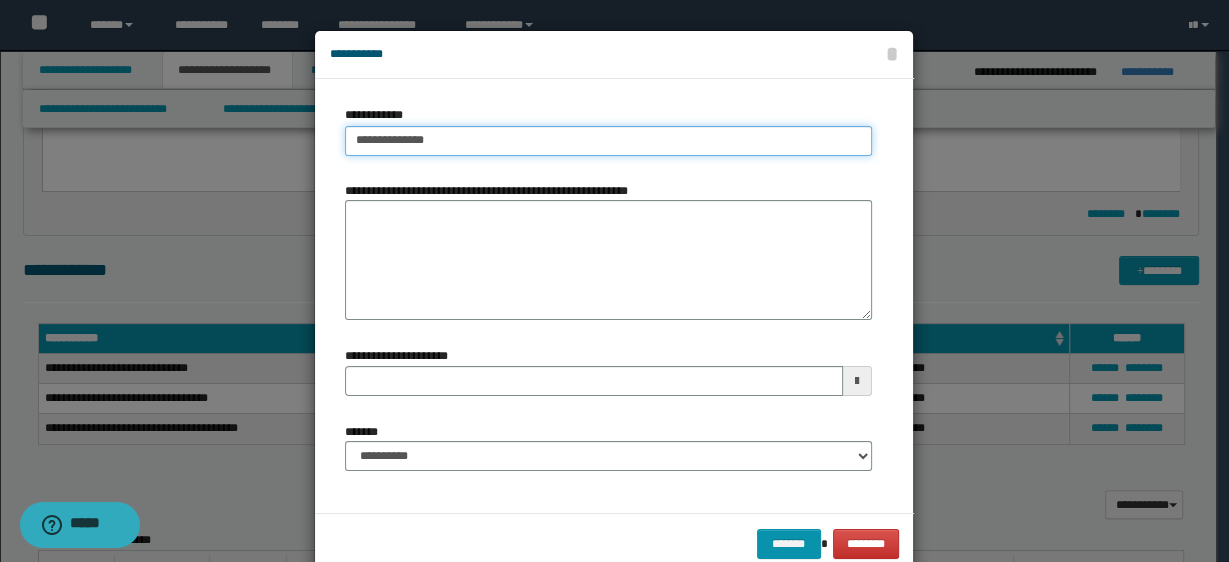 type on "**********" 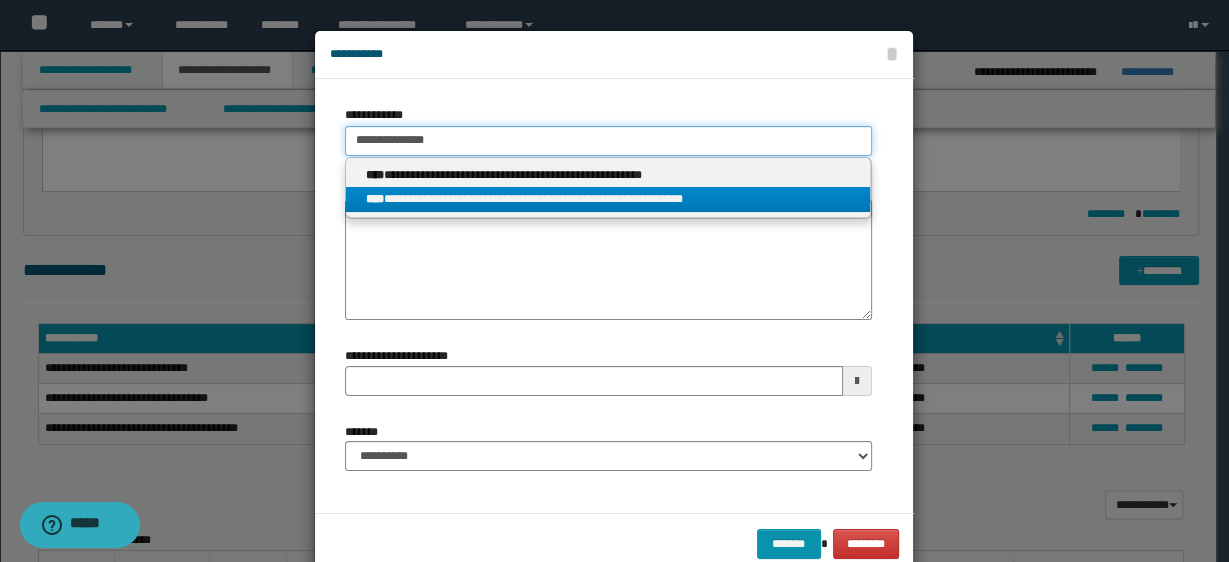 type on "**********" 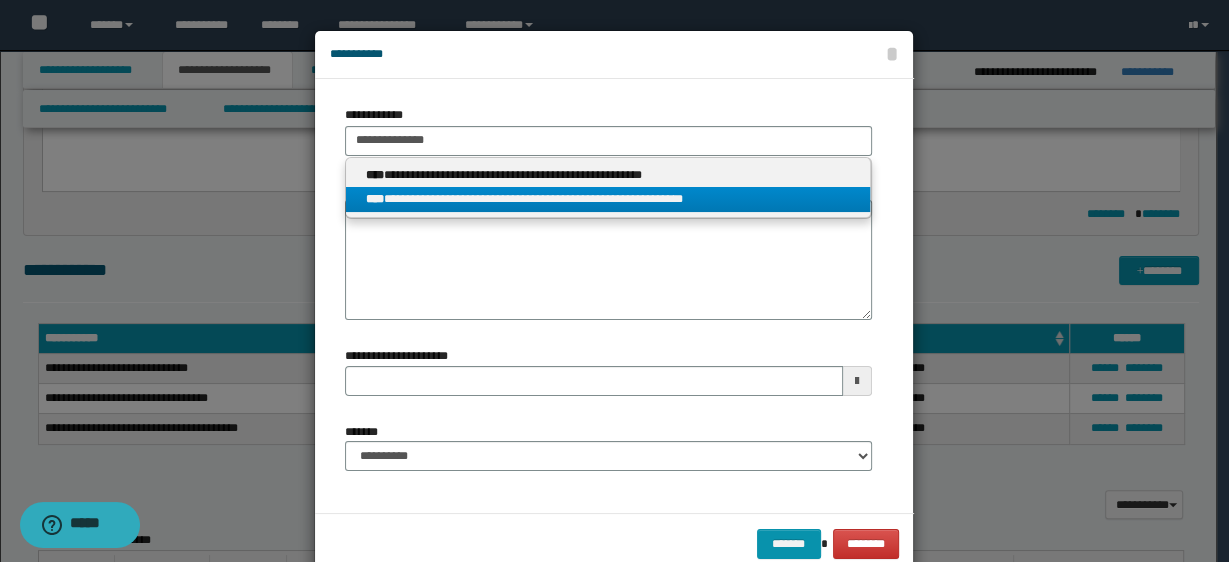 click on "**********" at bounding box center (608, 199) 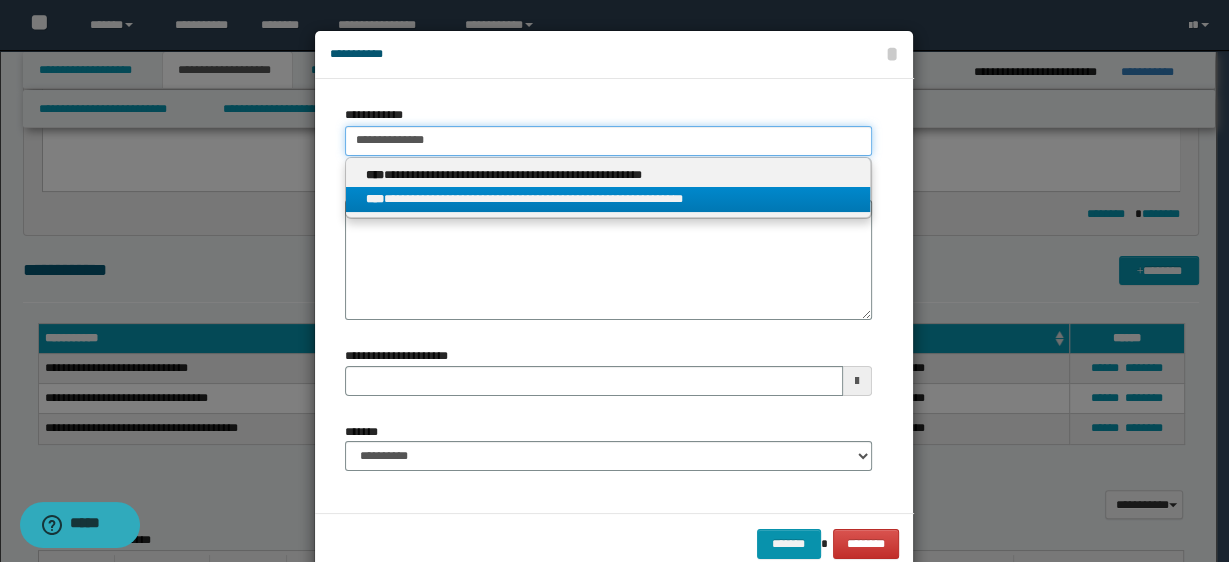 type 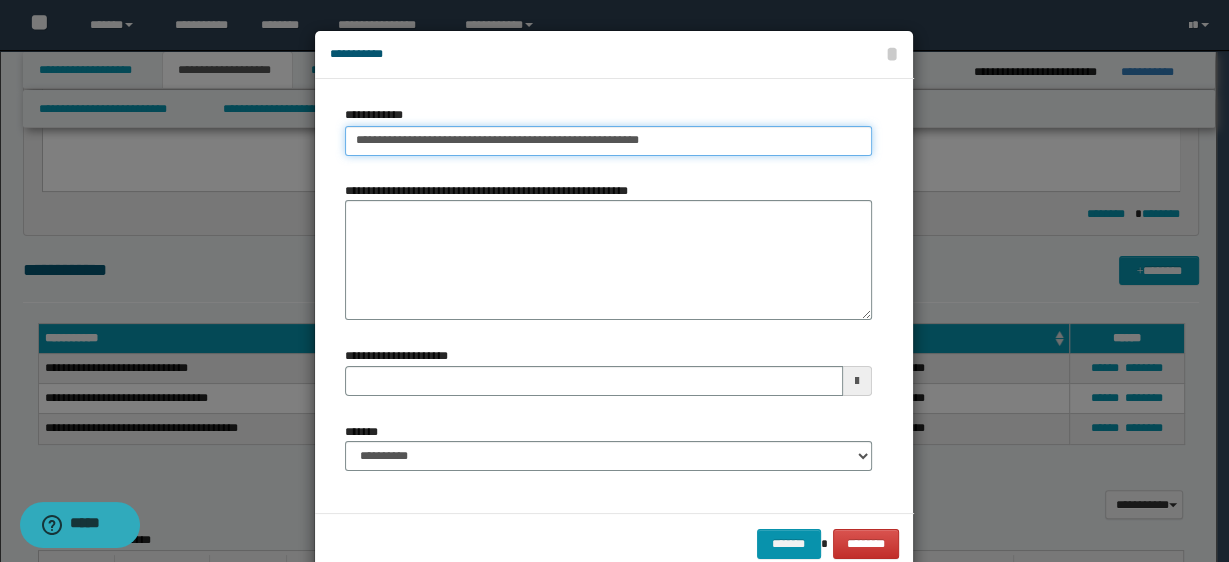 type 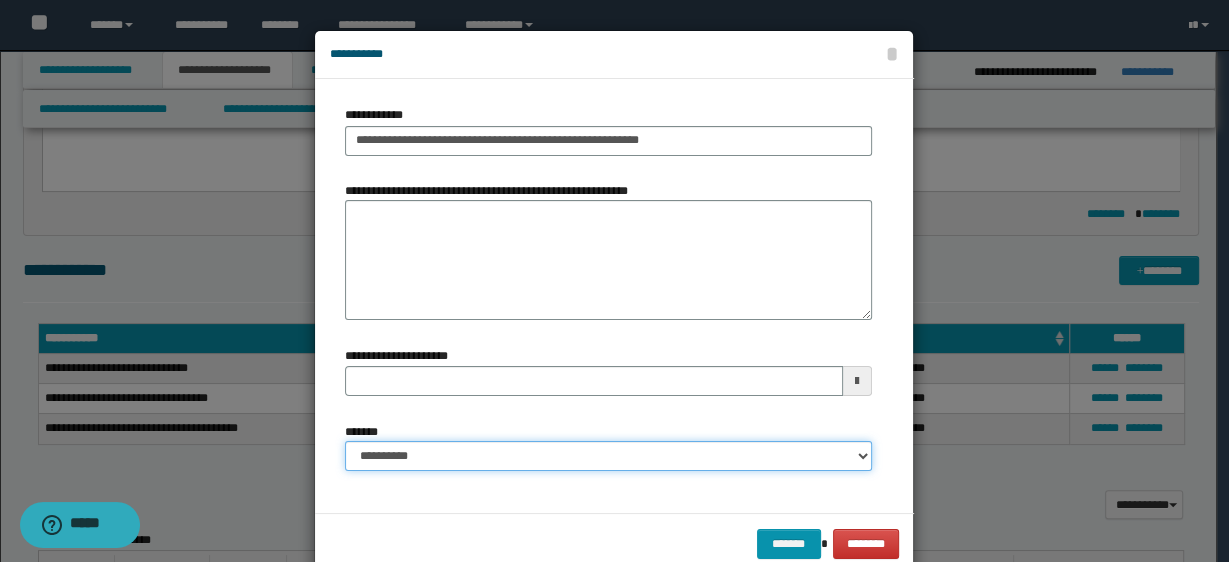 click on "**********" at bounding box center [608, 456] 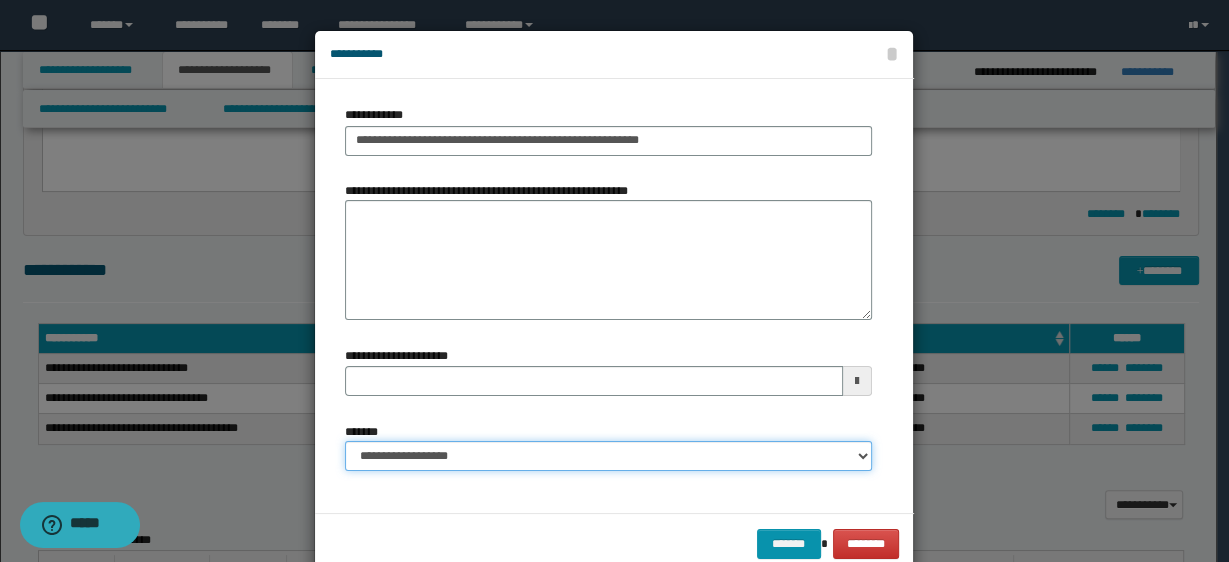 click on "**********" at bounding box center [608, 456] 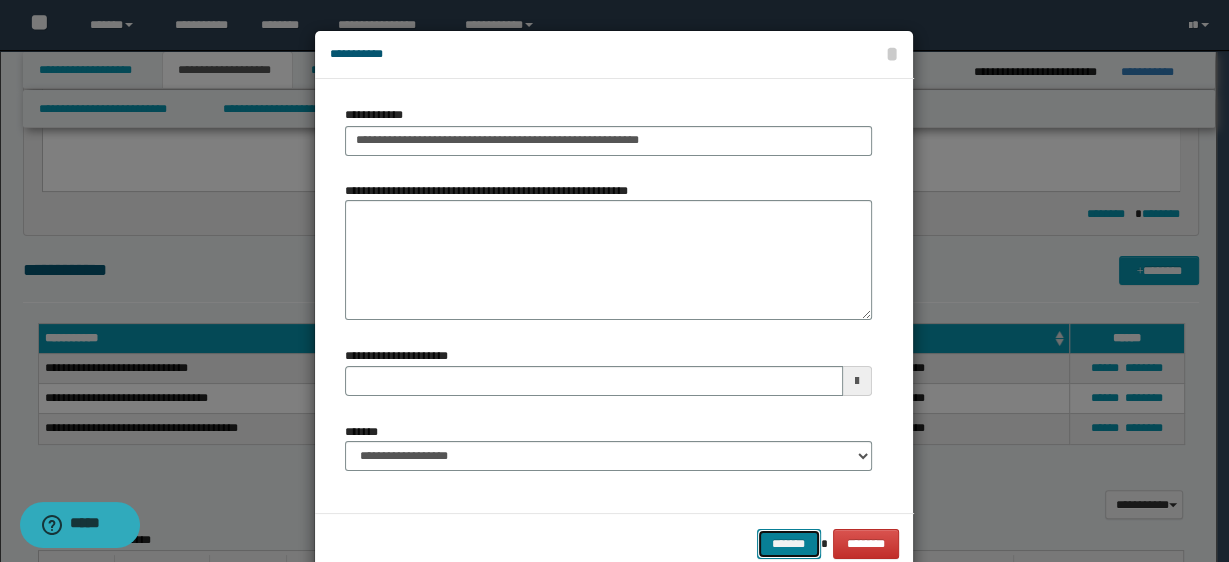 click on "*******" at bounding box center [789, 543] 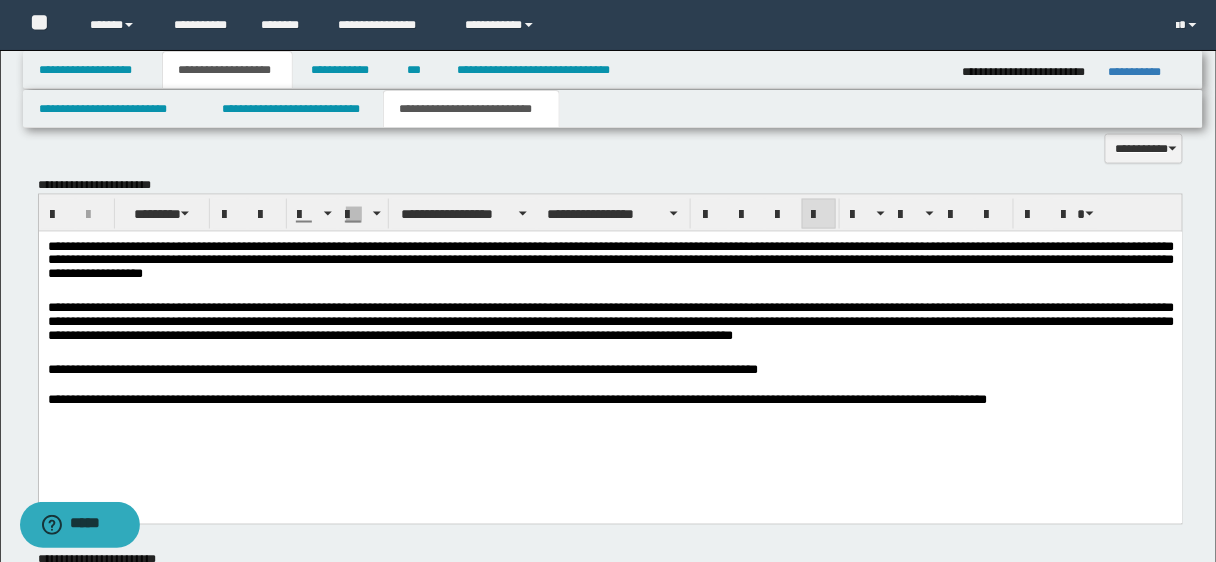 scroll, scrollTop: 691, scrollLeft: 0, axis: vertical 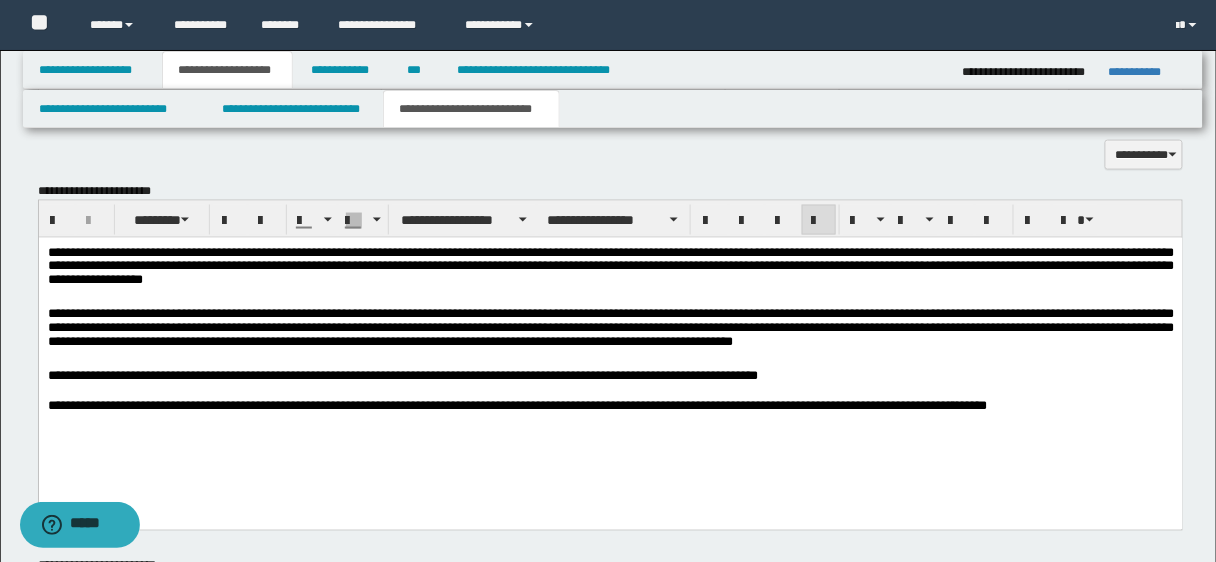 click on "**********" at bounding box center [610, 270] 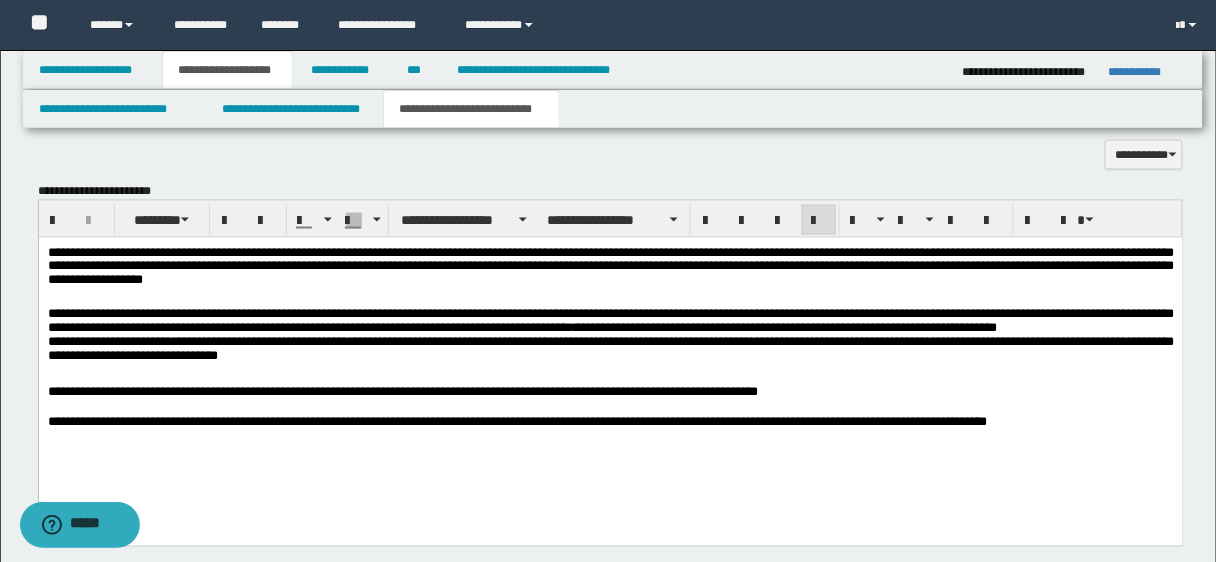 click on "**********" at bounding box center [610, 340] 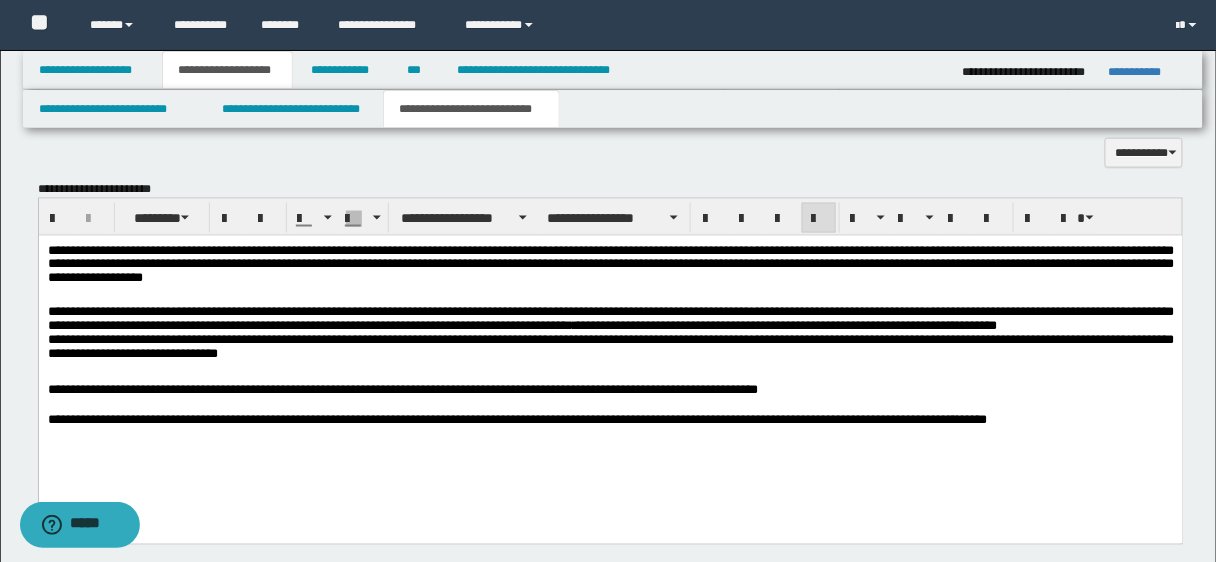 scroll, scrollTop: 698, scrollLeft: 0, axis: vertical 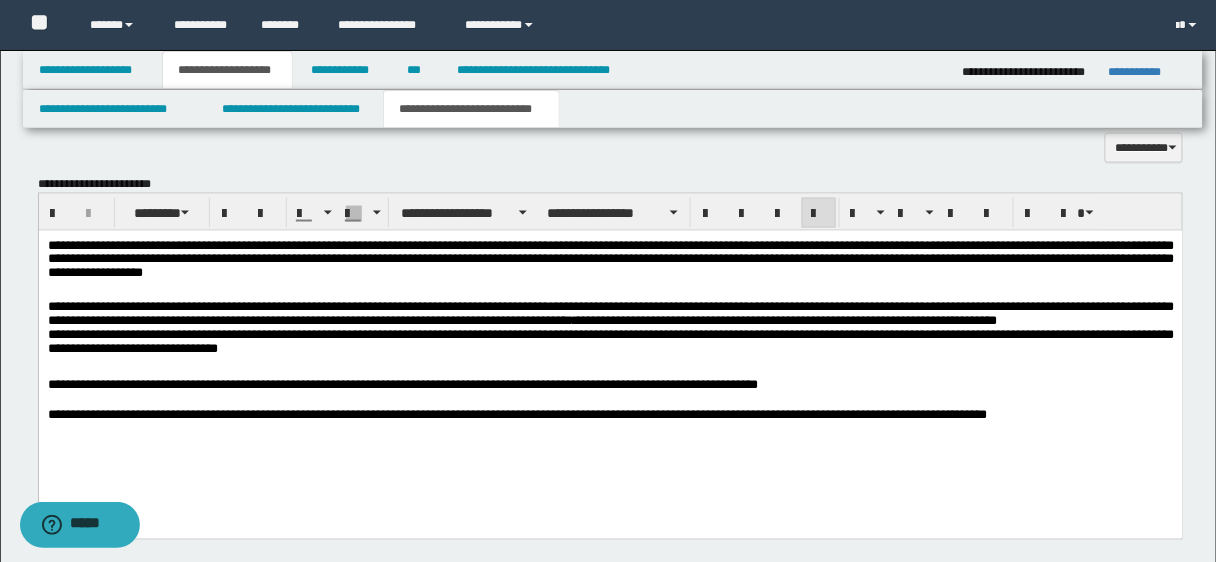 click on "**********" at bounding box center [610, 387] 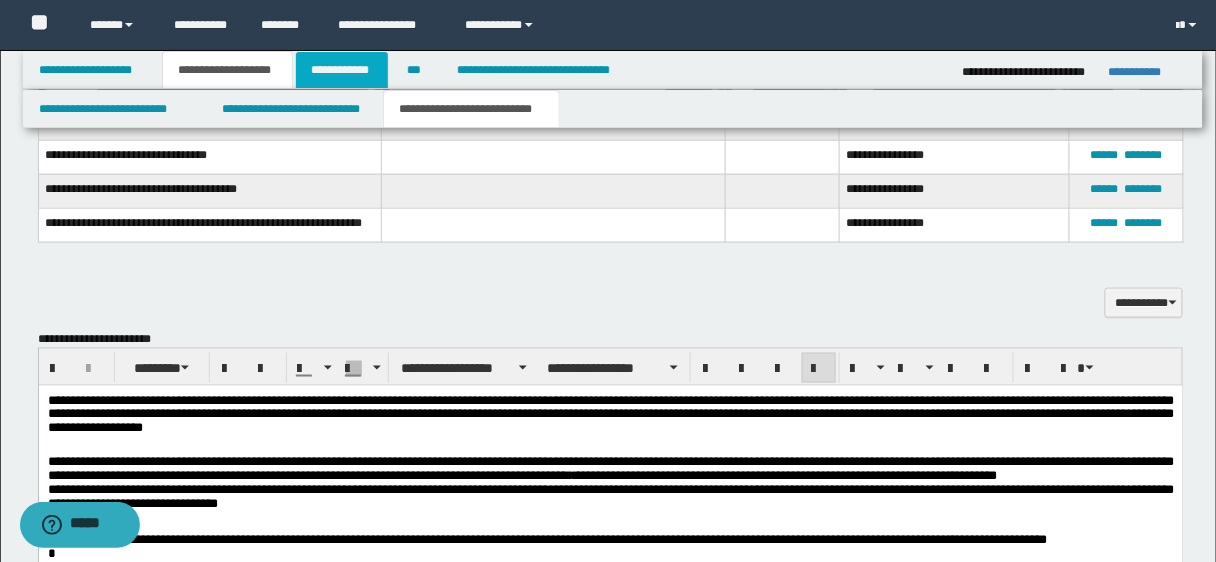 click on "**********" at bounding box center (342, 70) 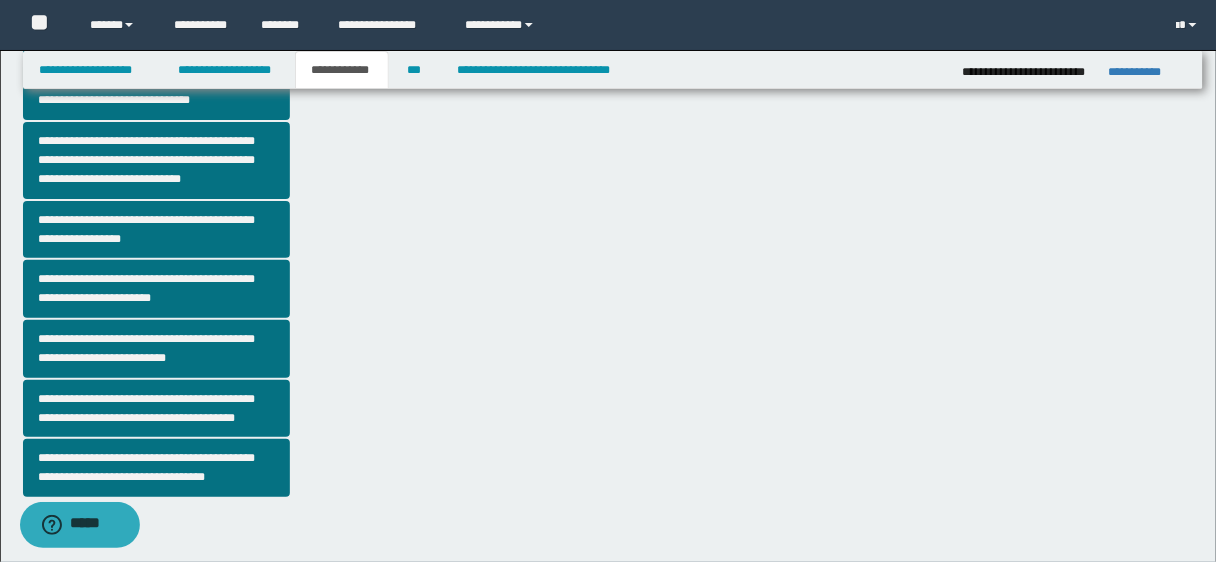 scroll, scrollTop: 512, scrollLeft: 0, axis: vertical 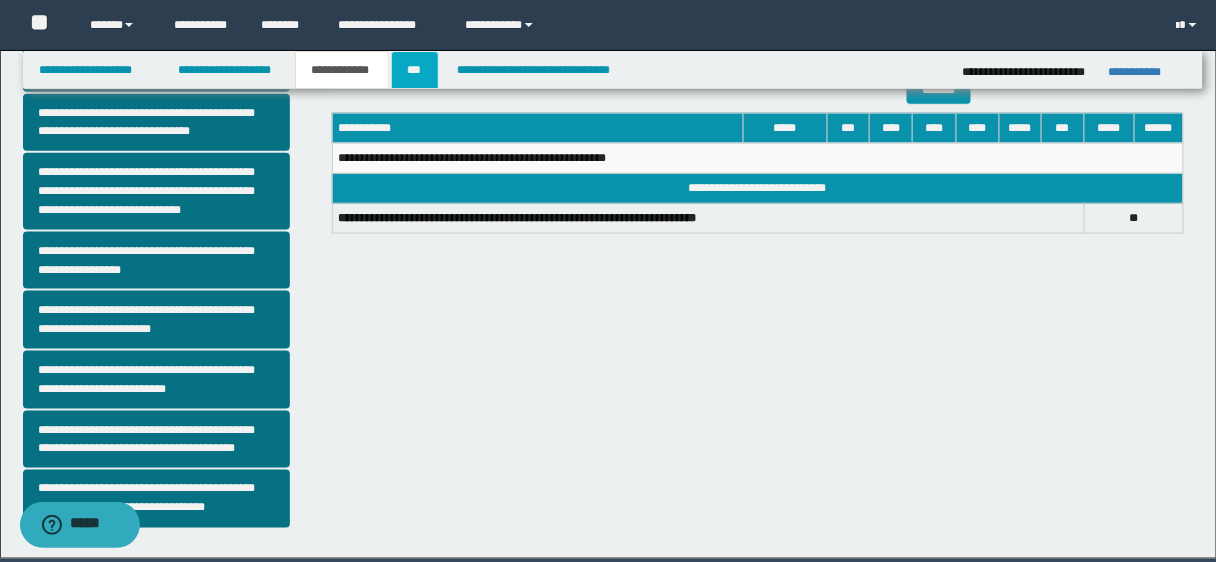 click on "***" at bounding box center (415, 70) 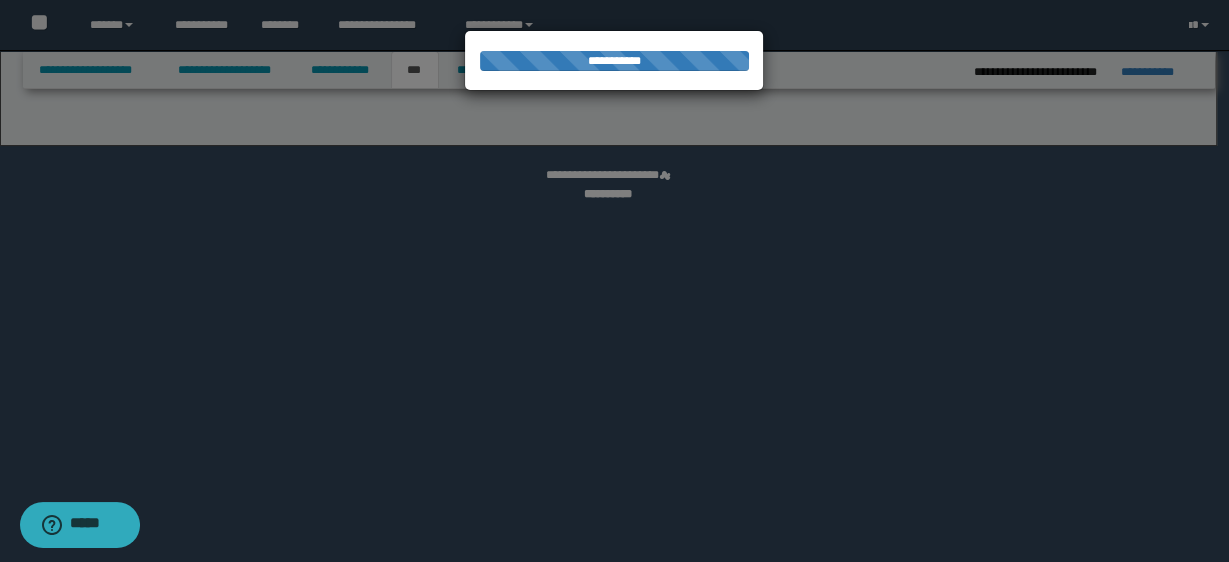 select on "*" 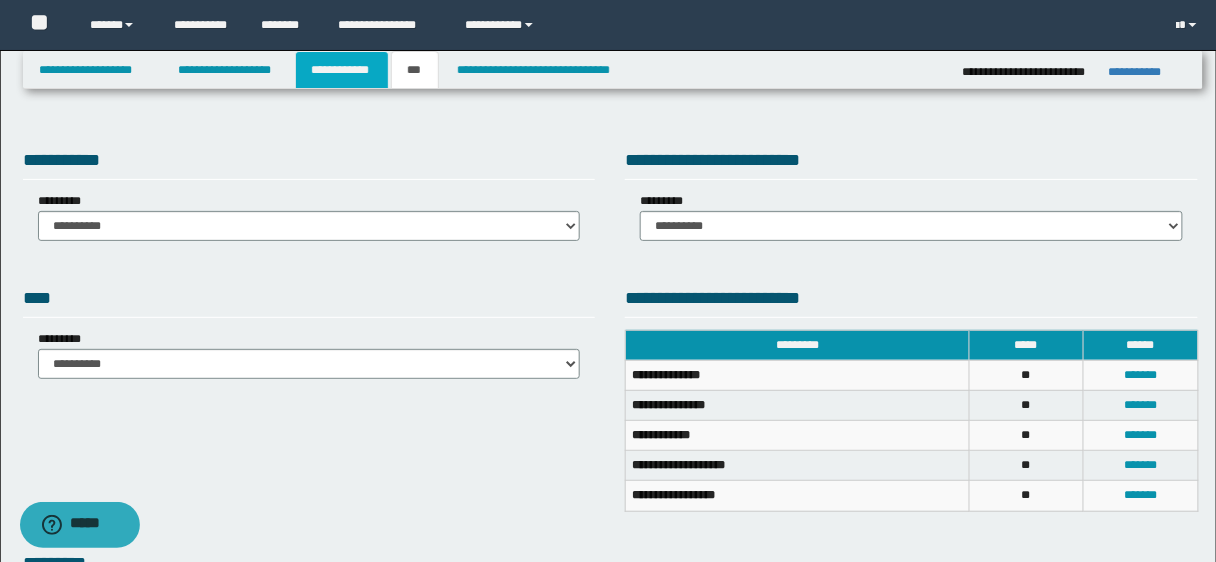 click on "**********" at bounding box center [342, 70] 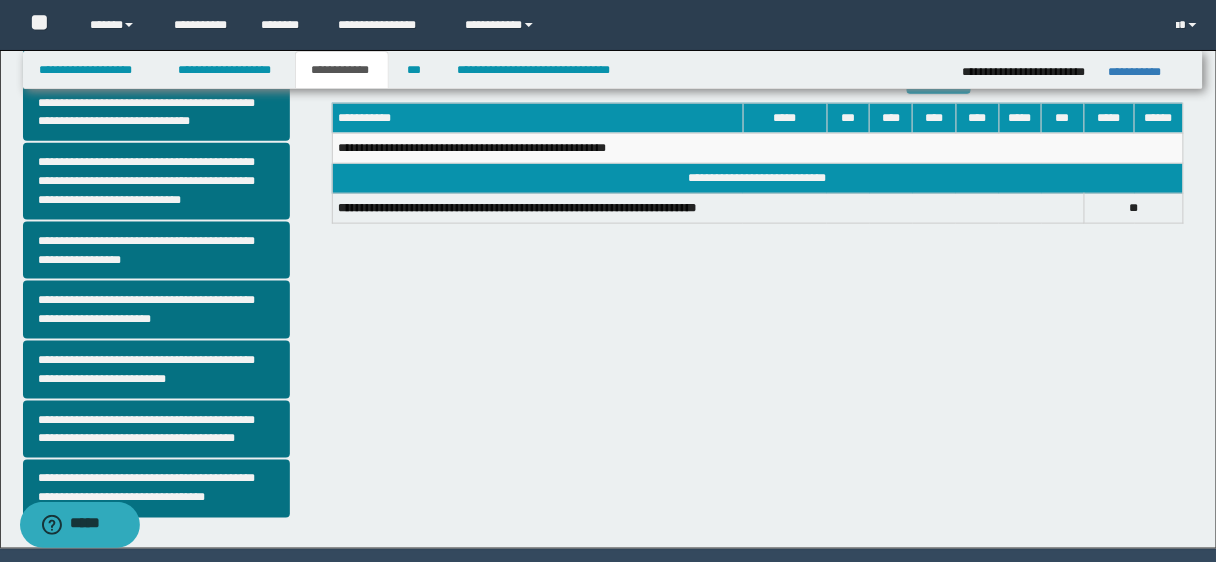 scroll, scrollTop: 547, scrollLeft: 0, axis: vertical 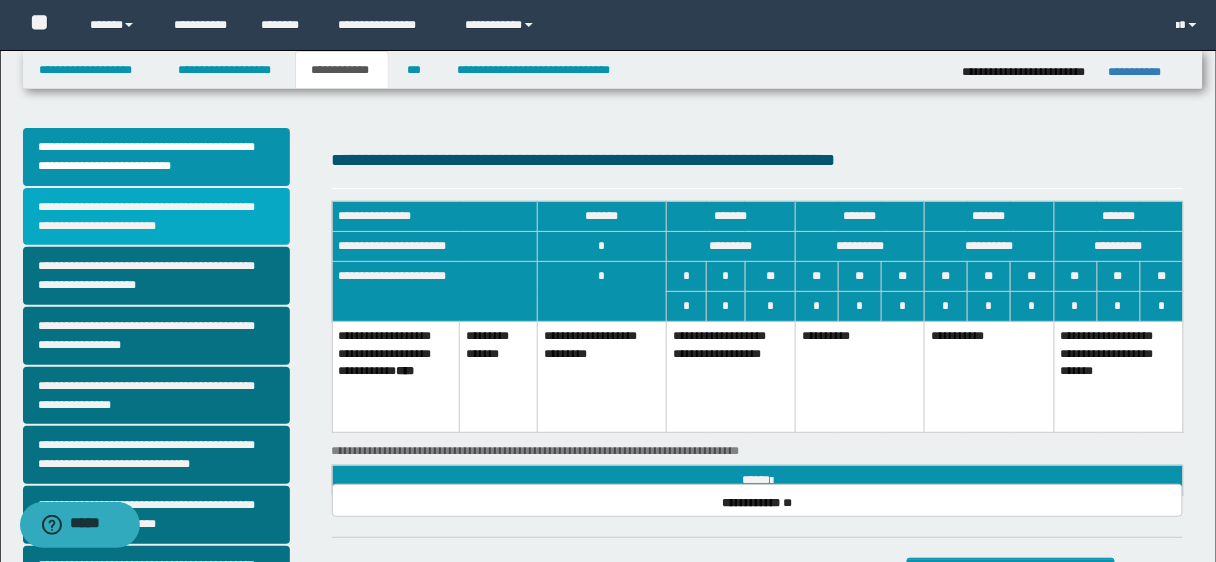 click on "**********" at bounding box center [156, 217] 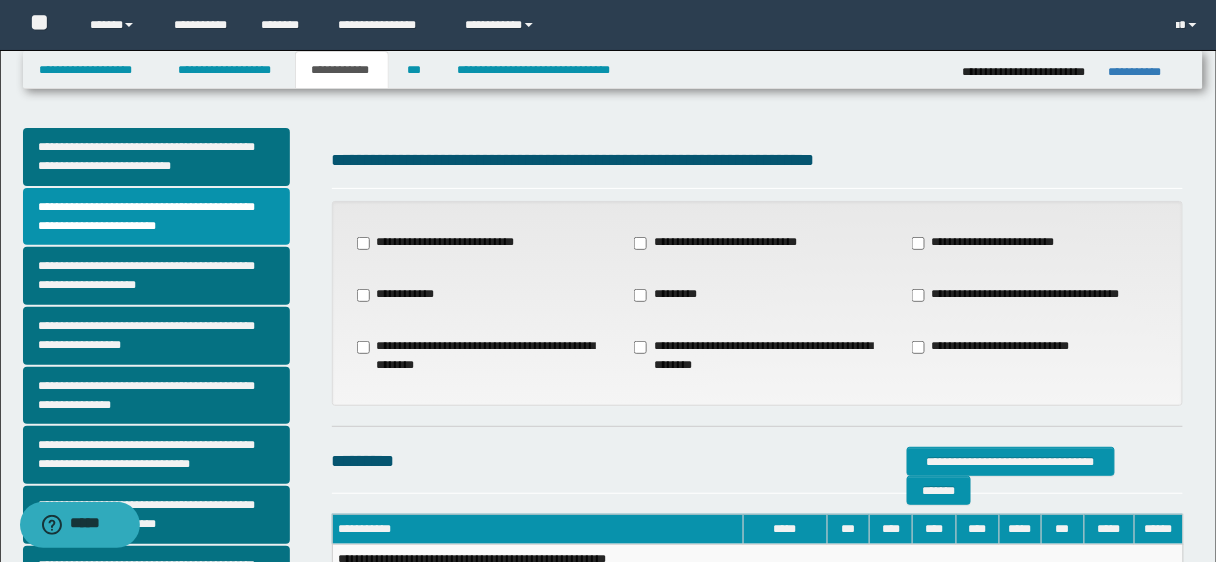 click on "**********" at bounding box center (1027, 295) 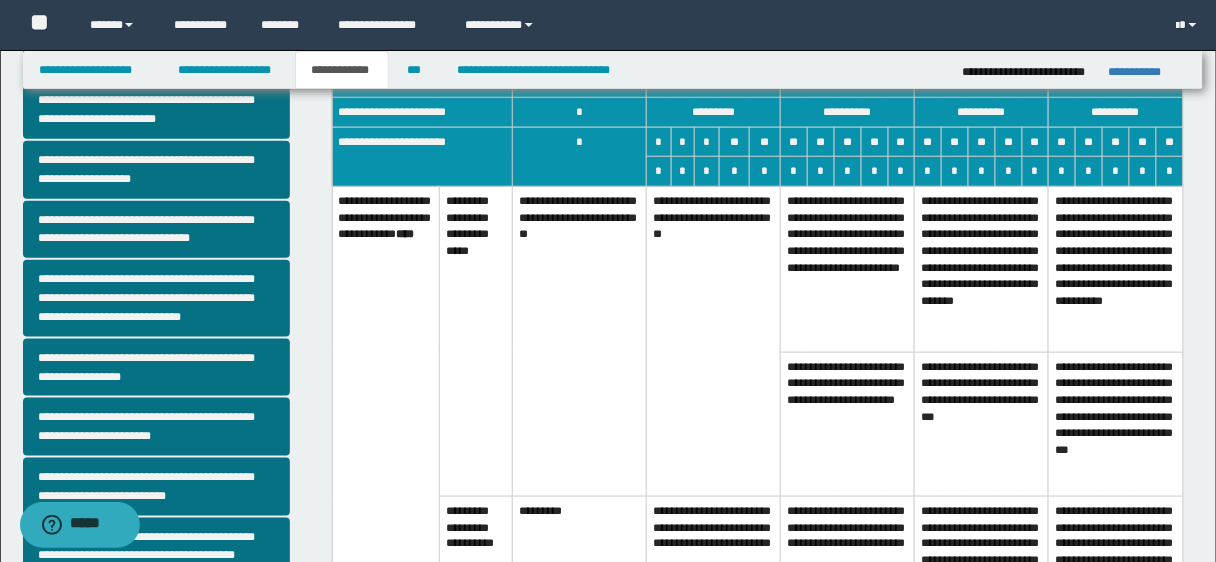 scroll, scrollTop: 422, scrollLeft: 0, axis: vertical 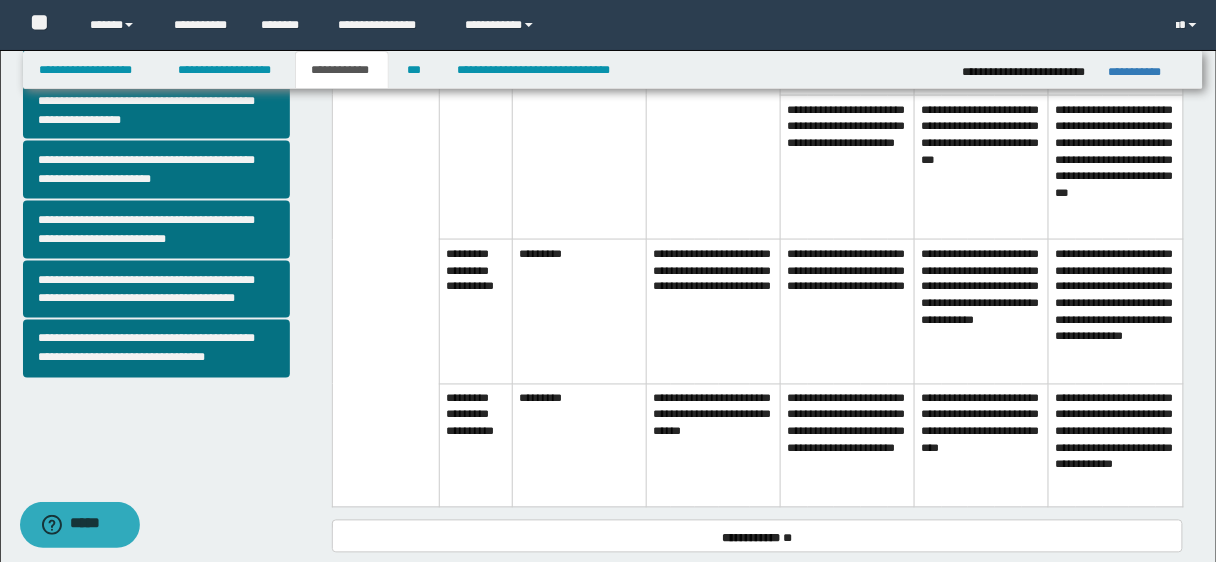 click on "**********" at bounding box center (1116, 445) 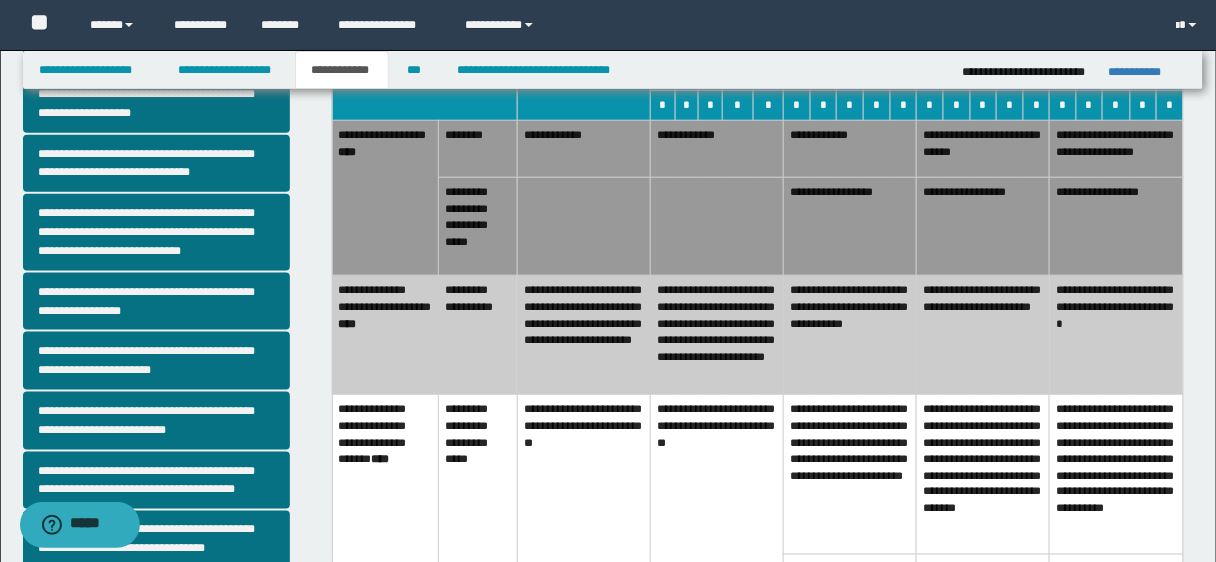 scroll, scrollTop: 408, scrollLeft: 0, axis: vertical 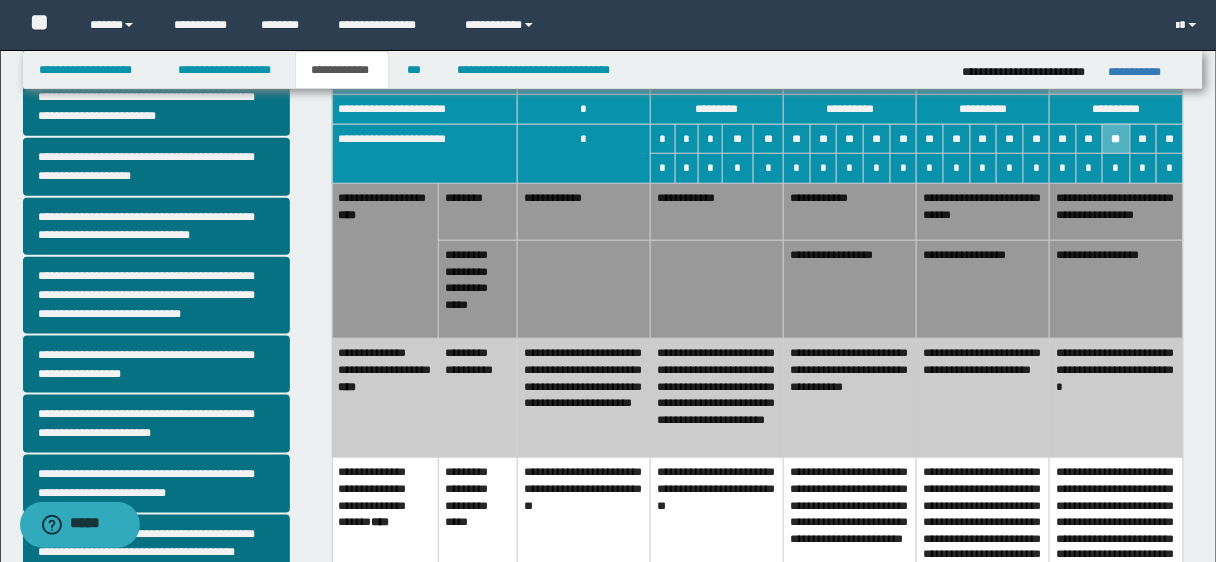 click on "**********" at bounding box center [850, 398] 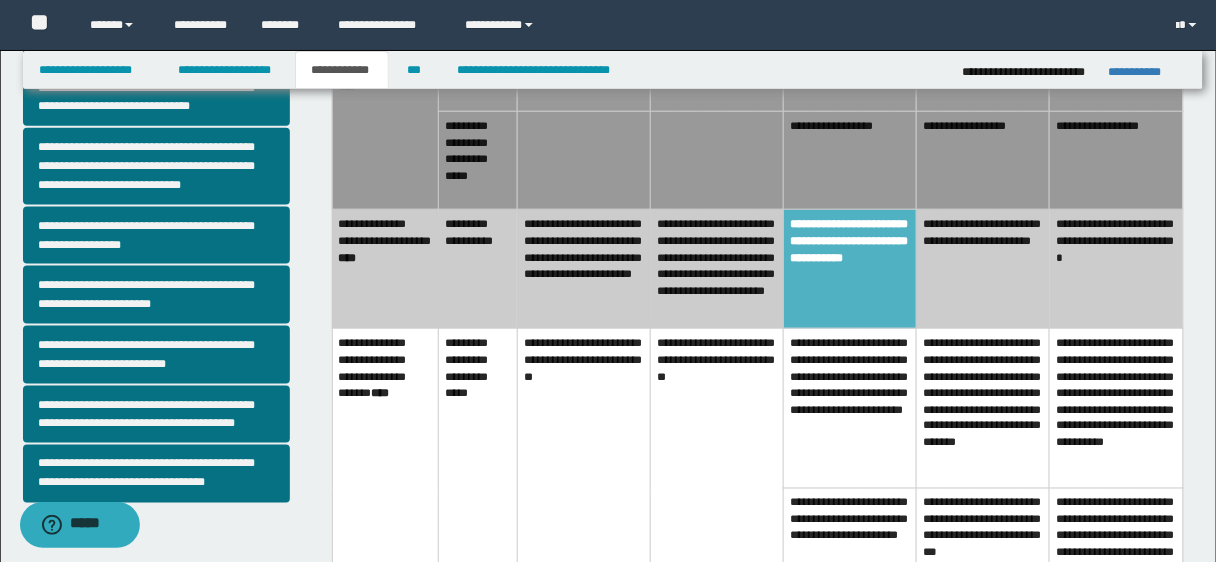 scroll, scrollTop: 544, scrollLeft: 0, axis: vertical 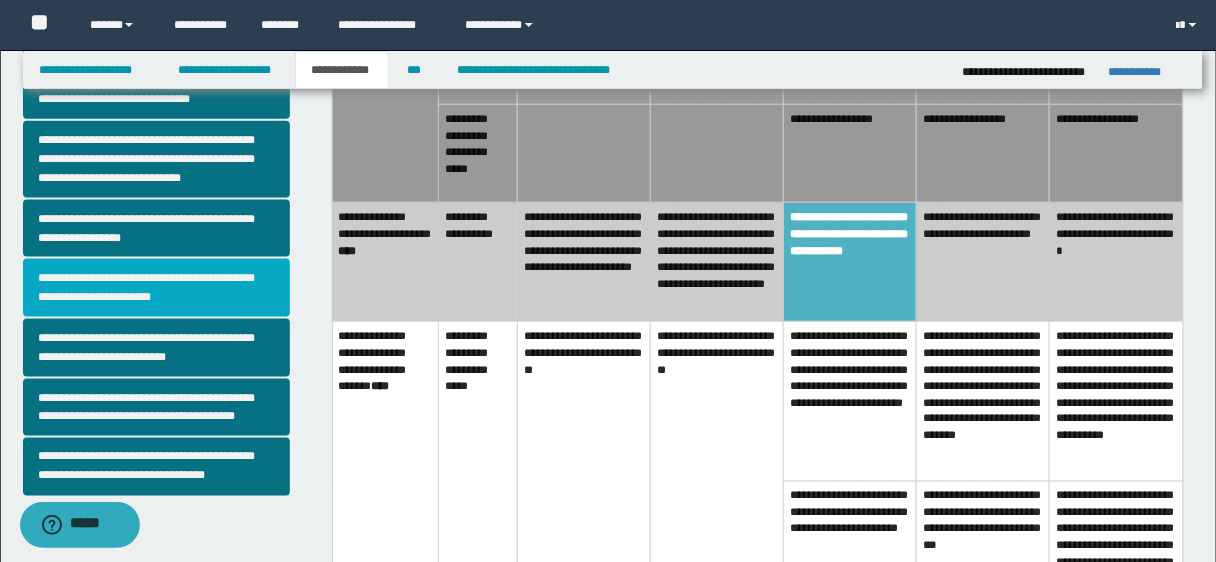 click on "**********" at bounding box center (156, 288) 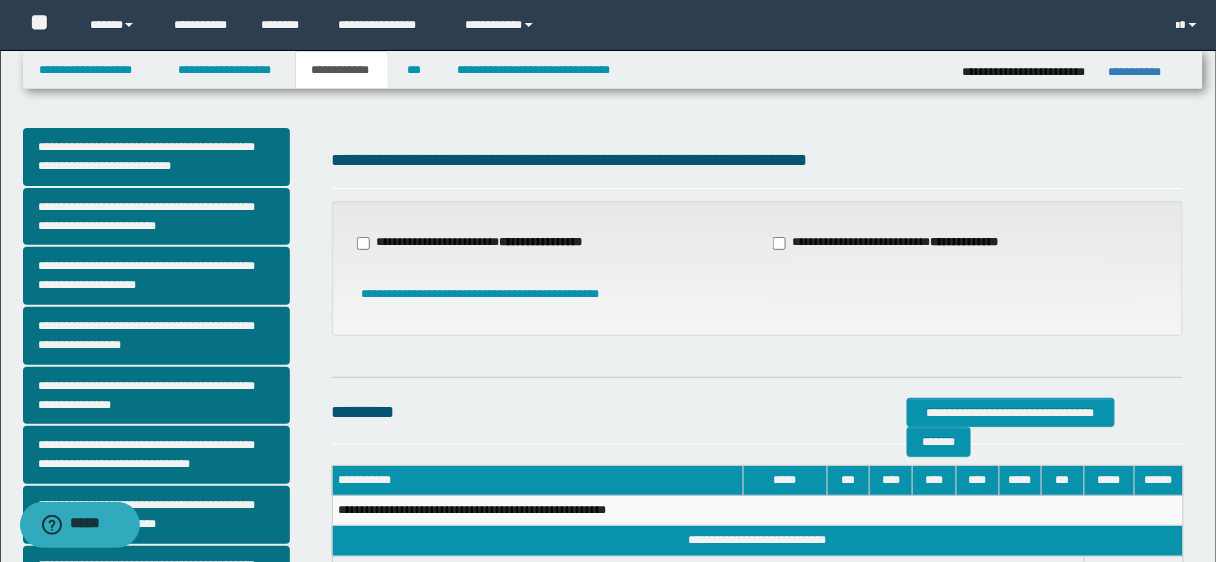 click on "**********" at bounding box center [482, 243] 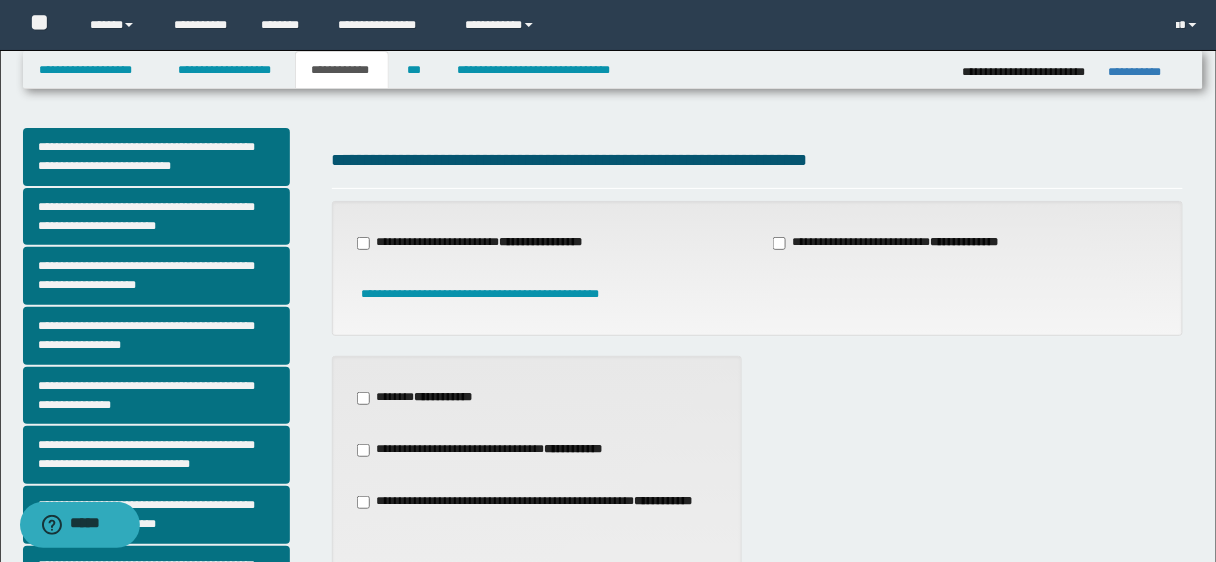 click on "**********" at bounding box center (444, 397) 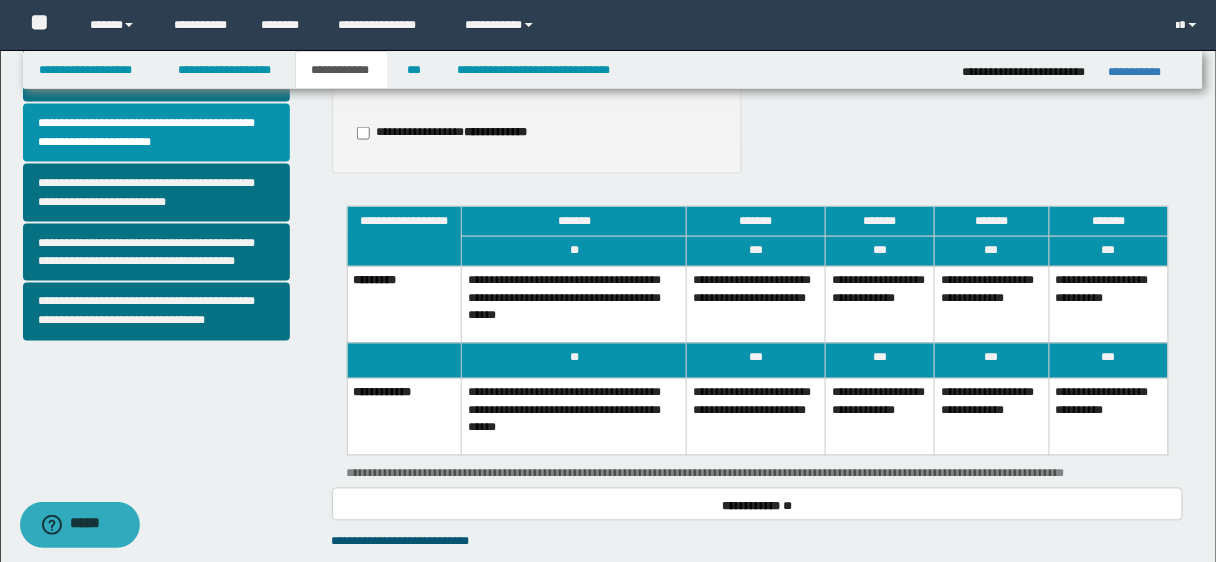 scroll, scrollTop: 704, scrollLeft: 0, axis: vertical 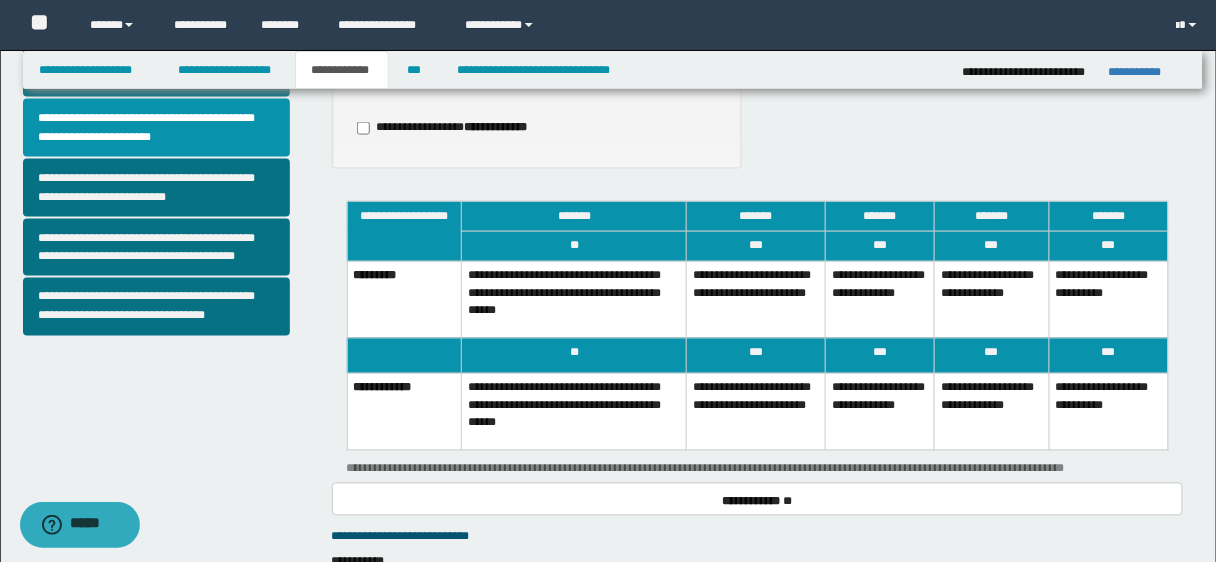 click on "**********" at bounding box center (1108, 300) 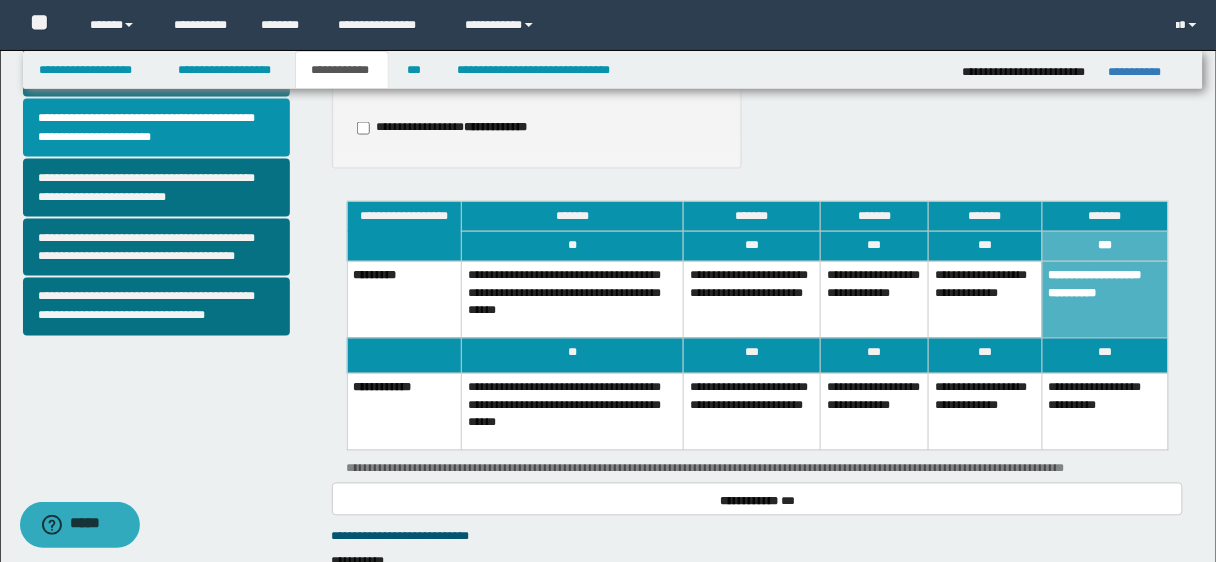 click on "**********" at bounding box center [1105, 412] 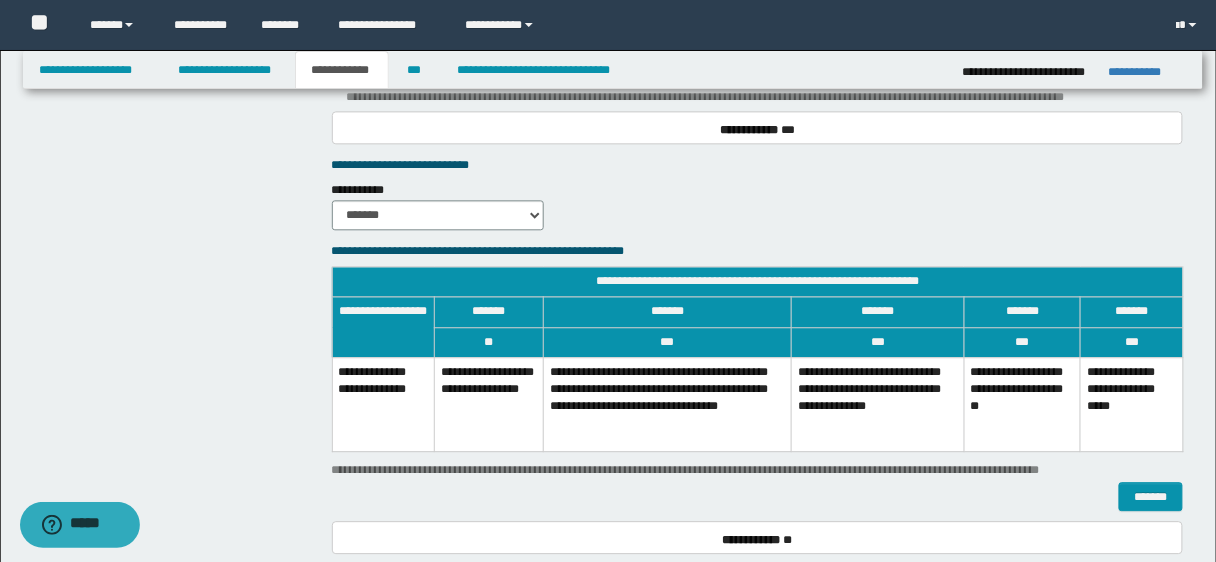 scroll, scrollTop: 1114, scrollLeft: 0, axis: vertical 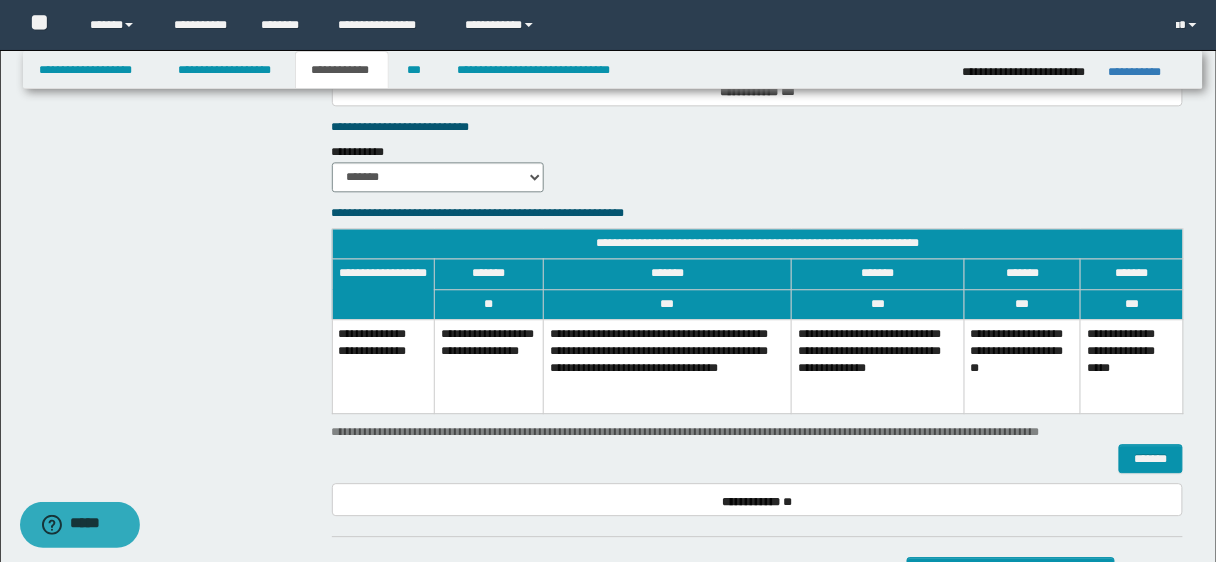click on "**********" at bounding box center [1132, 366] 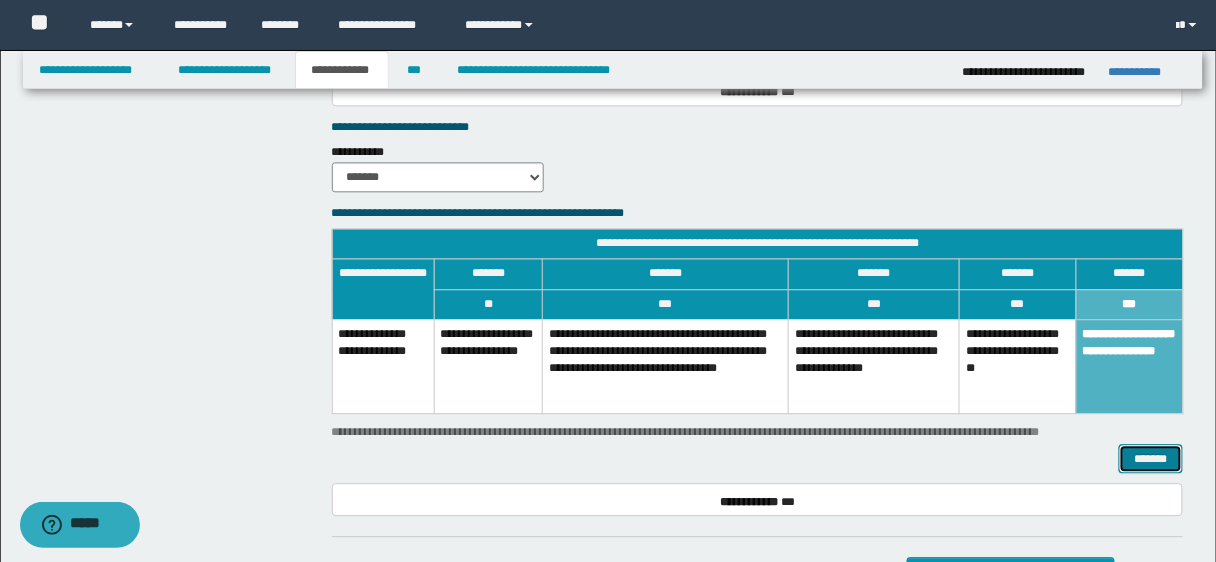 click on "*******" at bounding box center [1151, 458] 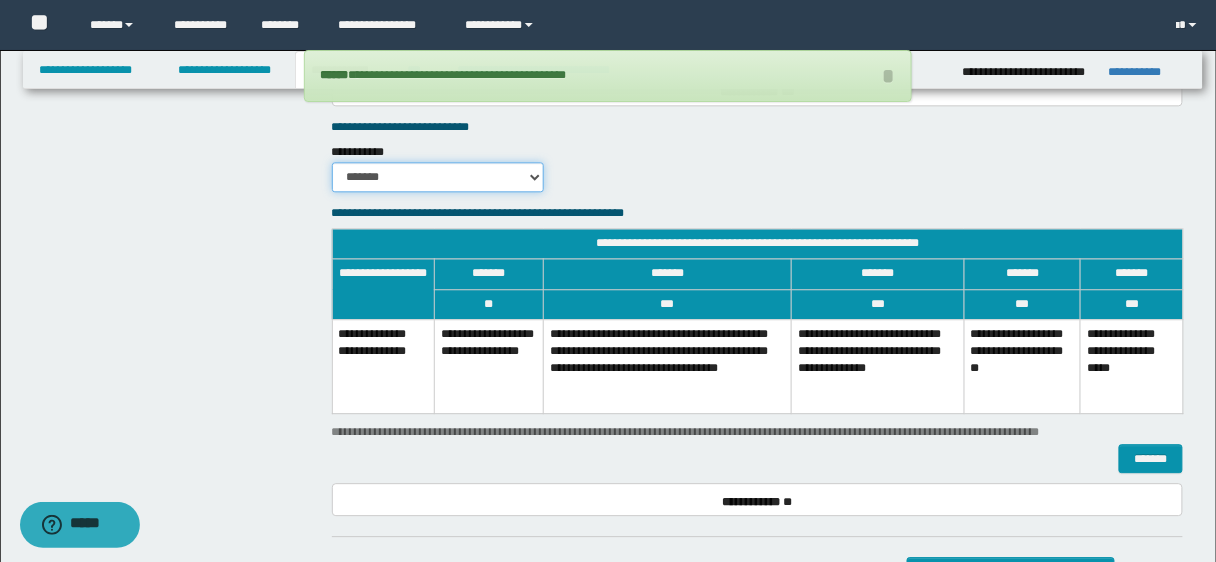 click on "*******
*********" at bounding box center [438, 177] 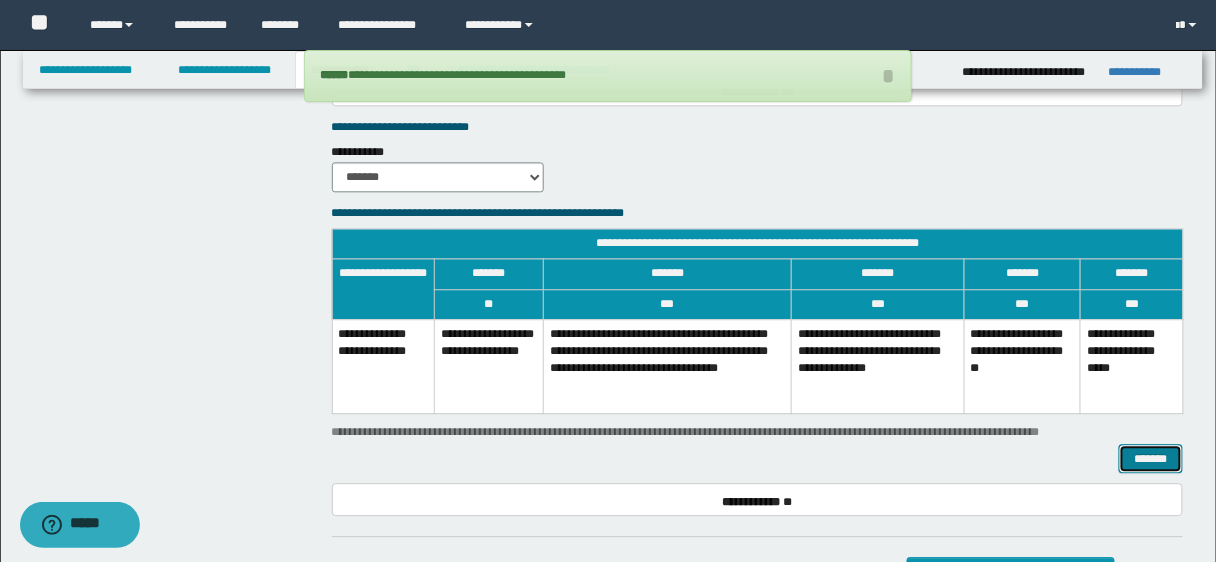 click on "*******" at bounding box center [1151, 458] 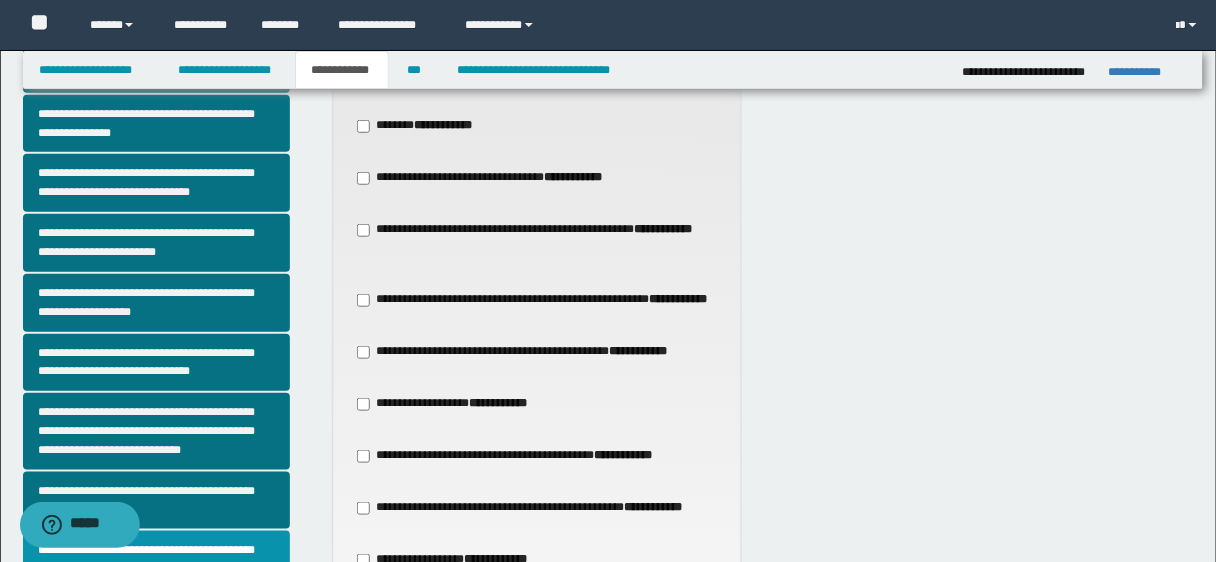 scroll, scrollTop: 252, scrollLeft: 0, axis: vertical 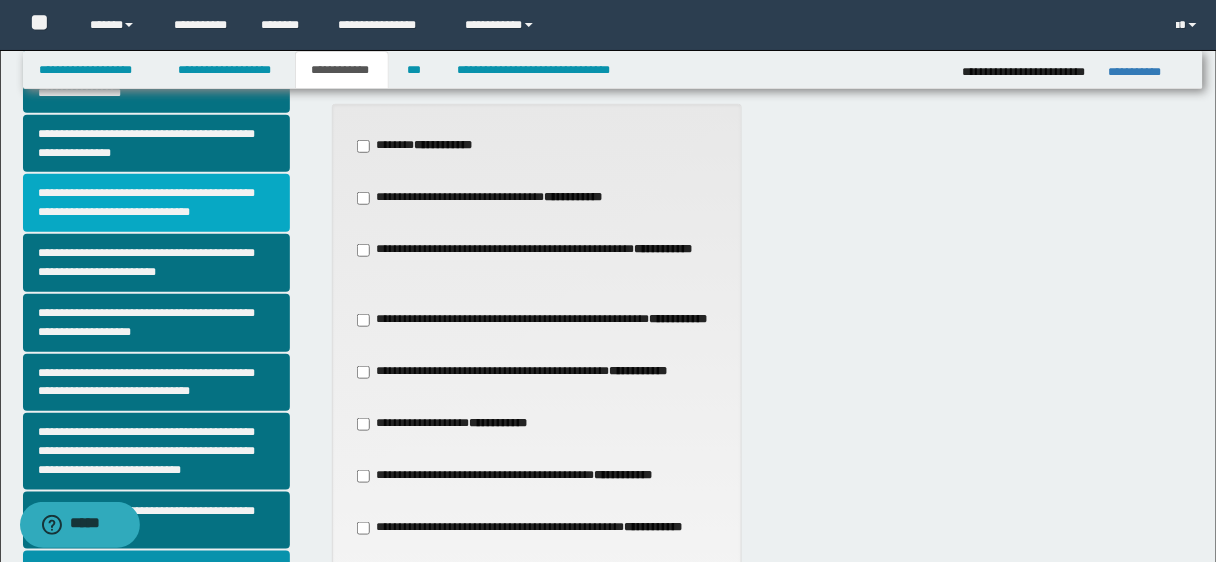 click on "**********" at bounding box center (156, 203) 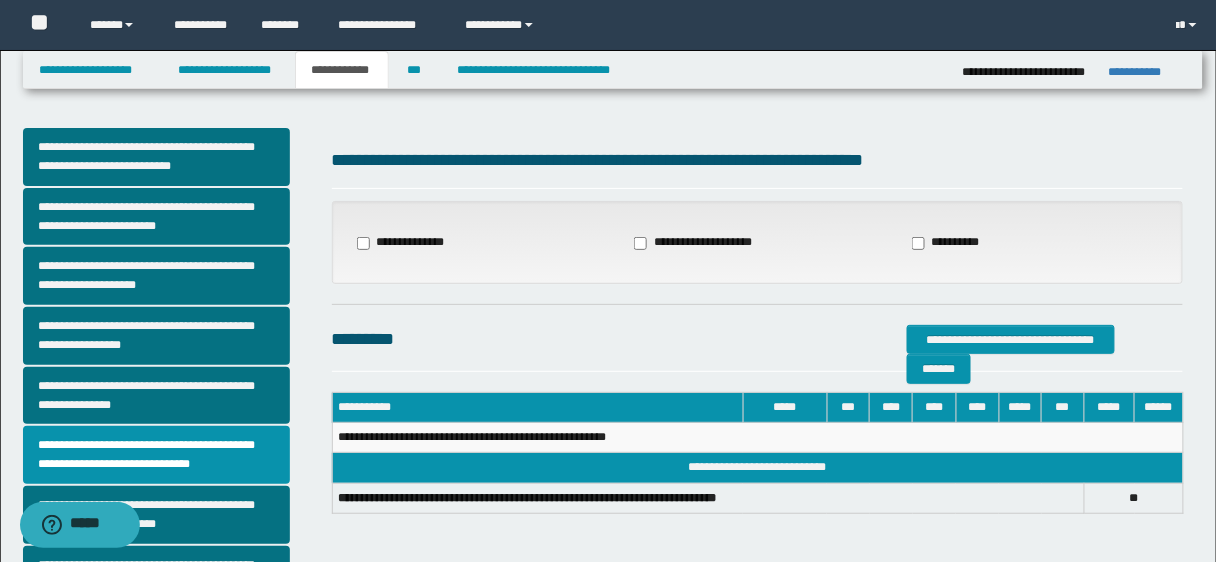 click on "**********" at bounding box center [401, 243] 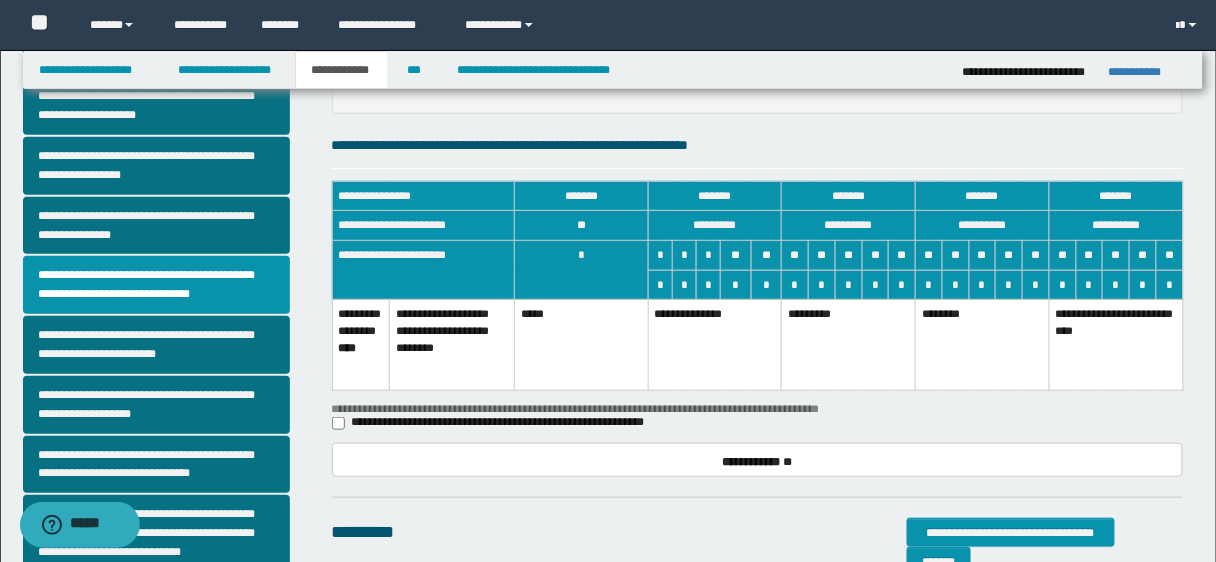 scroll, scrollTop: 165, scrollLeft: 0, axis: vertical 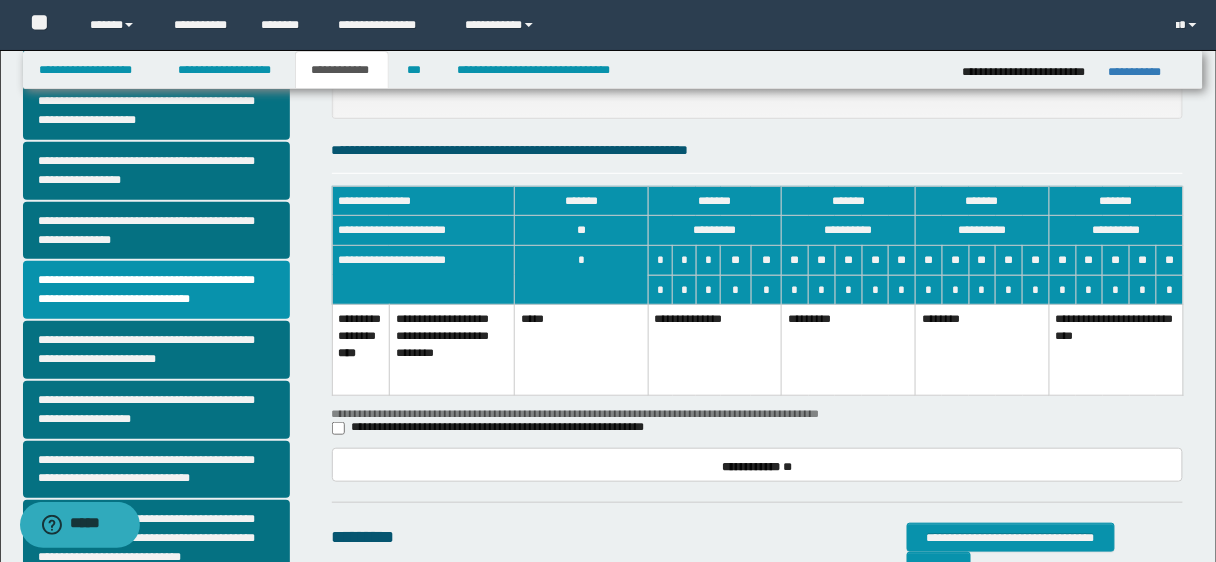 click on "*********" at bounding box center (849, 350) 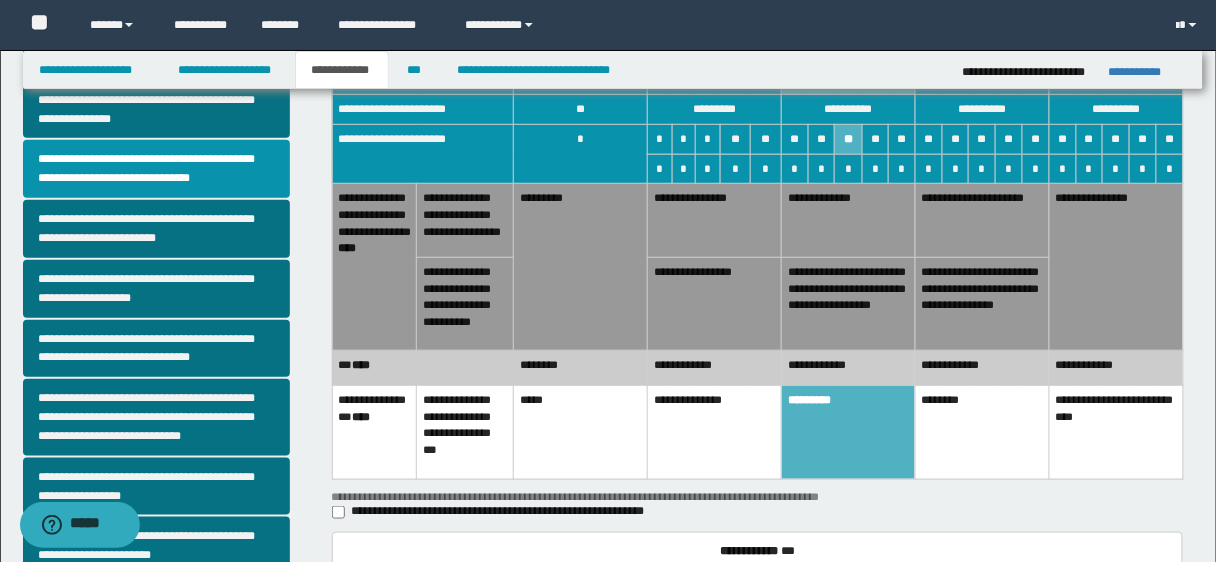 scroll, scrollTop: 295, scrollLeft: 0, axis: vertical 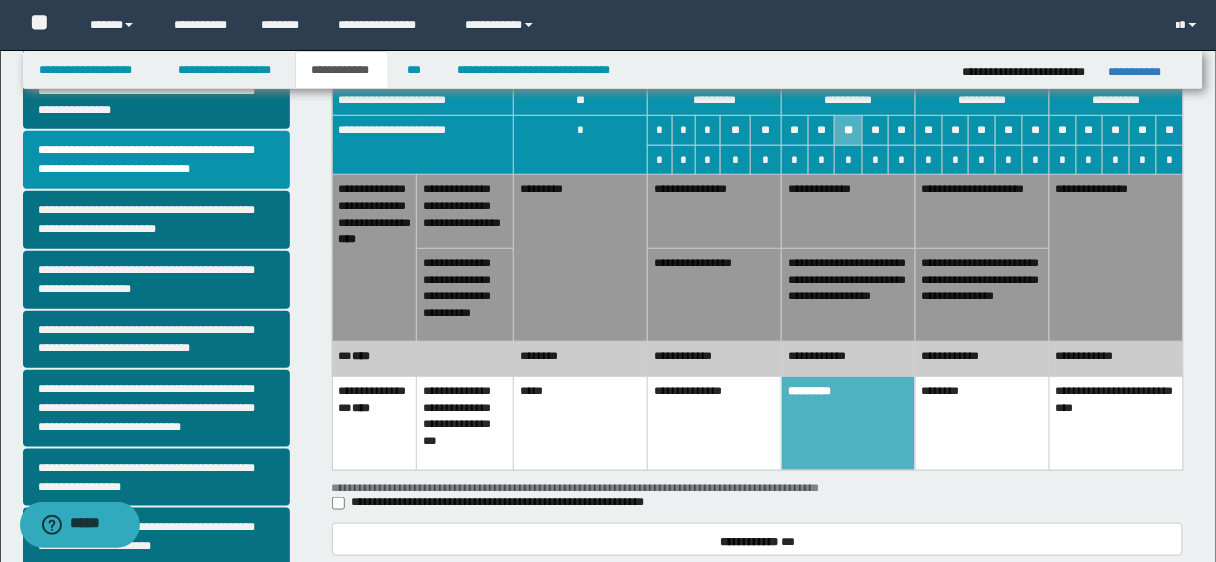 click on "**********" at bounding box center [715, 295] 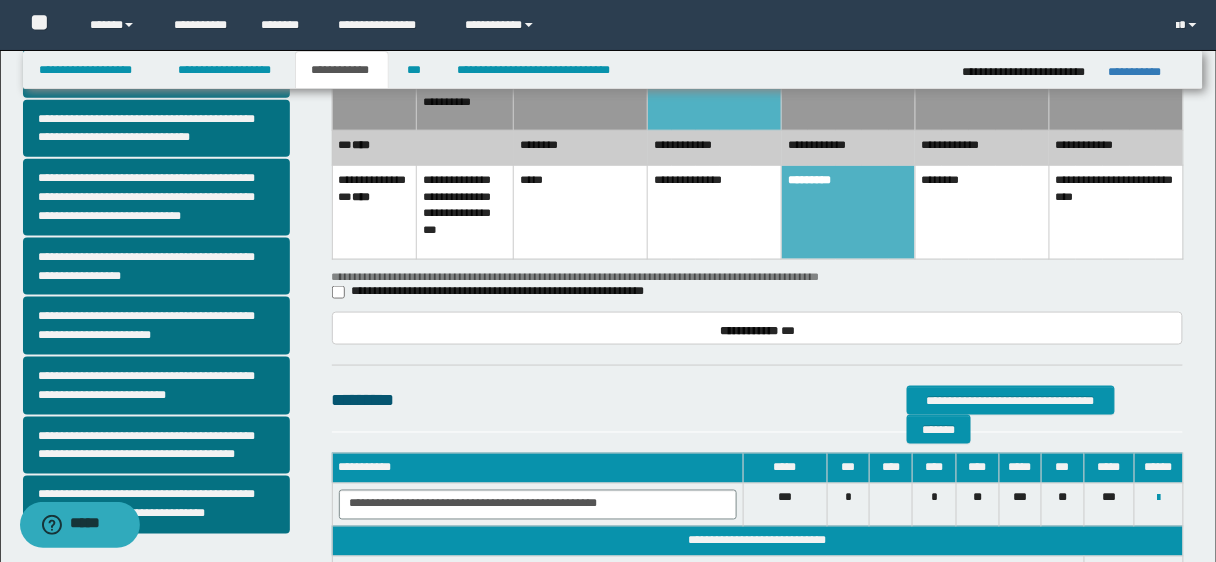 scroll, scrollTop: 494, scrollLeft: 0, axis: vertical 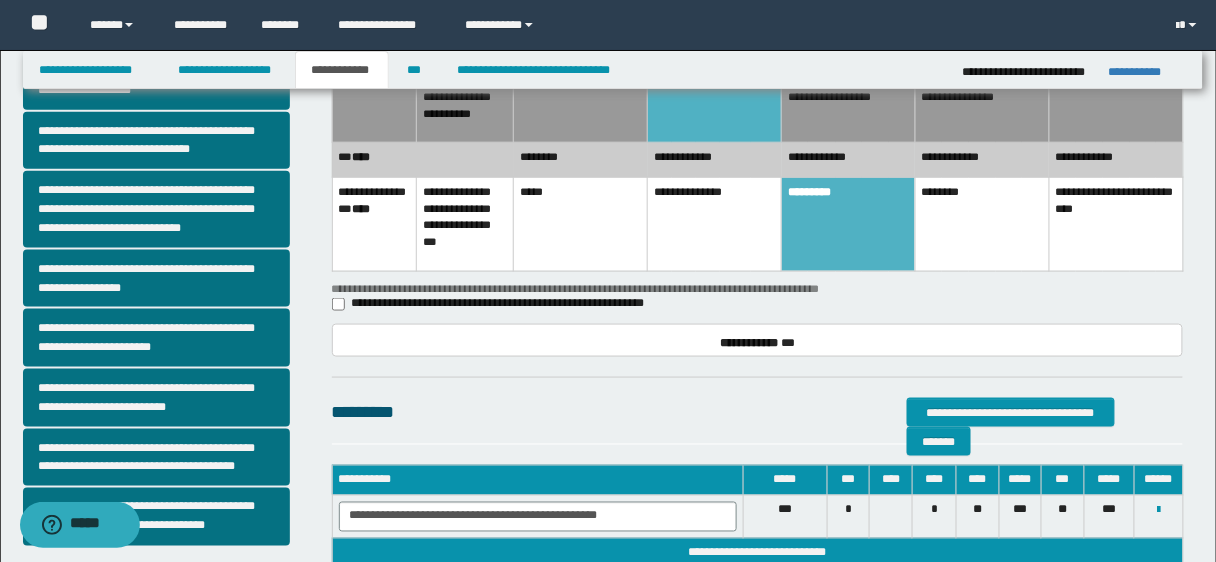 click on "**********" at bounding box center [715, 224] 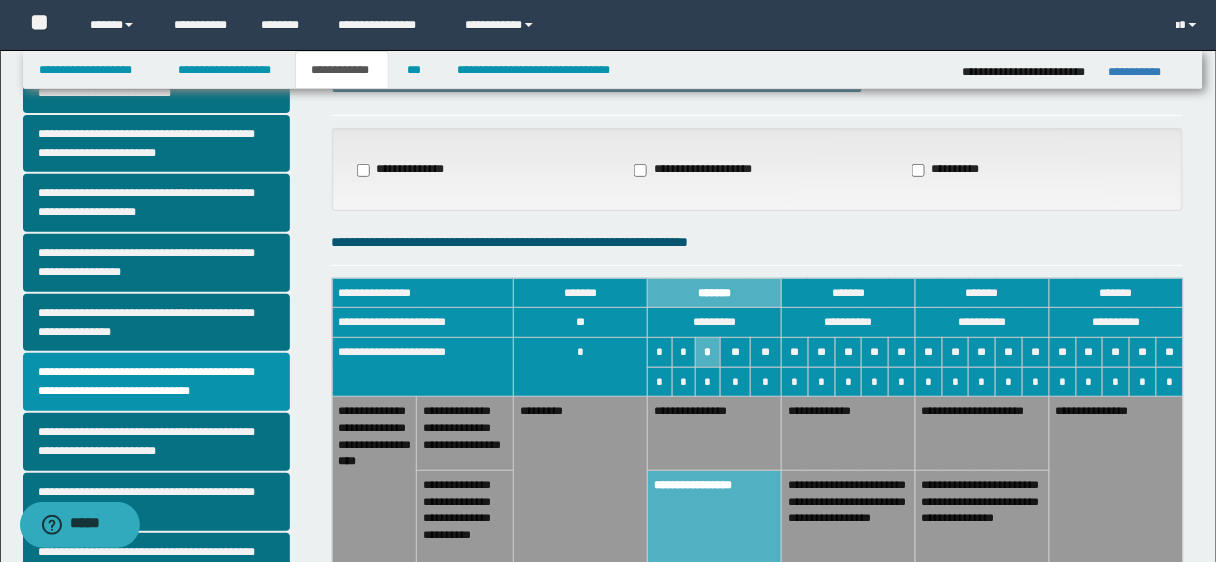 scroll, scrollTop: 0, scrollLeft: 0, axis: both 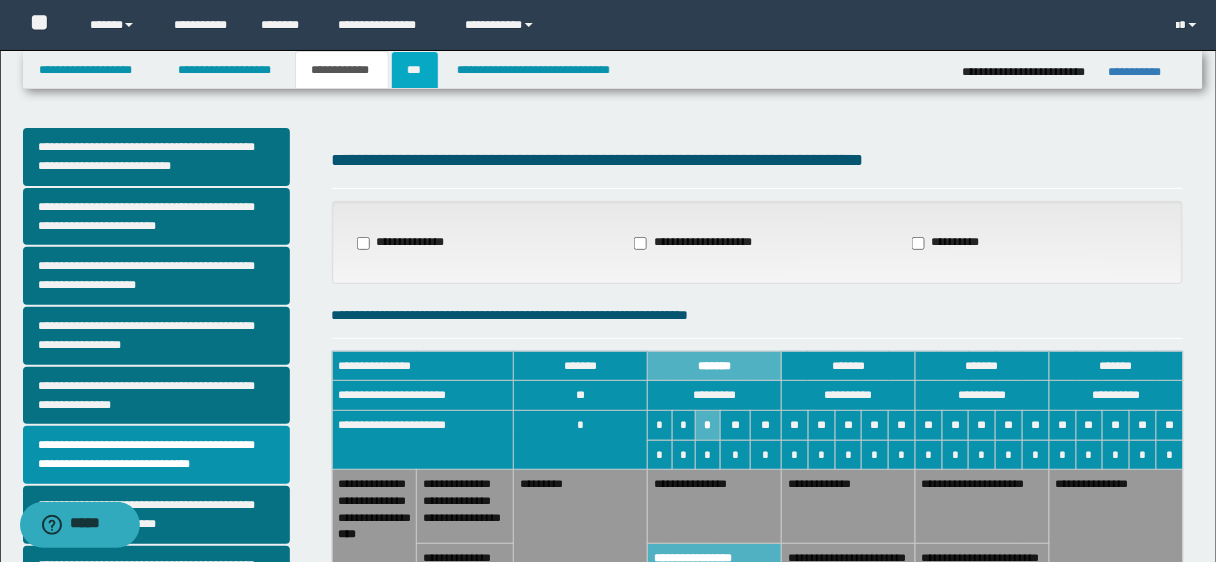 click on "***" at bounding box center [415, 70] 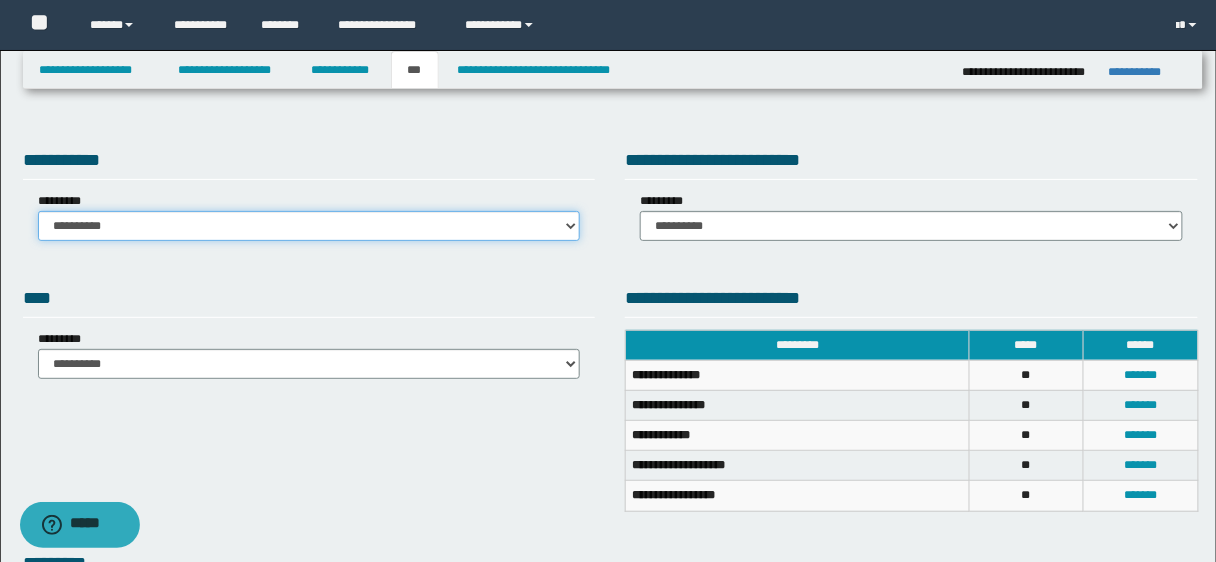 click on "**********" at bounding box center [309, 226] 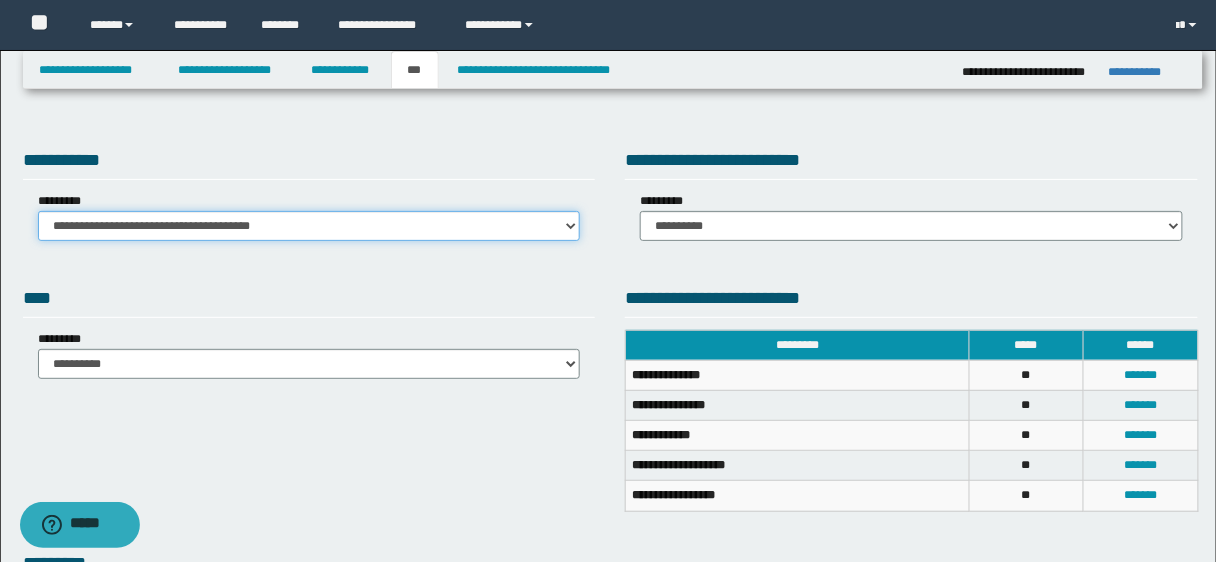 click on "**********" at bounding box center (309, 226) 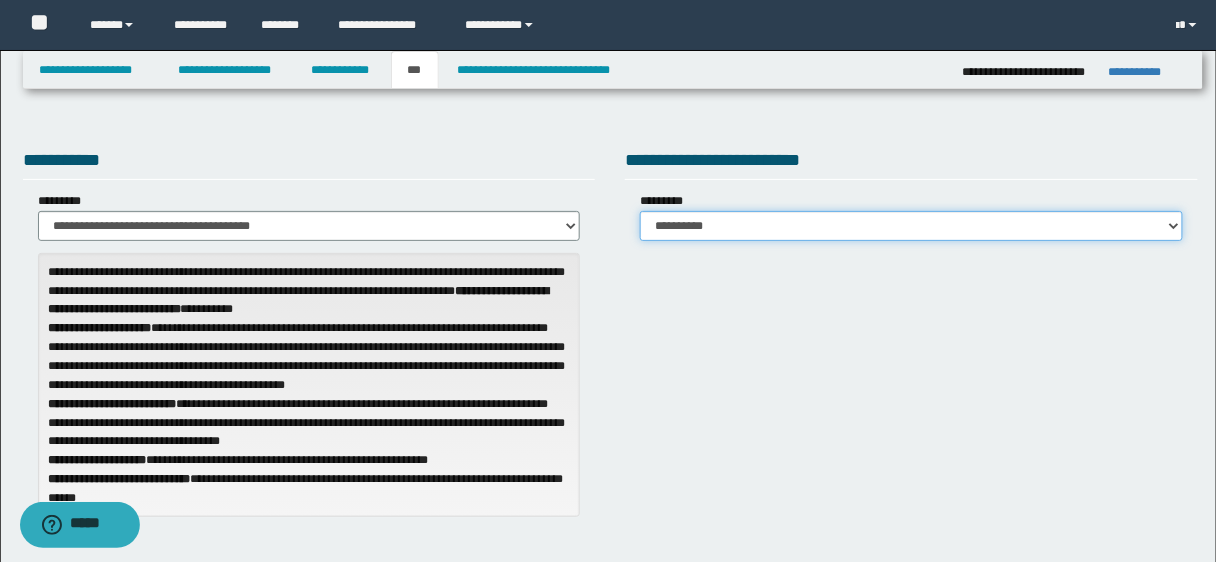 click on "**********" at bounding box center [911, 226] 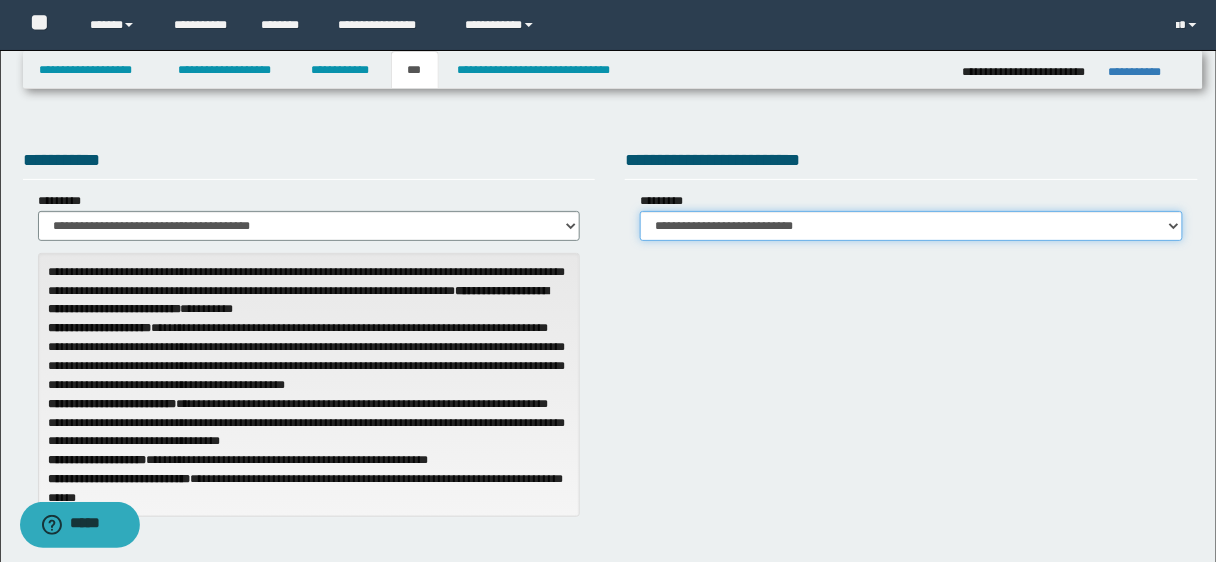 click on "**********" at bounding box center (911, 226) 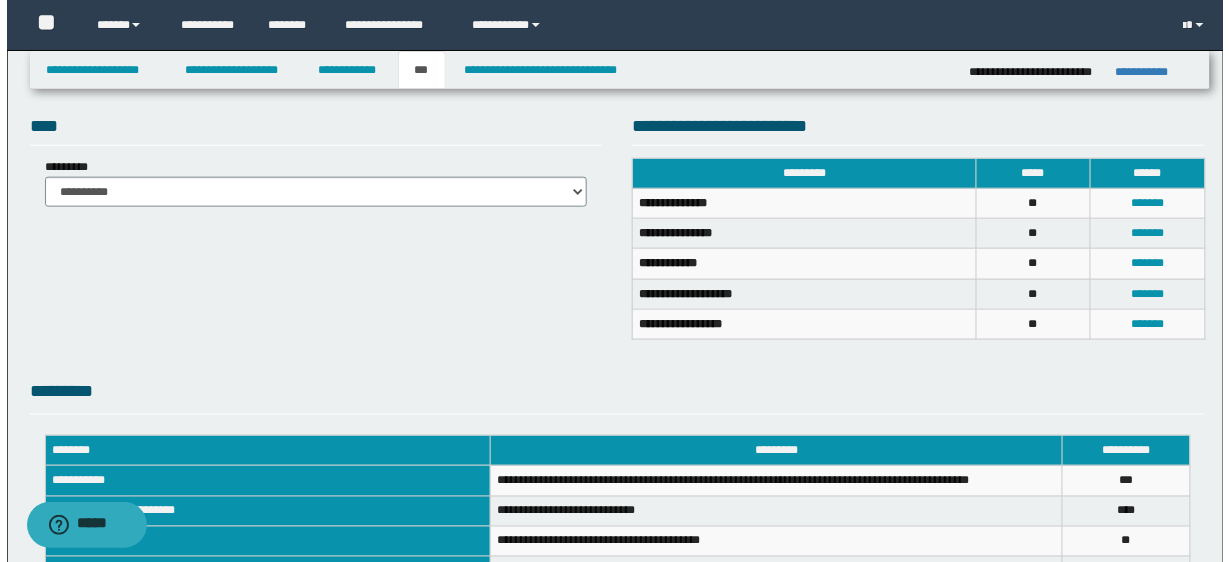 scroll, scrollTop: 452, scrollLeft: 0, axis: vertical 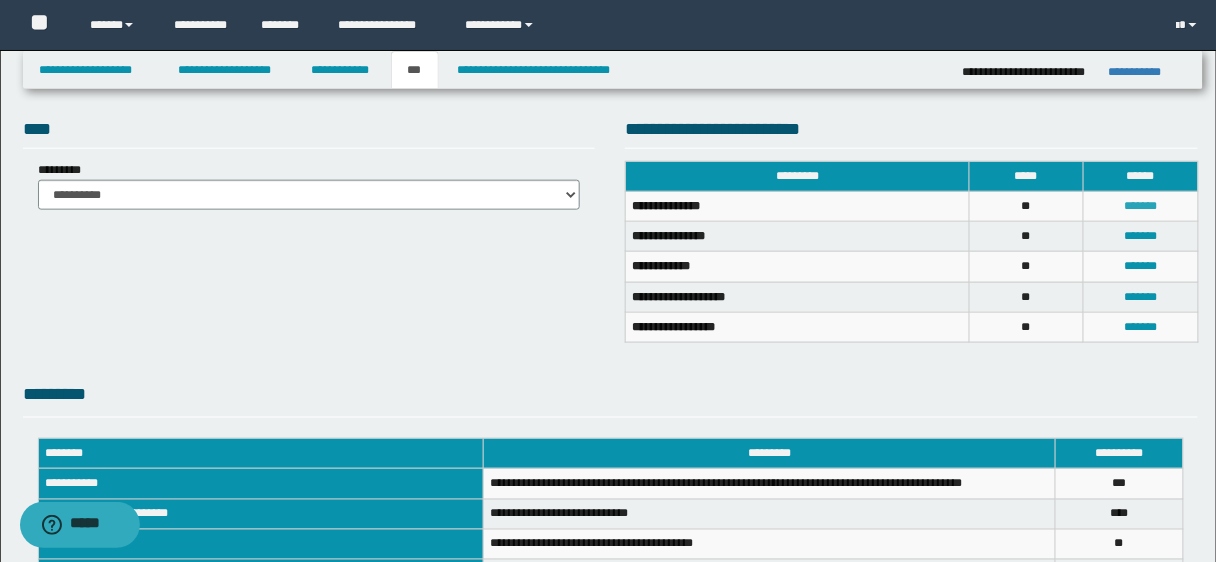 click on "*******" at bounding box center [1140, 206] 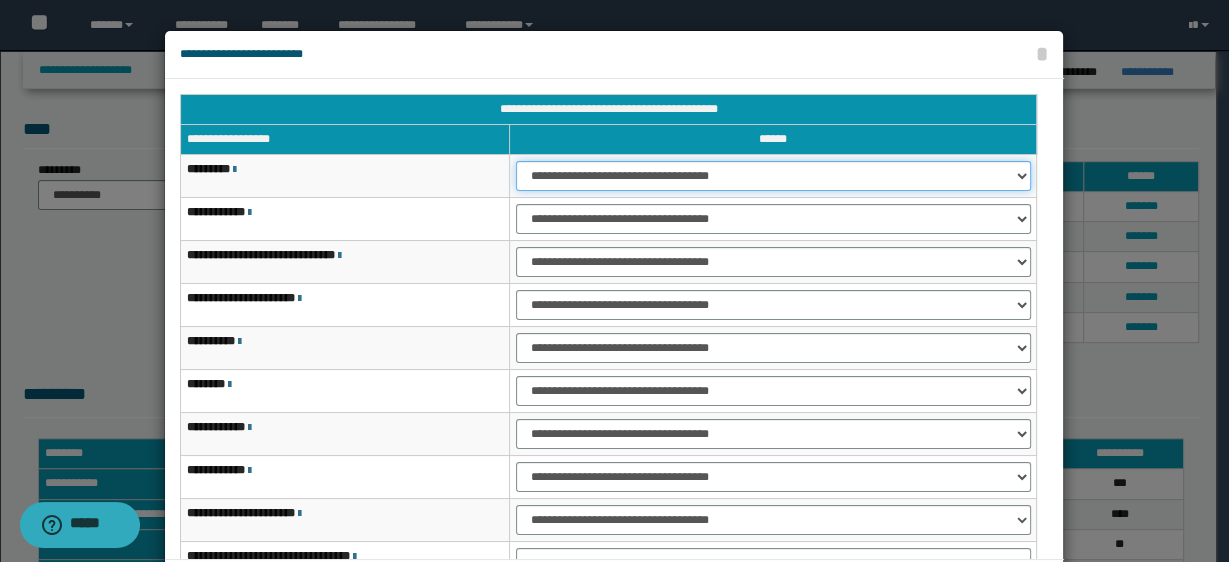 click on "**********" at bounding box center [773, 176] 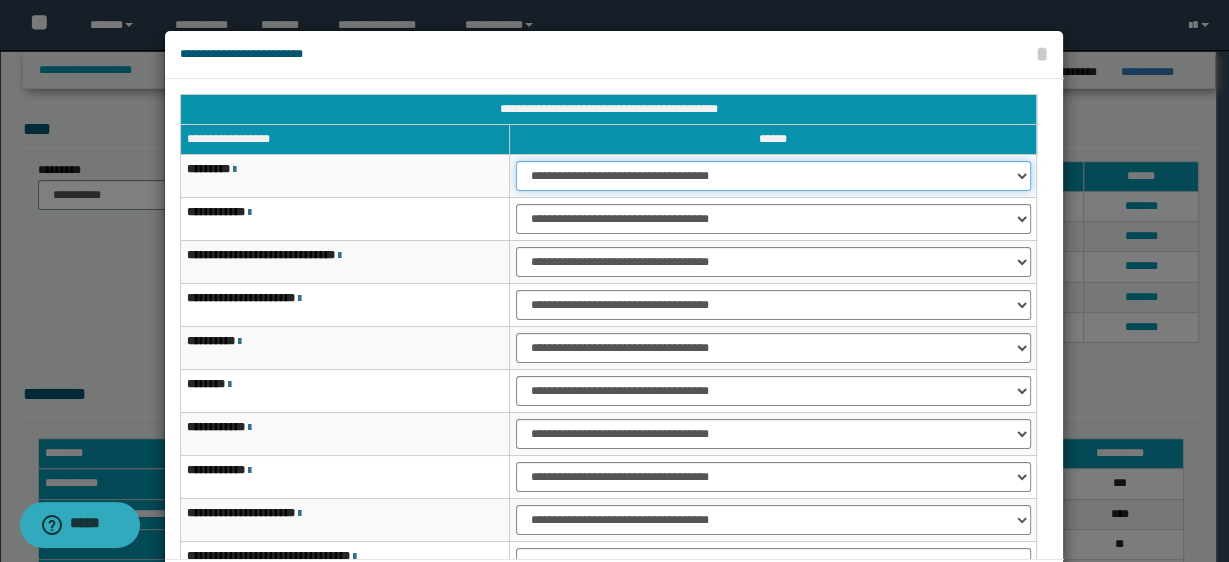 select on "***" 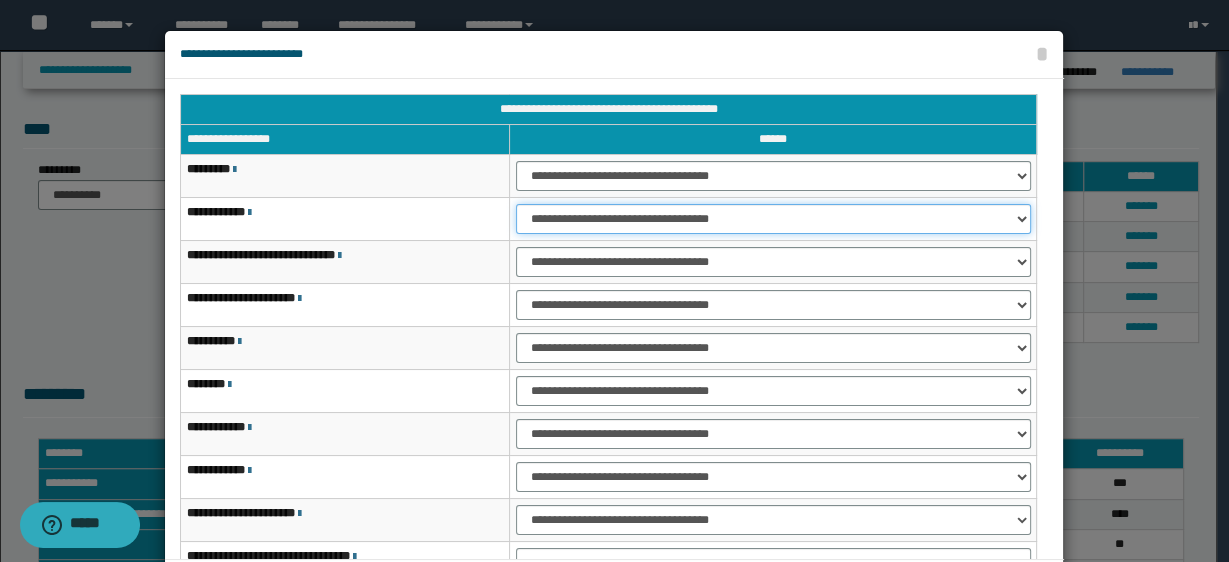 click on "**********" at bounding box center (773, 219) 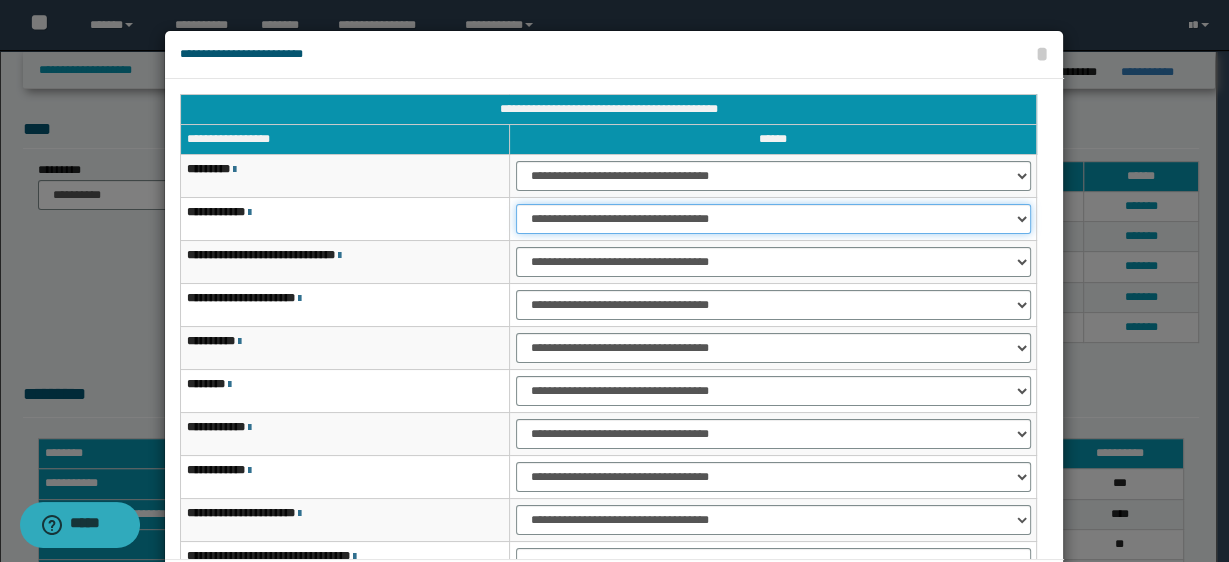 select on "***" 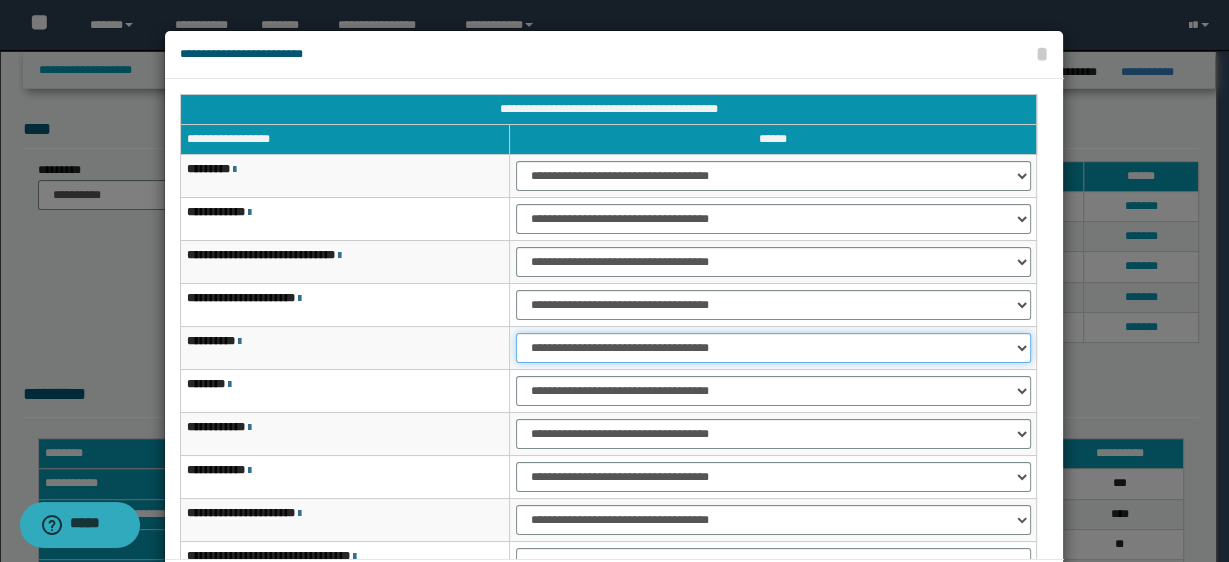 click on "**********" at bounding box center (773, 348) 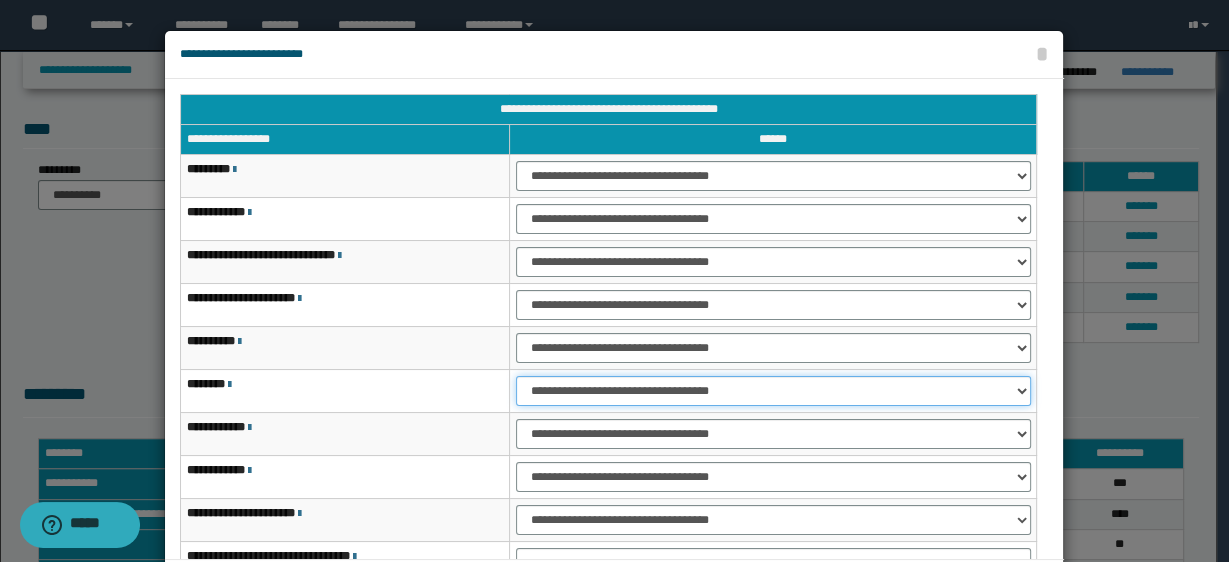 click on "**********" at bounding box center (773, 391) 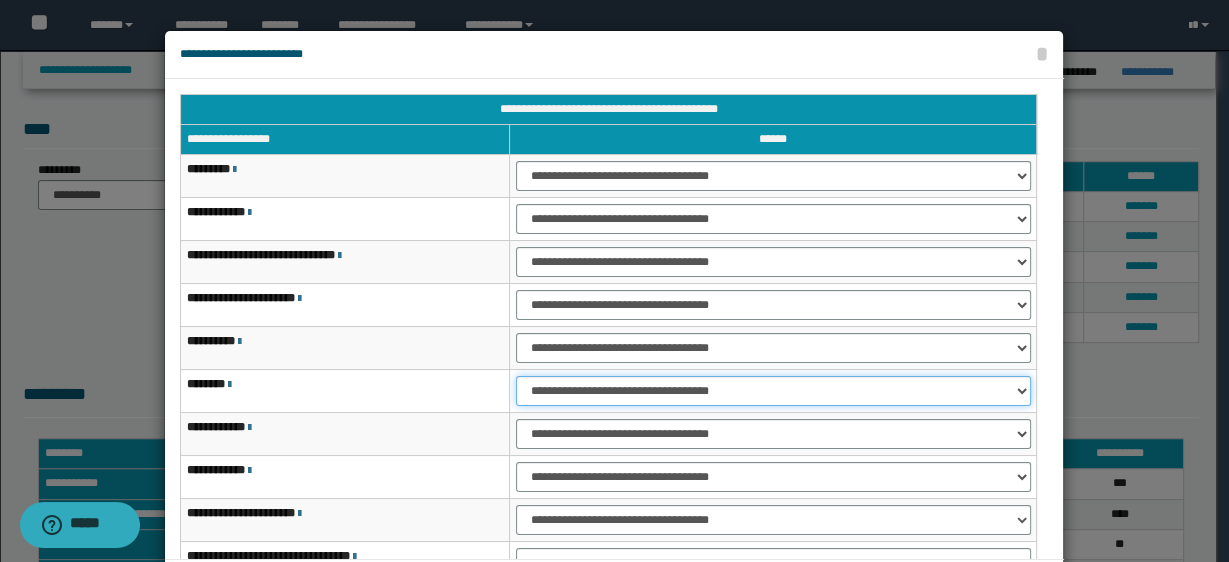 select on "***" 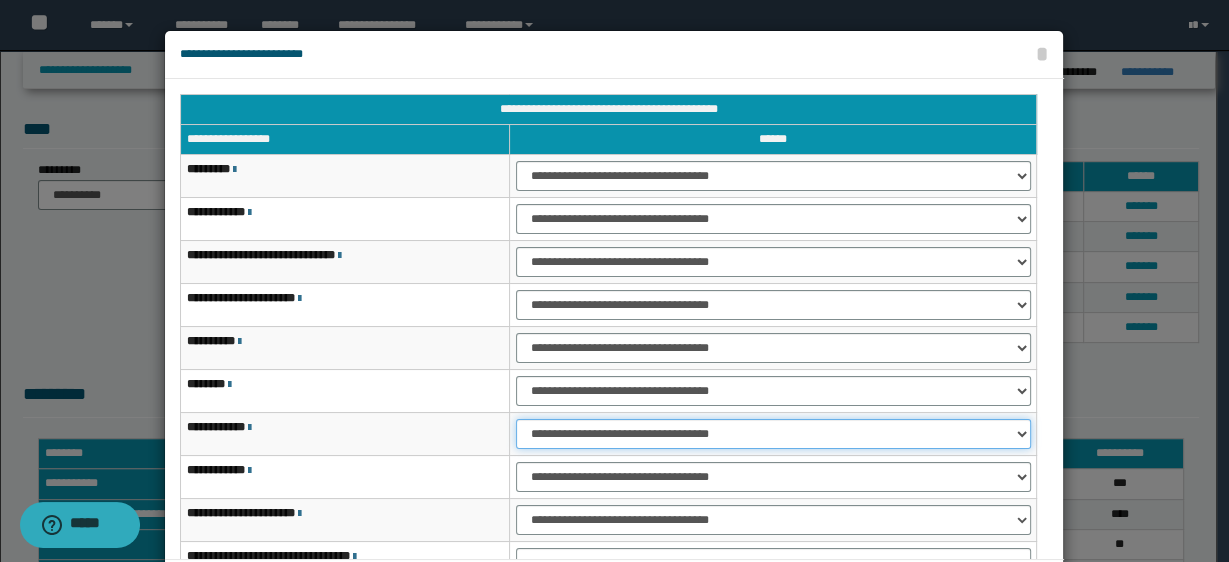 click on "**********" at bounding box center [773, 434] 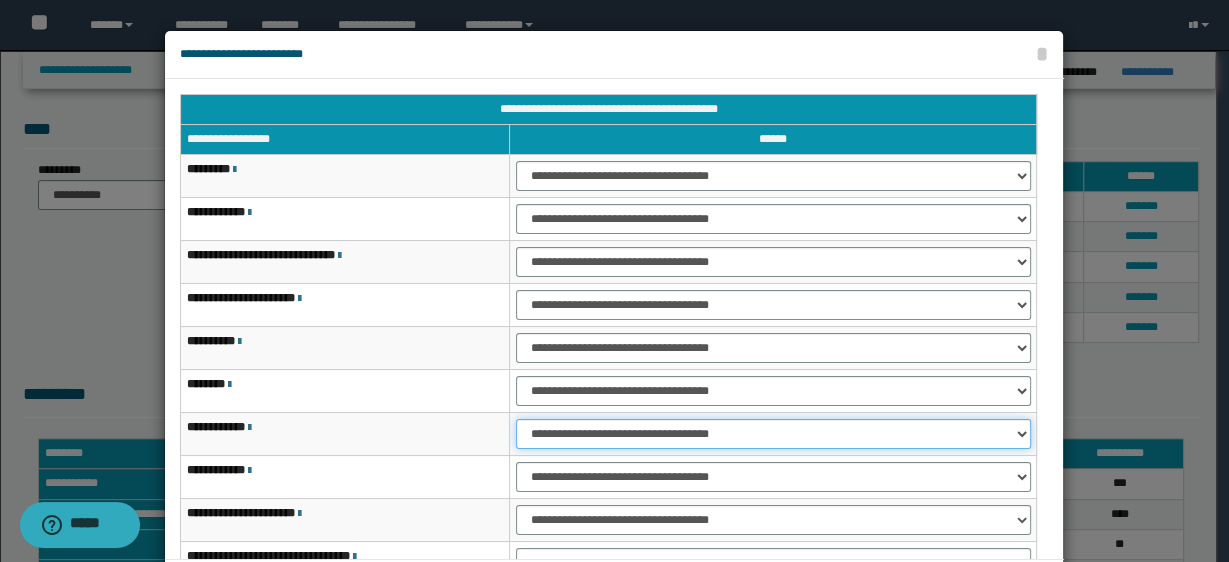select on "***" 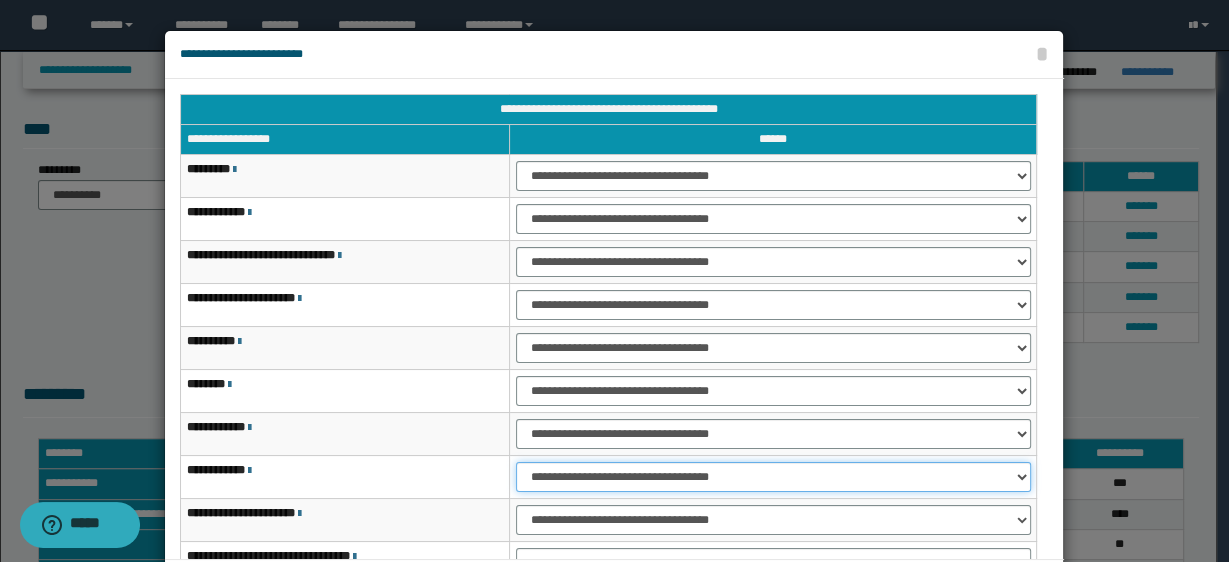 click on "**********" at bounding box center (773, 477) 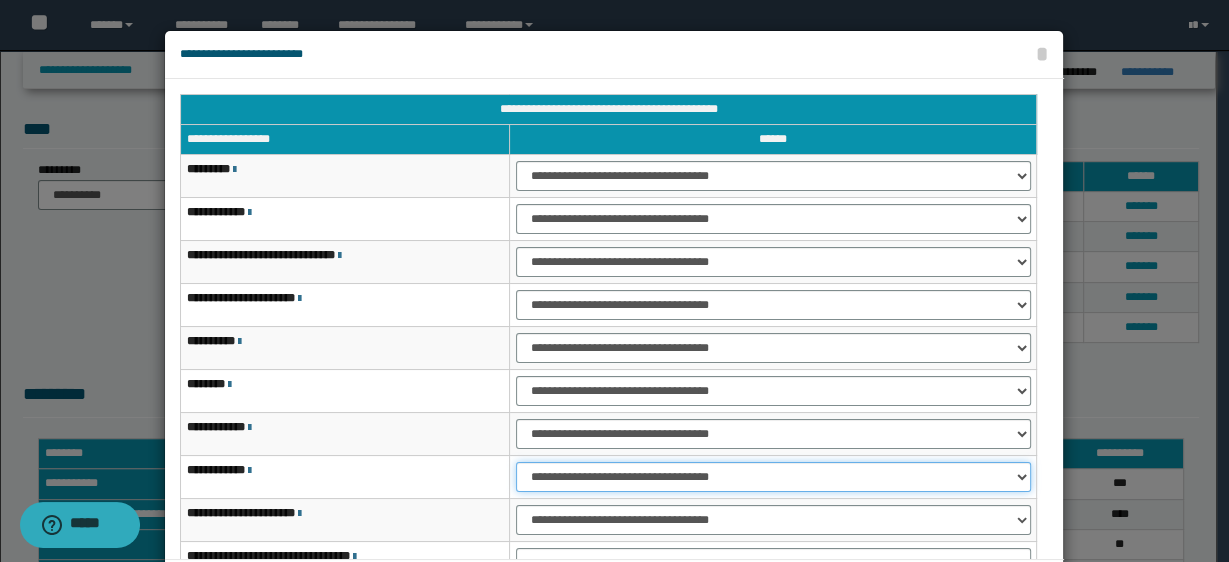 select on "***" 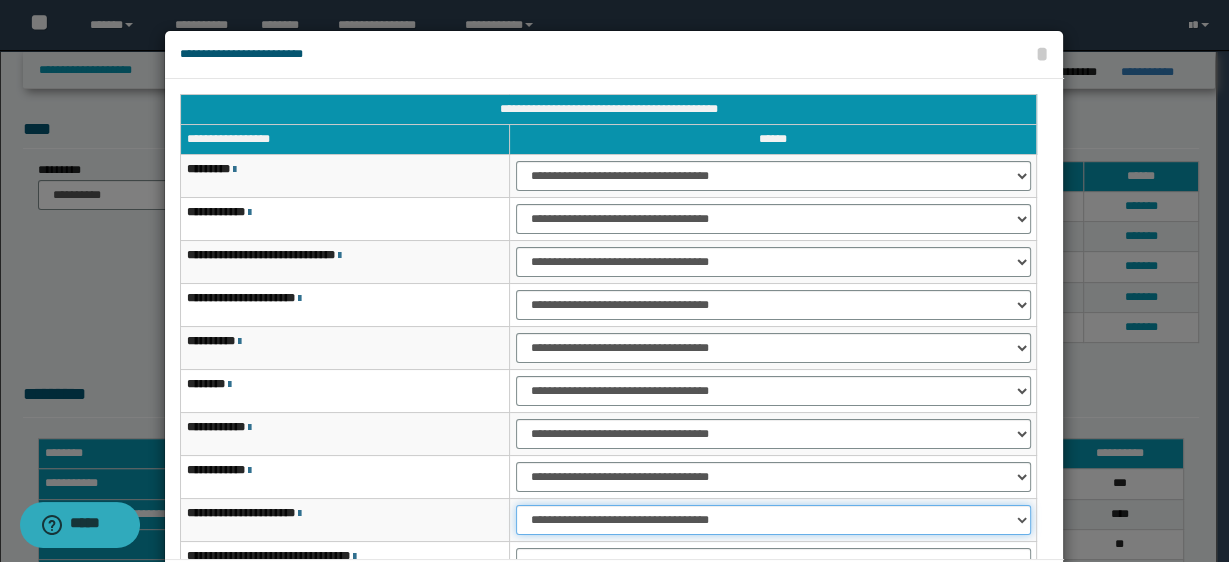 click on "**********" at bounding box center [773, 520] 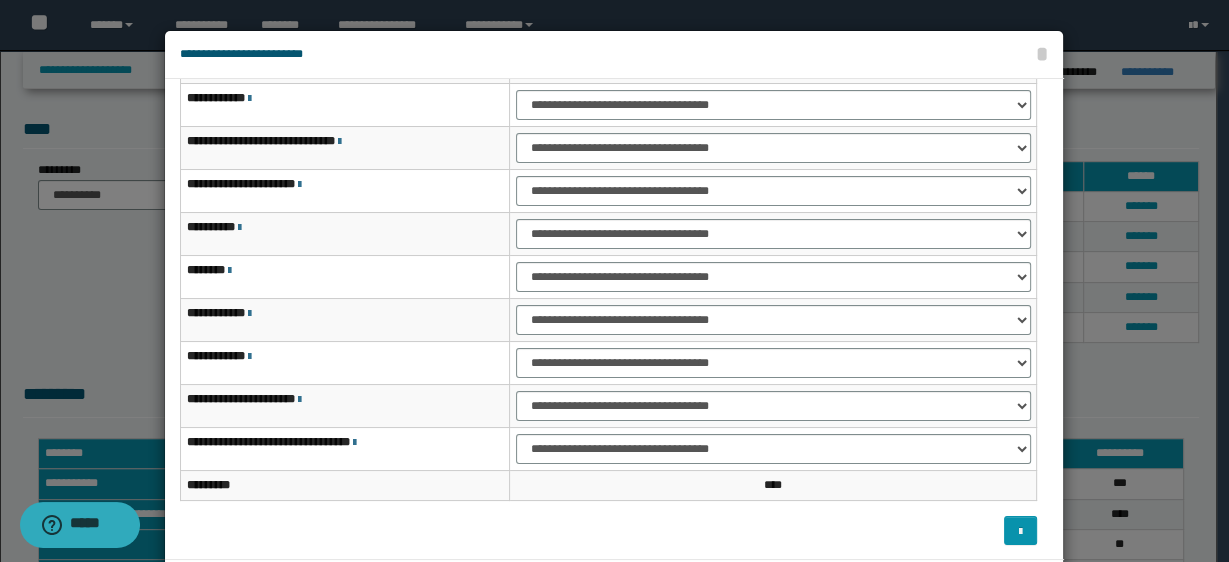 scroll, scrollTop: 115, scrollLeft: 0, axis: vertical 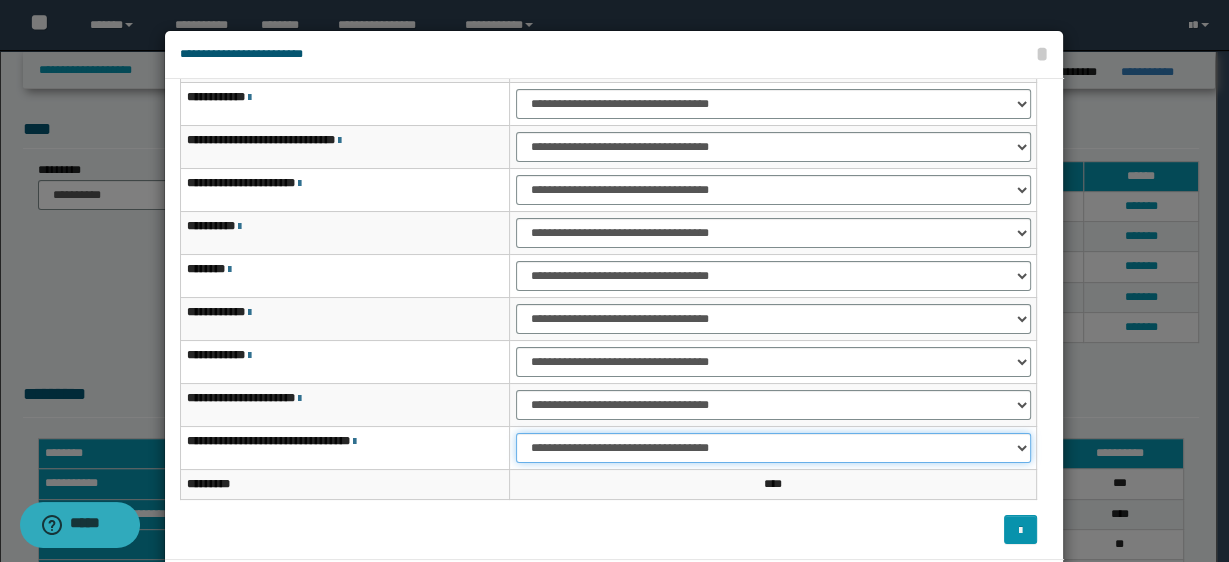 click on "**********" at bounding box center [773, 448] 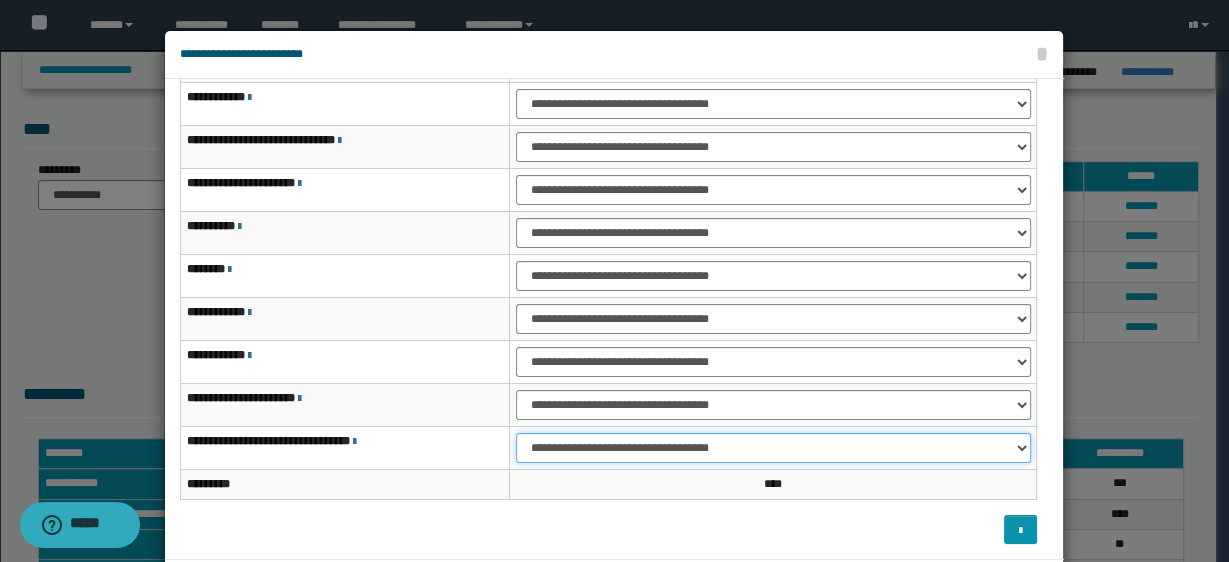 select on "***" 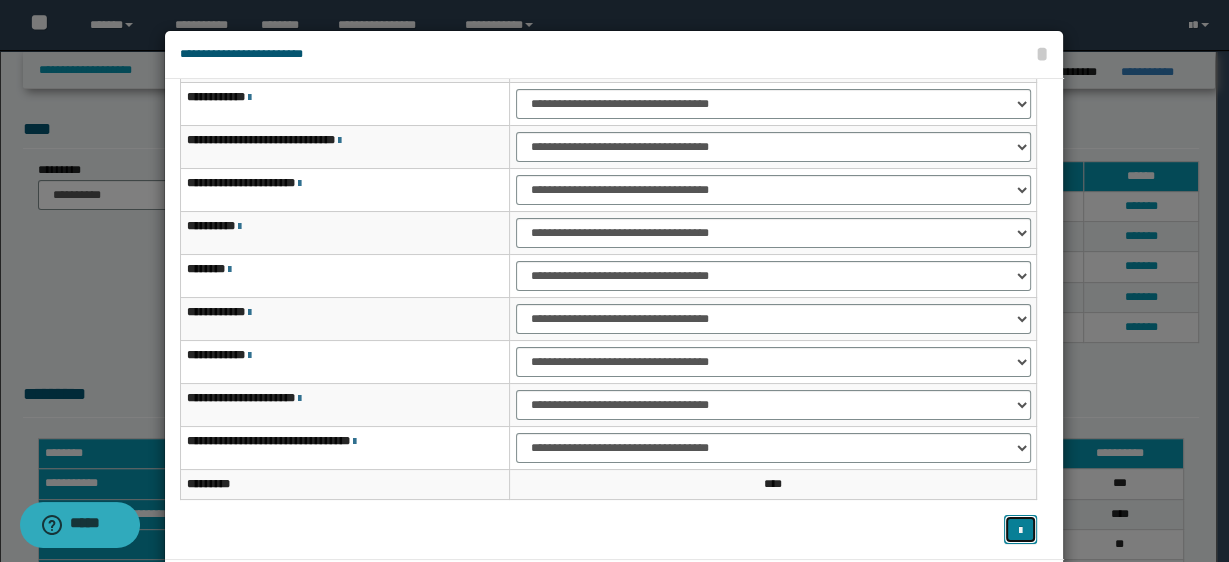 click at bounding box center [1020, 529] 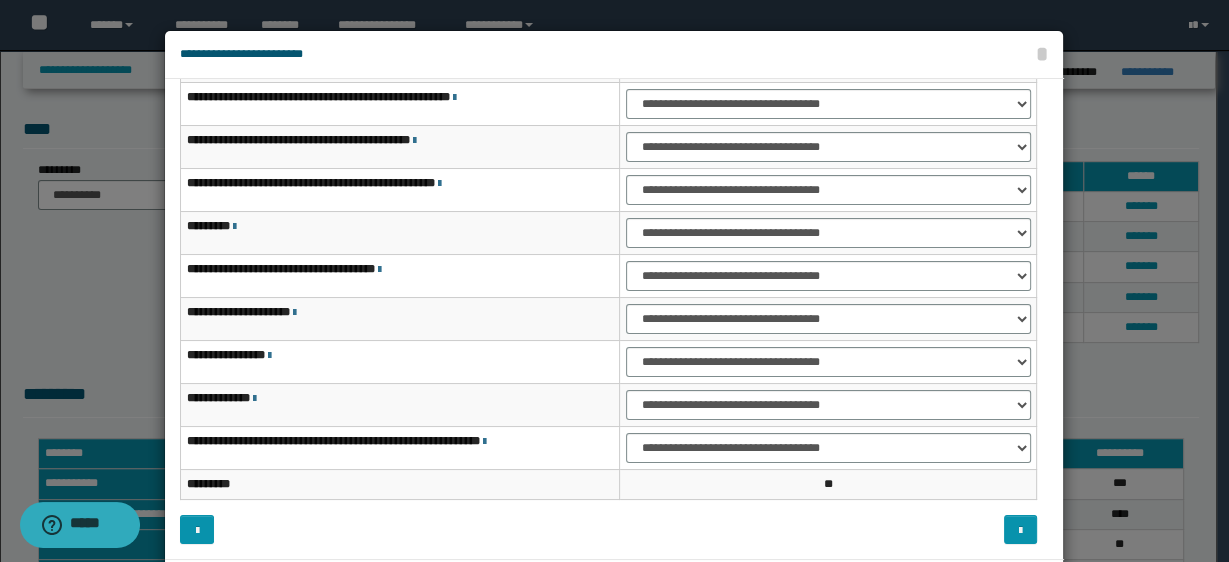 scroll, scrollTop: 0, scrollLeft: 0, axis: both 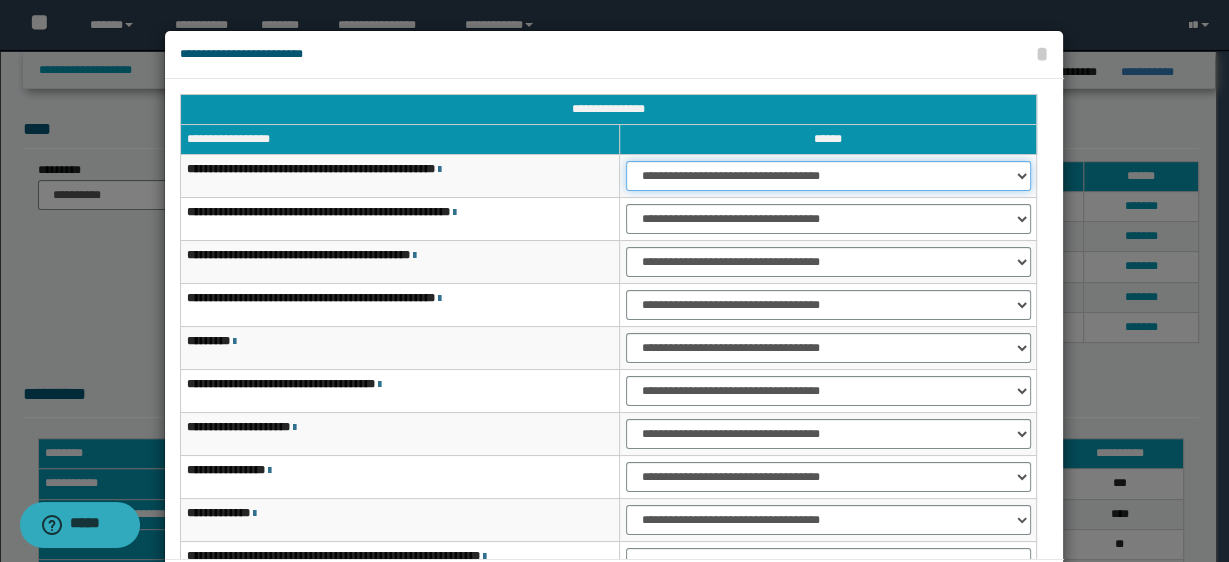 click on "**********" at bounding box center [828, 176] 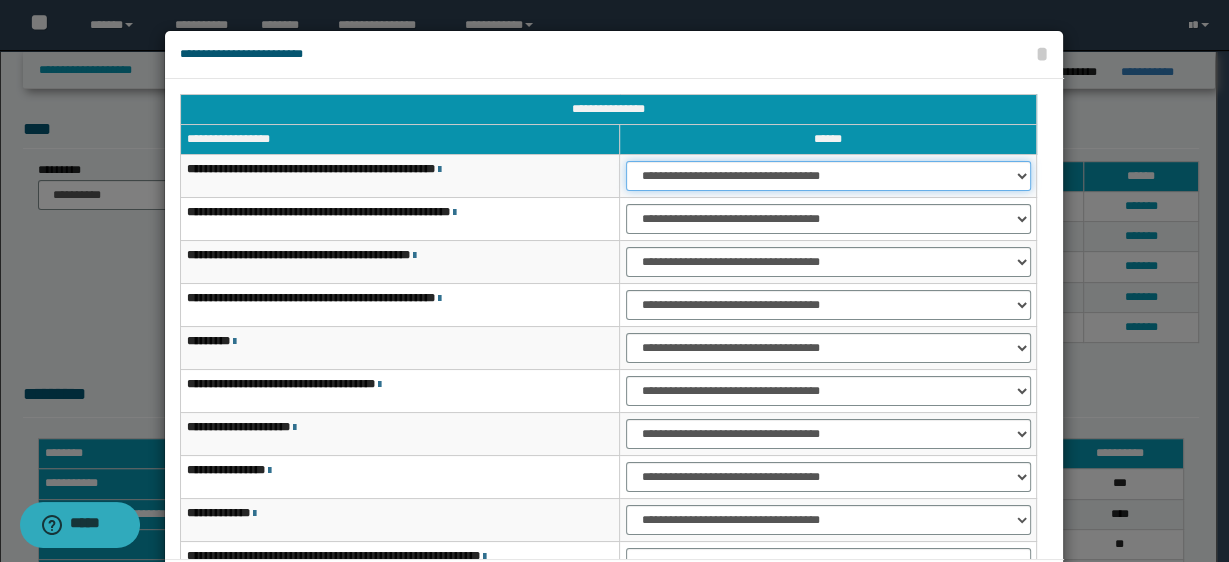 select on "***" 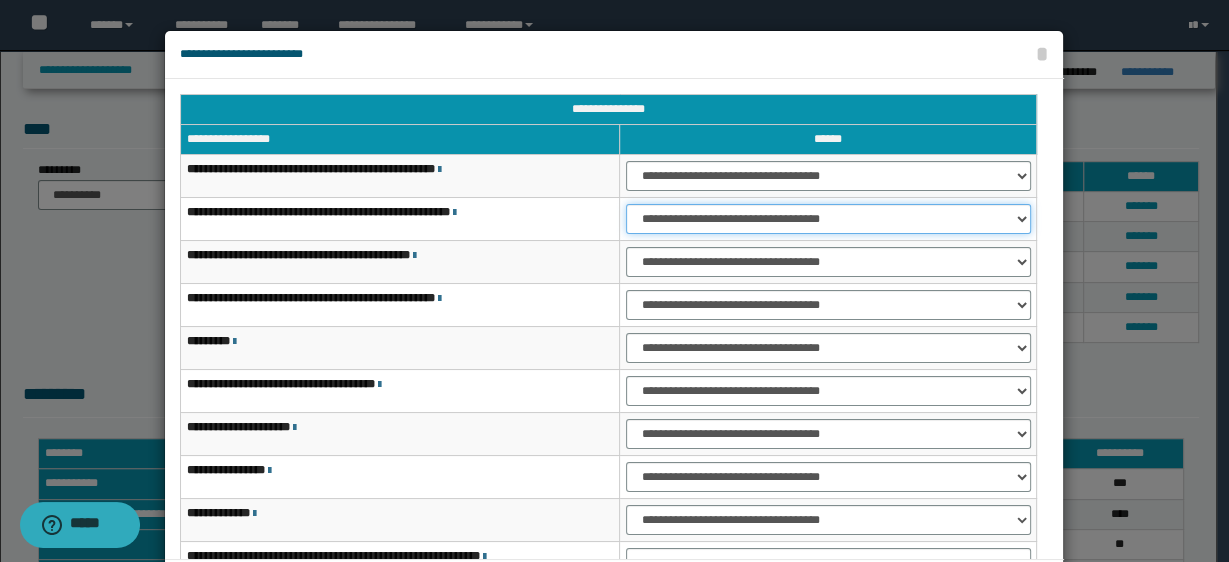 click on "**********" at bounding box center [828, 219] 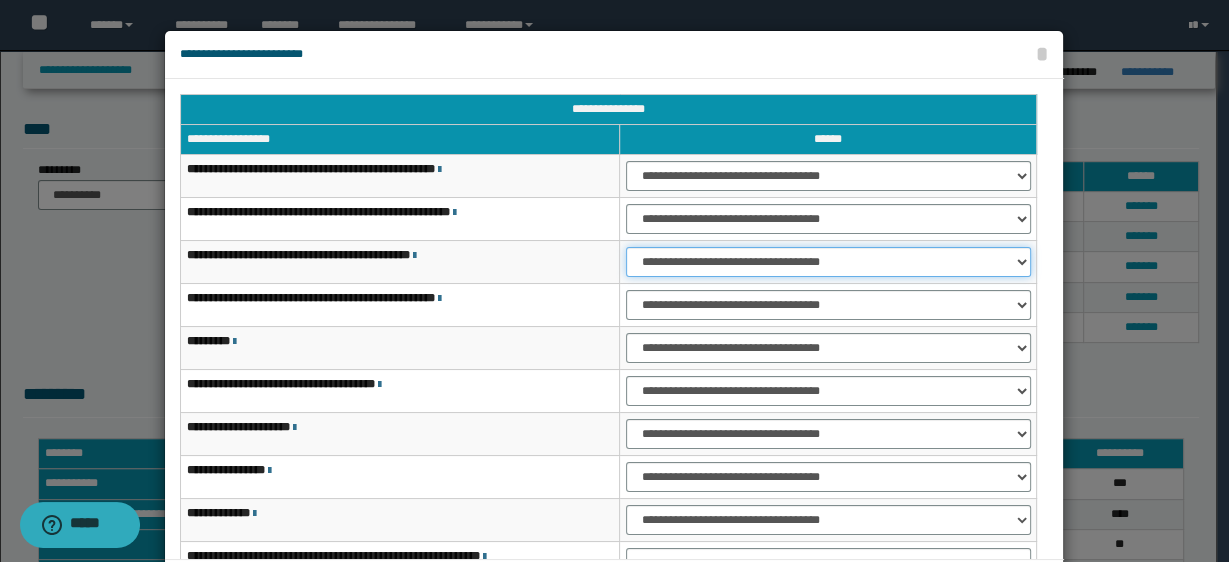 click on "**********" at bounding box center (828, 262) 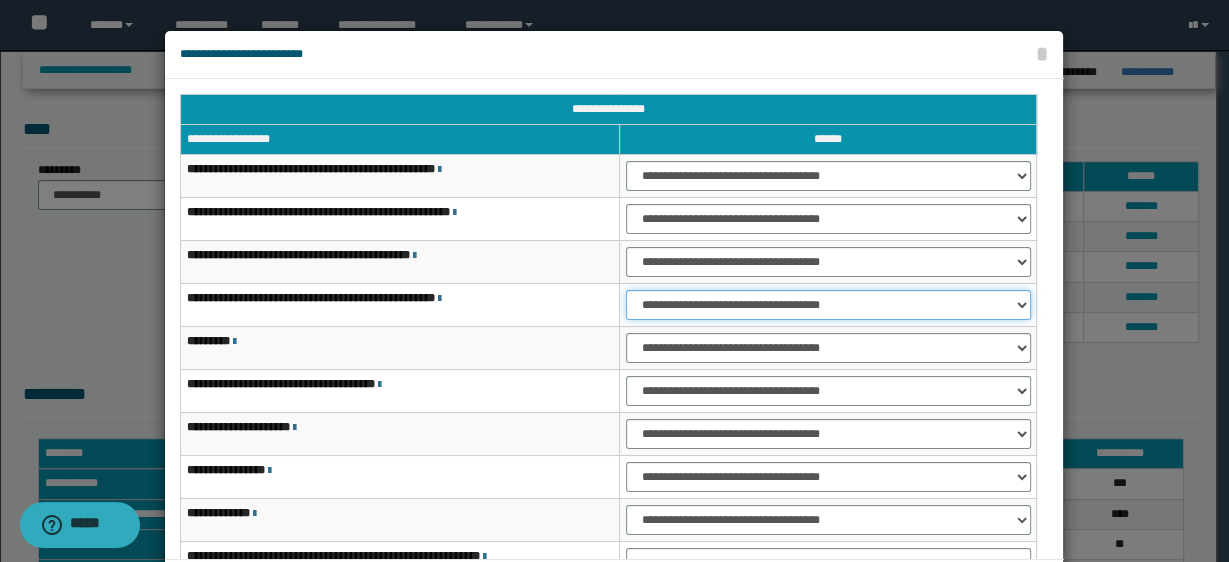 click on "**********" at bounding box center (828, 305) 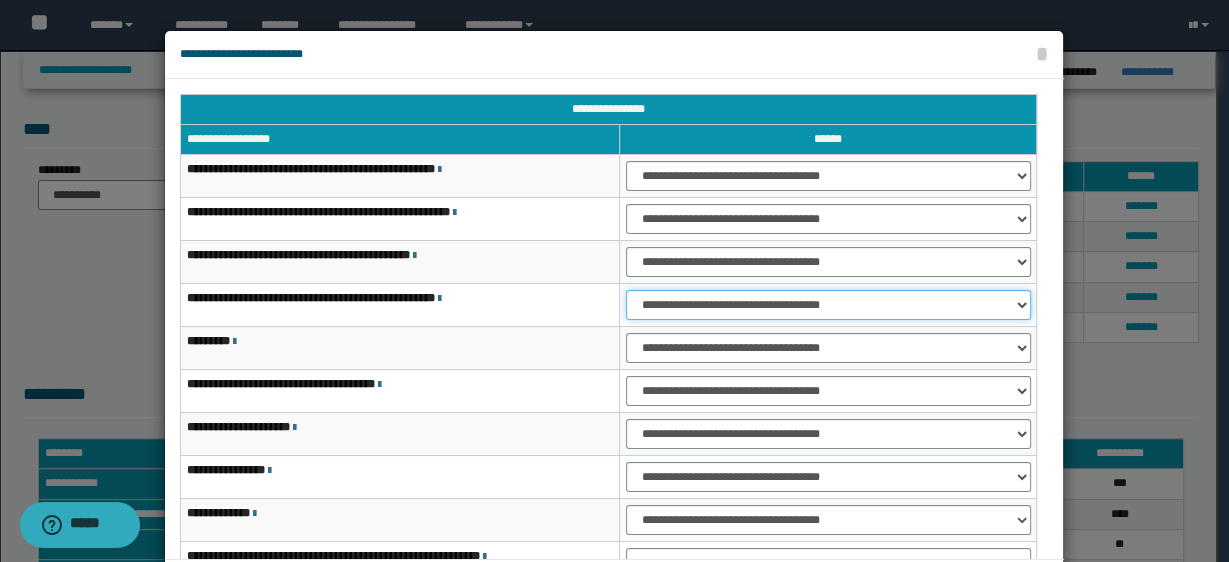 select on "***" 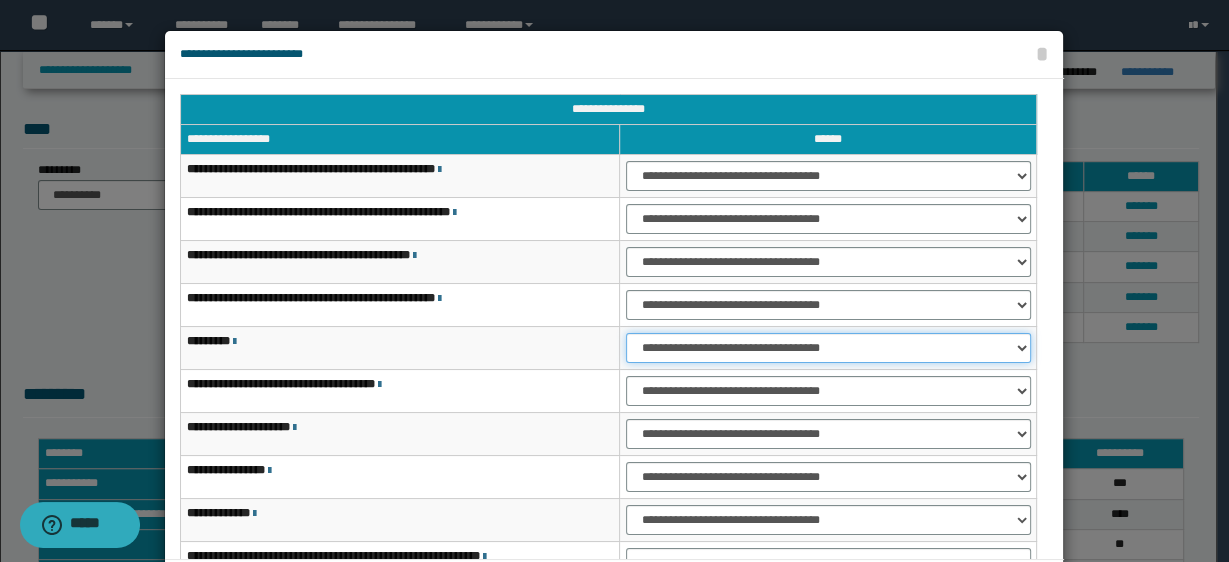 click on "**********" at bounding box center (828, 348) 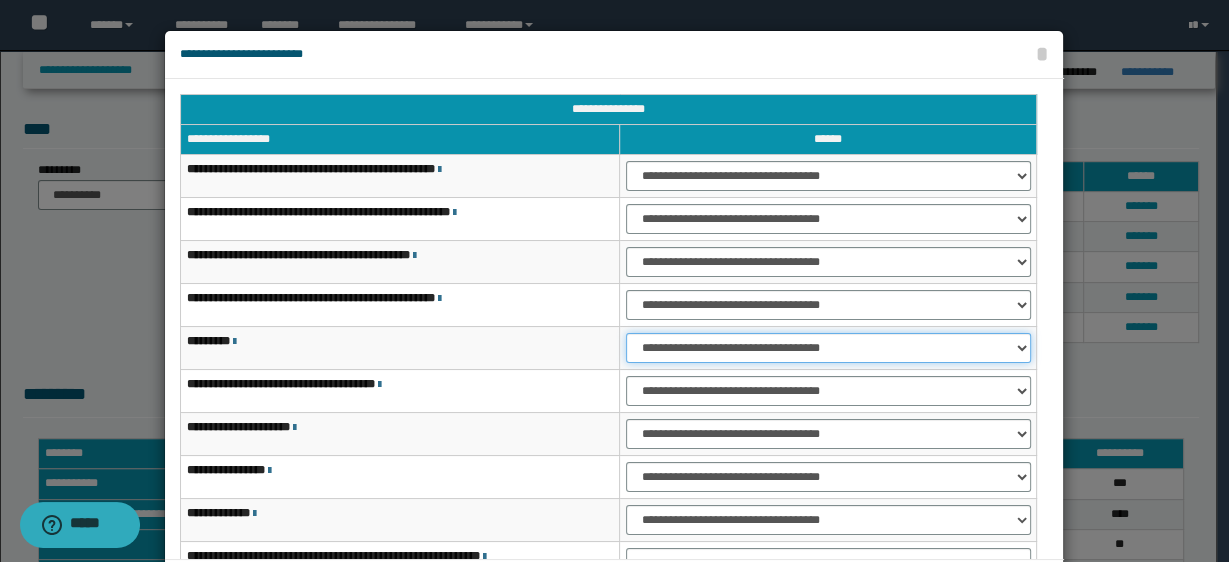 select on "***" 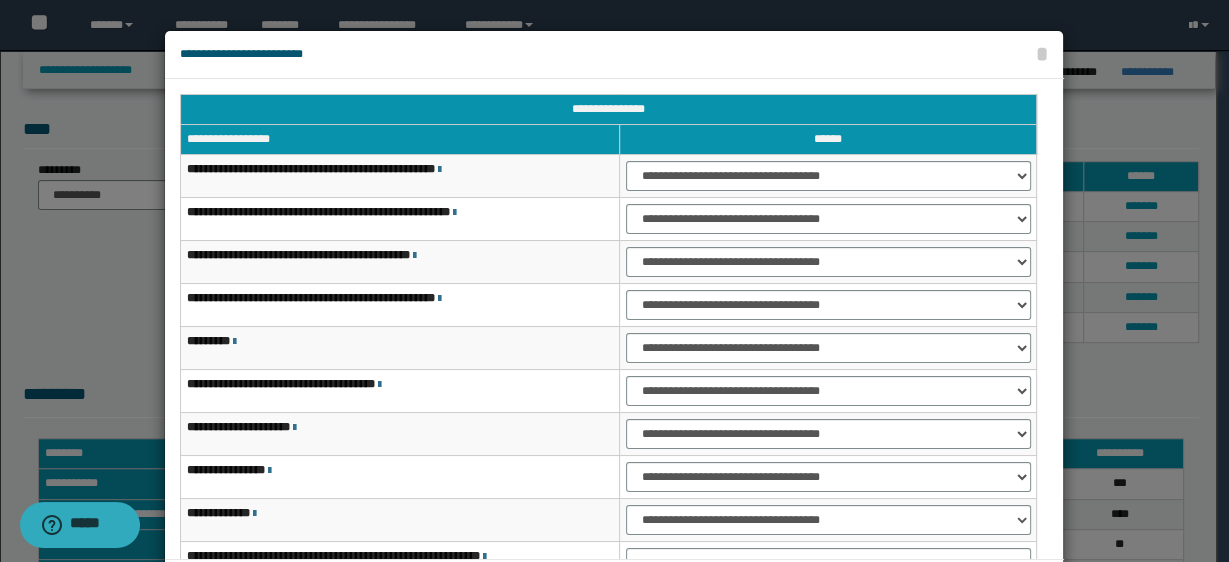 click on "**********" at bounding box center (828, 391) 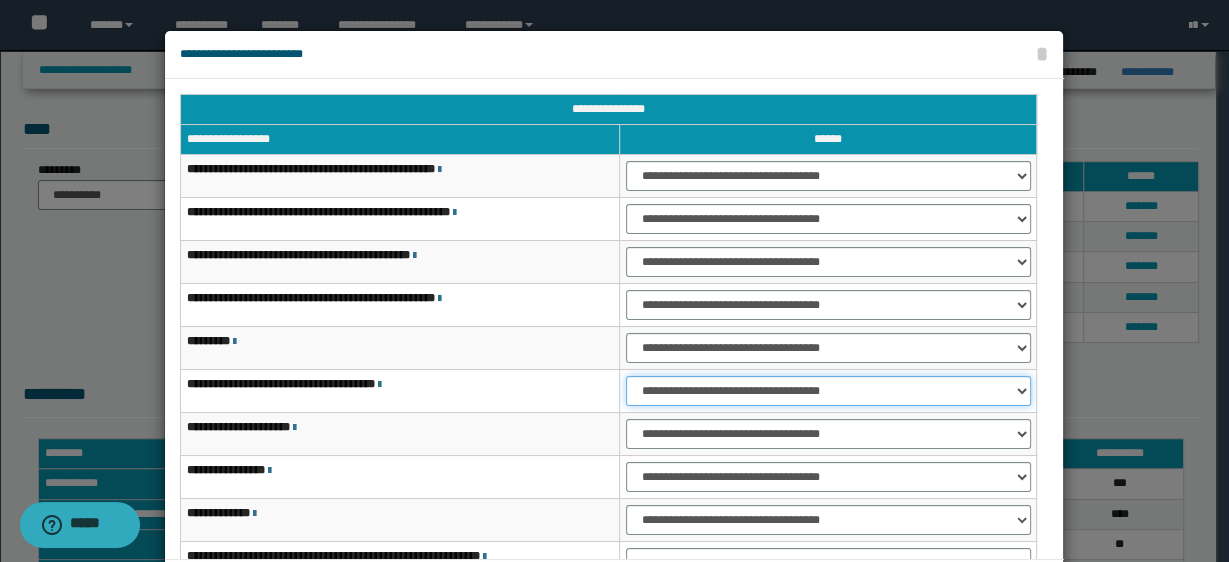 click on "**********" at bounding box center (828, 391) 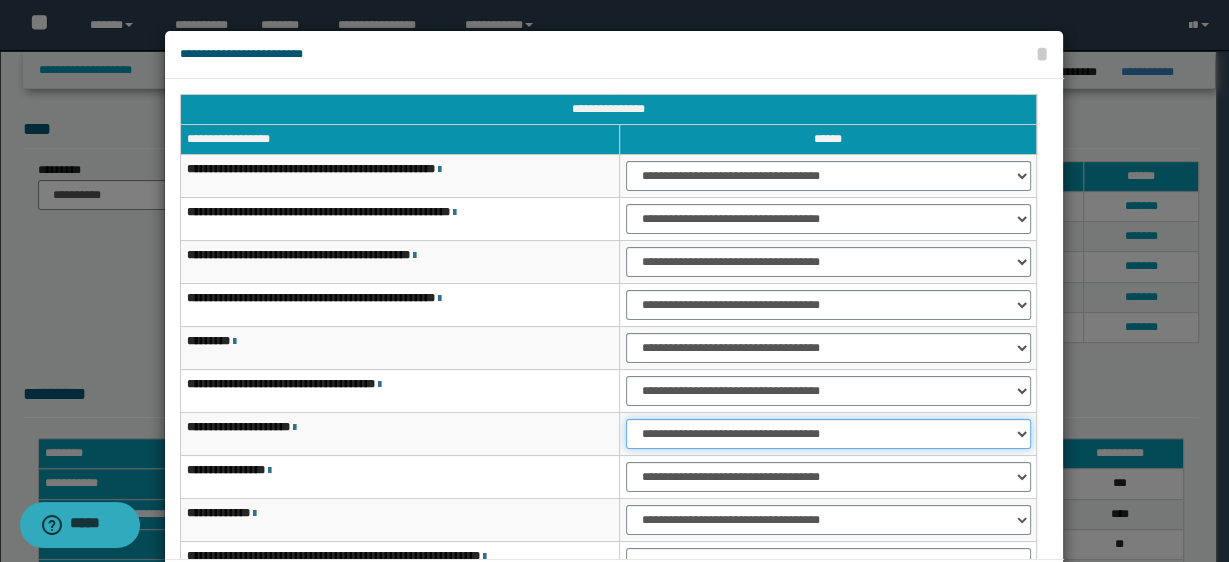click on "**********" at bounding box center (828, 434) 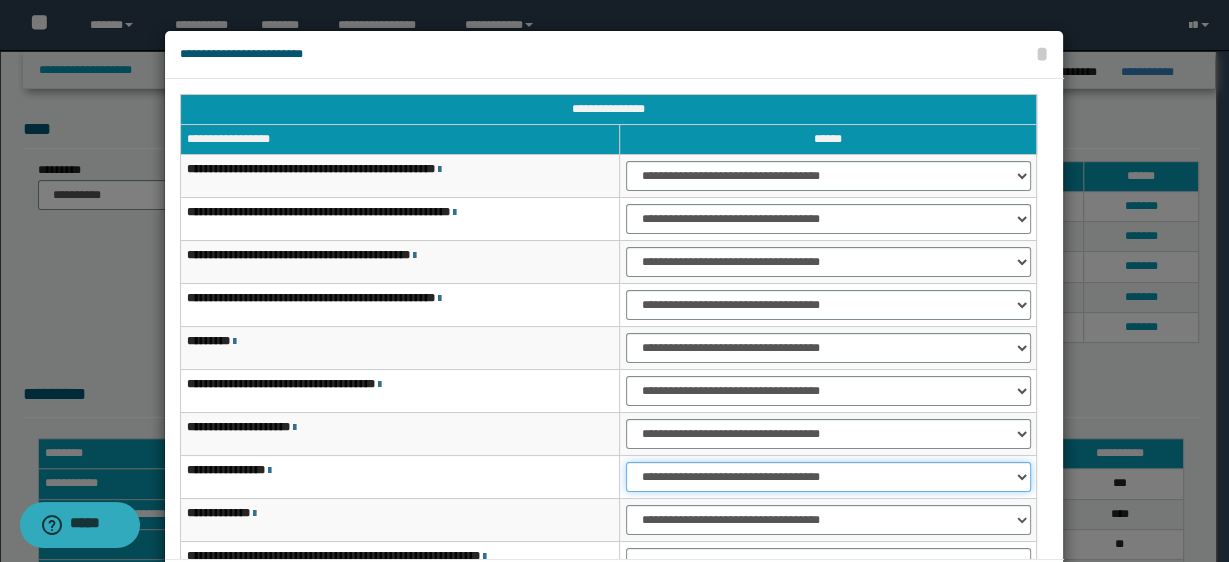 click on "**********" at bounding box center (828, 477) 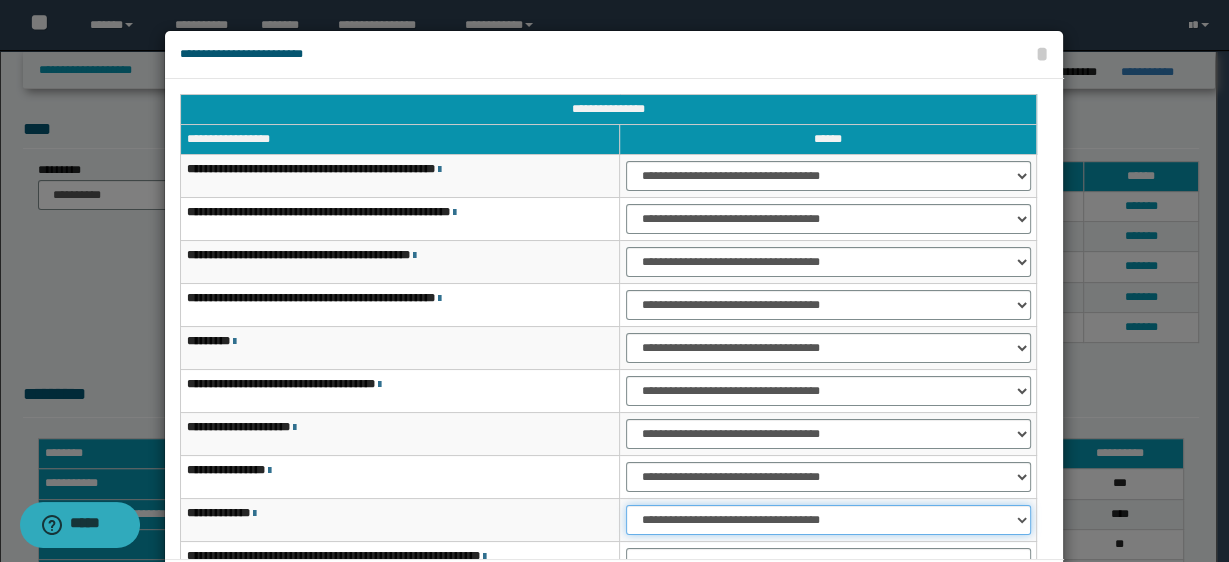 click on "**********" at bounding box center [828, 520] 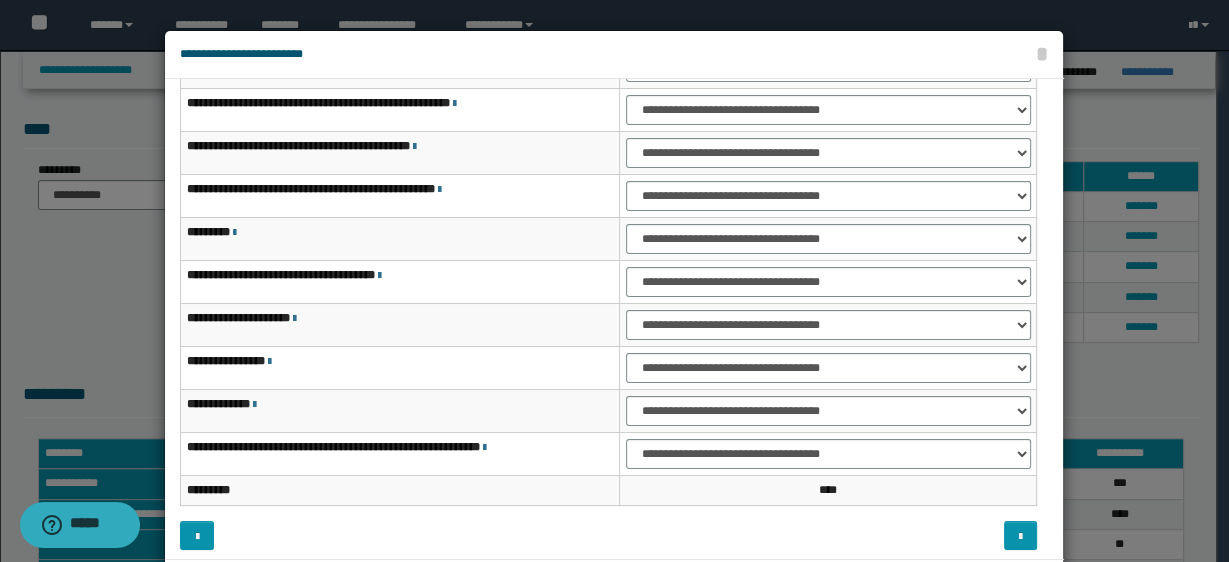 scroll, scrollTop: 115, scrollLeft: 0, axis: vertical 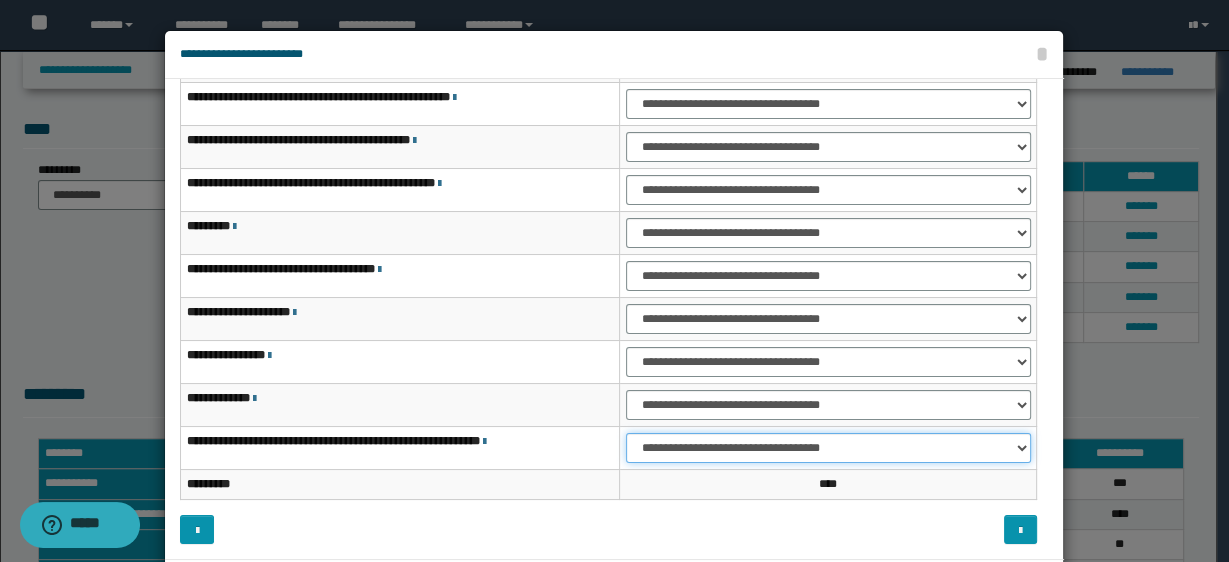 click on "**********" at bounding box center (828, 448) 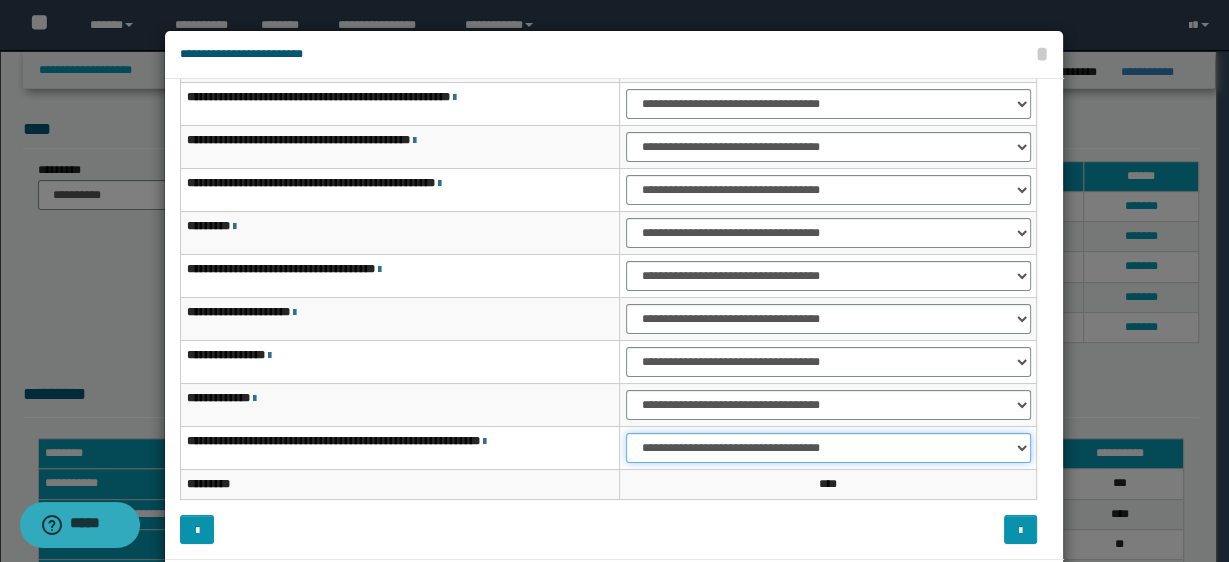 select on "***" 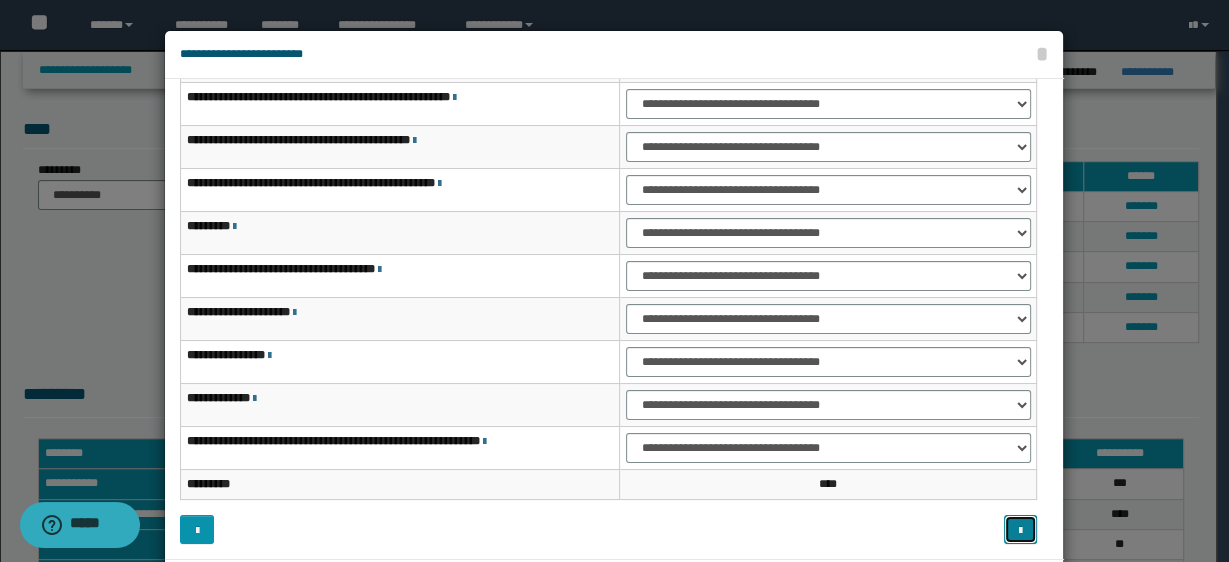 click at bounding box center [1020, 529] 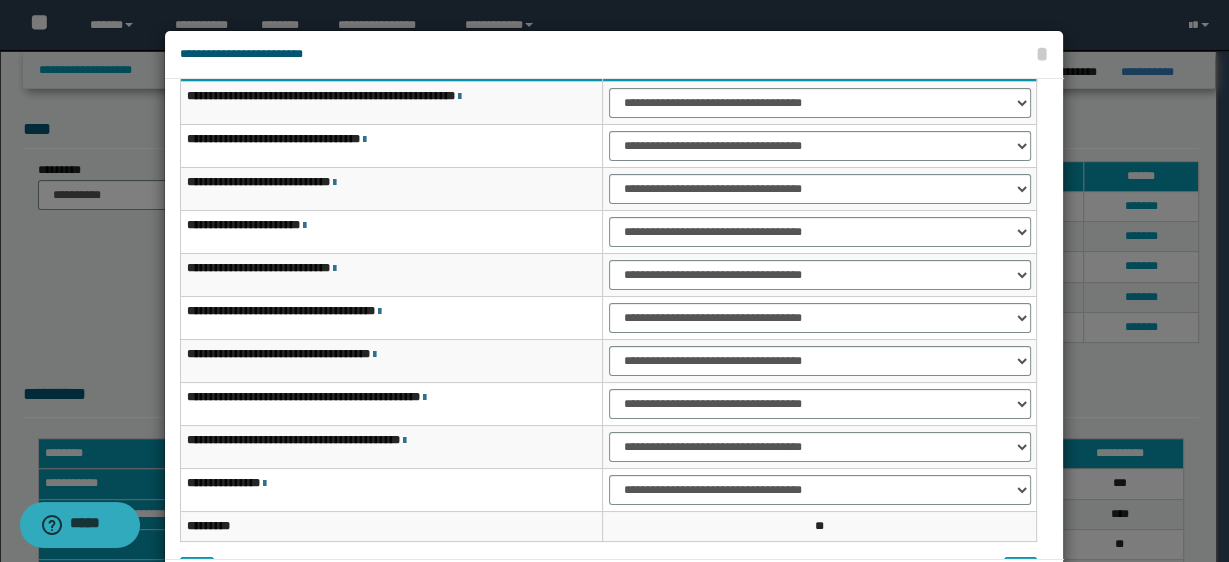 scroll, scrollTop: 7, scrollLeft: 0, axis: vertical 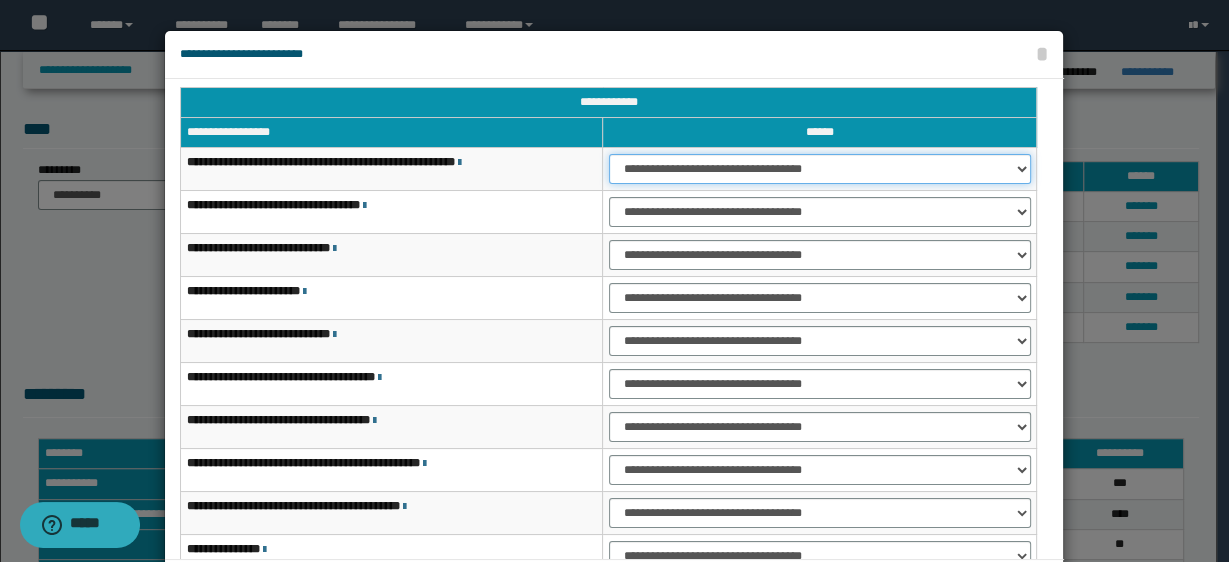 click on "**********" at bounding box center [819, 169] 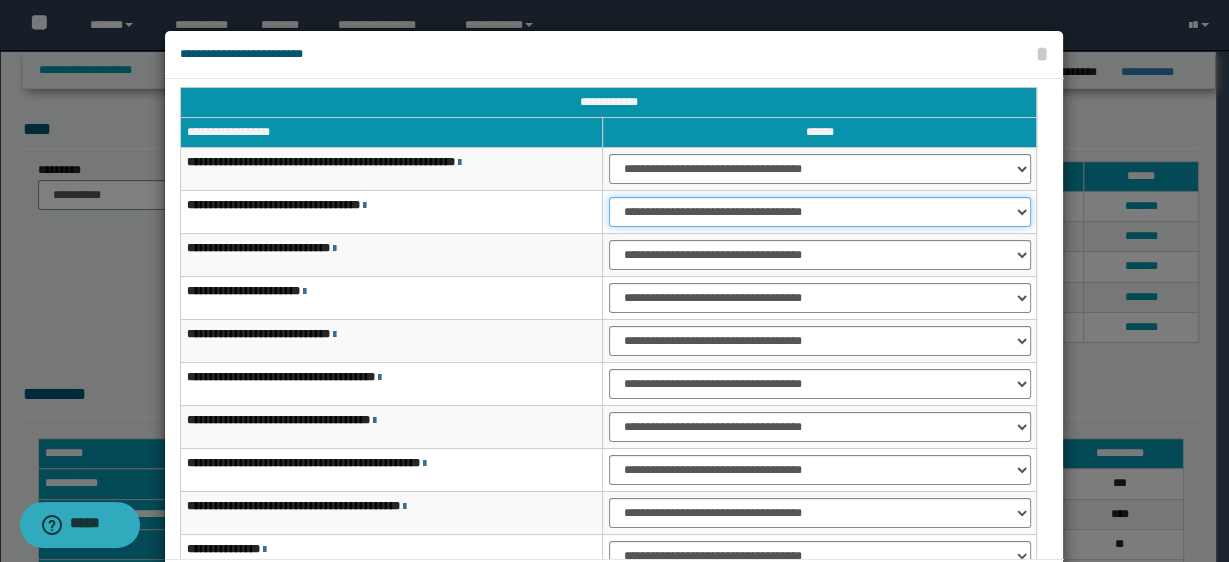 click on "**********" at bounding box center (819, 212) 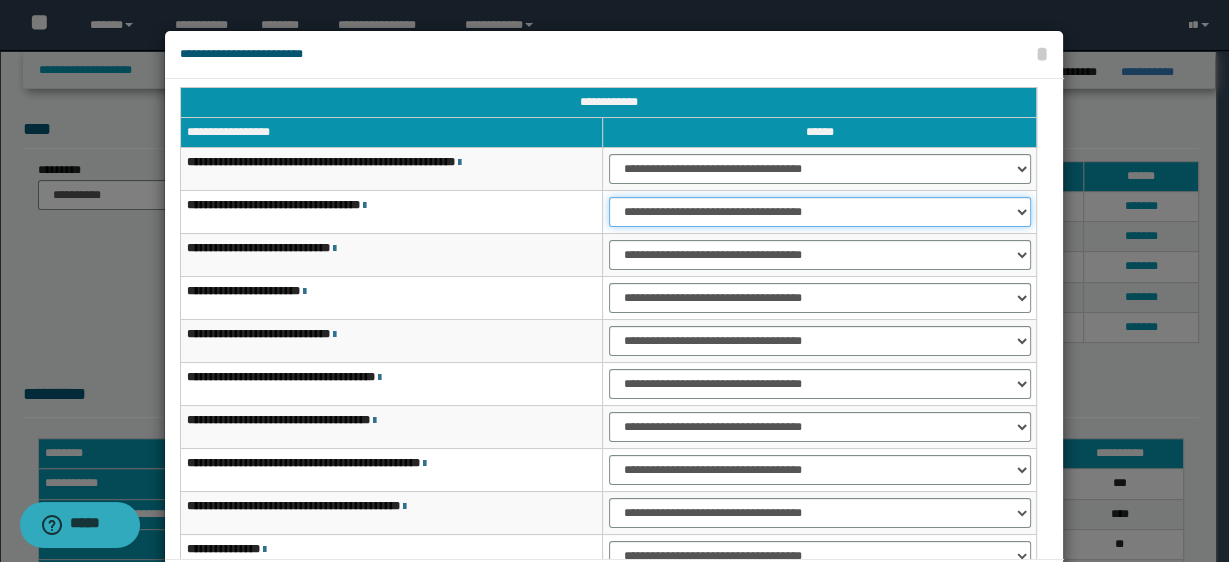 select on "***" 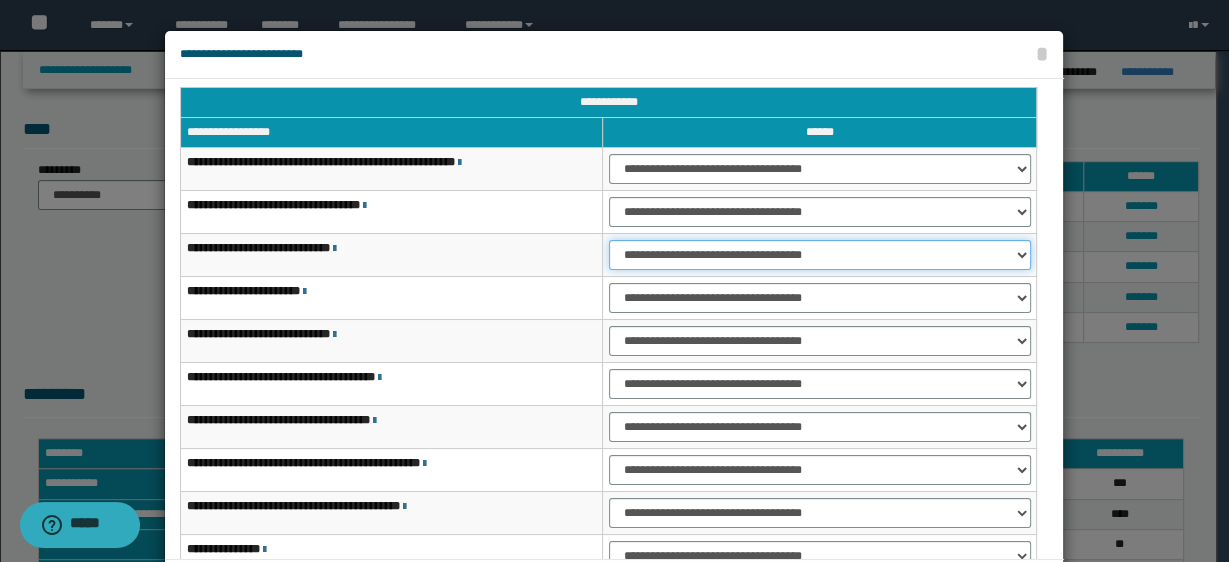 click on "**********" at bounding box center [819, 255] 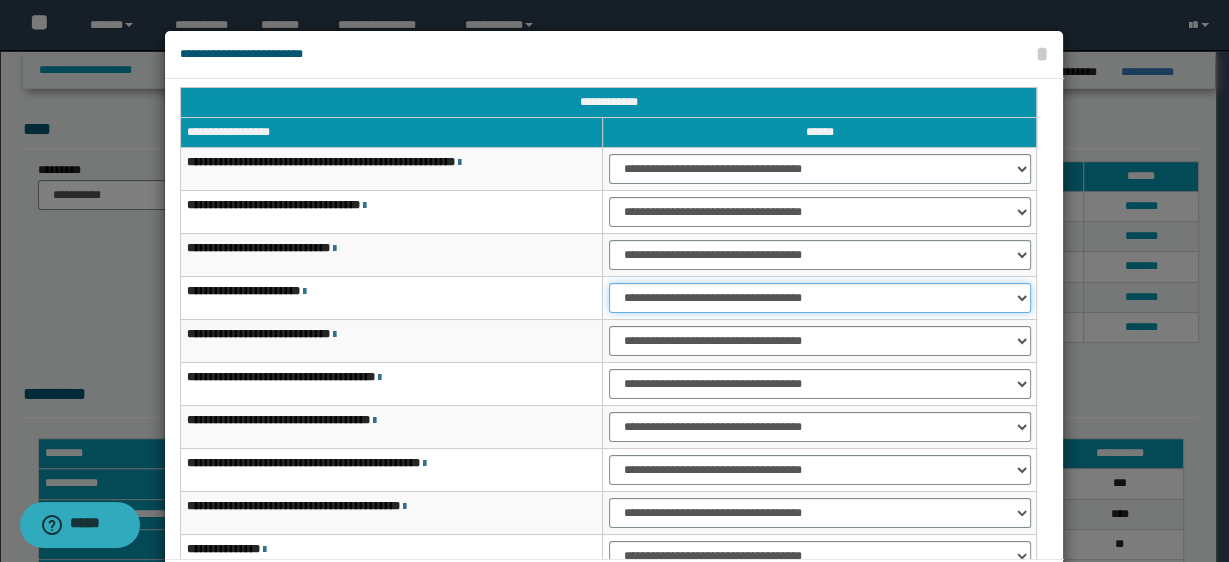 click on "**********" at bounding box center [819, 298] 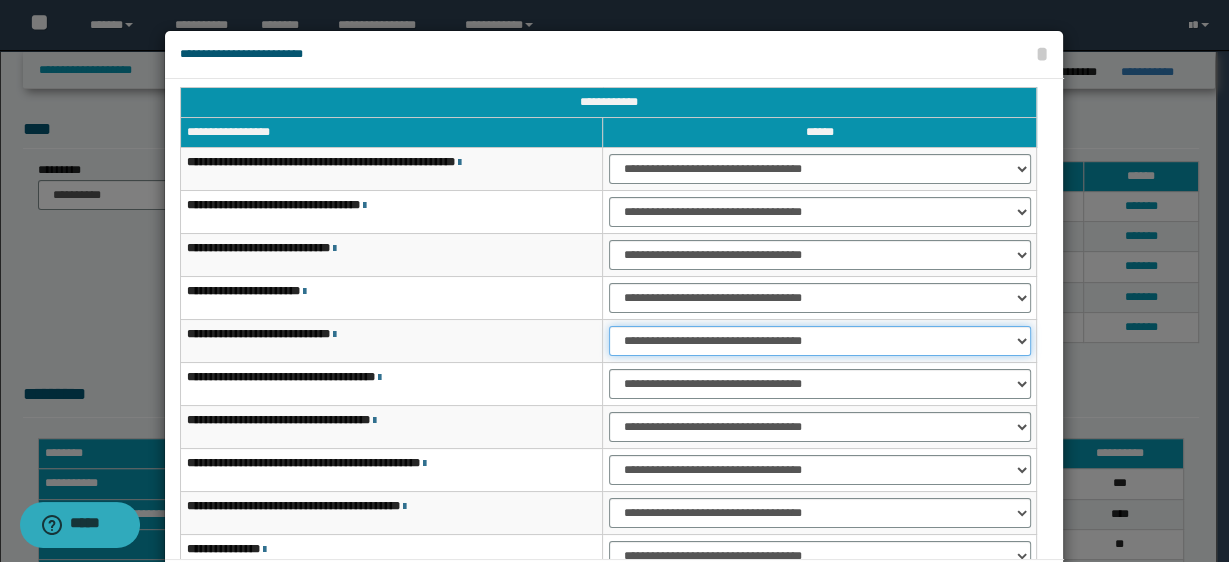 click on "**********" at bounding box center (819, 341) 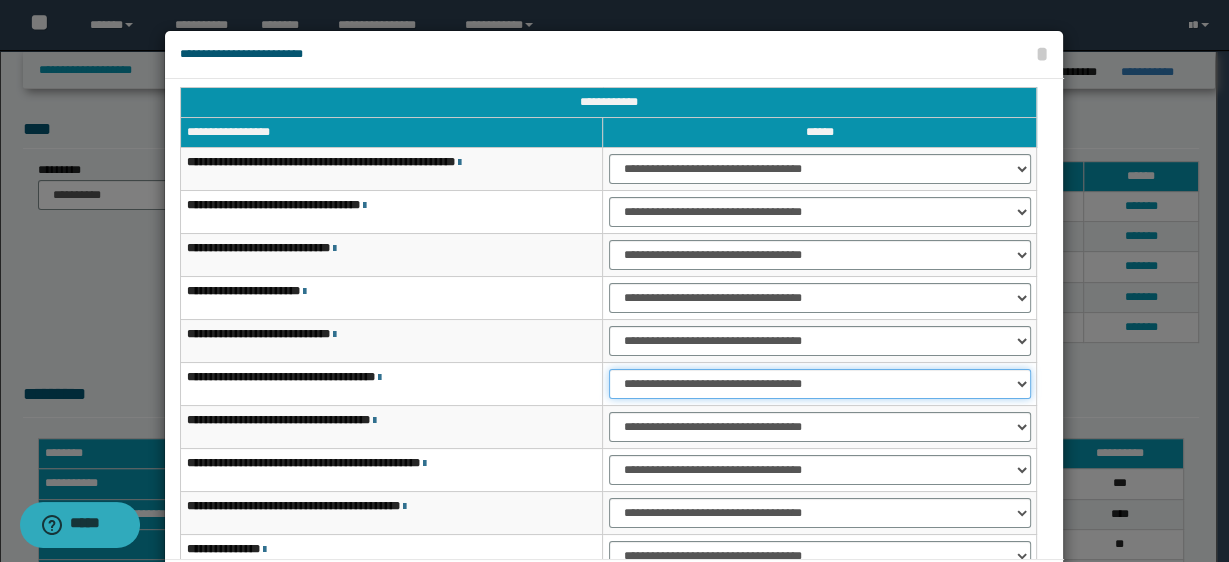 click on "**********" at bounding box center [819, 384] 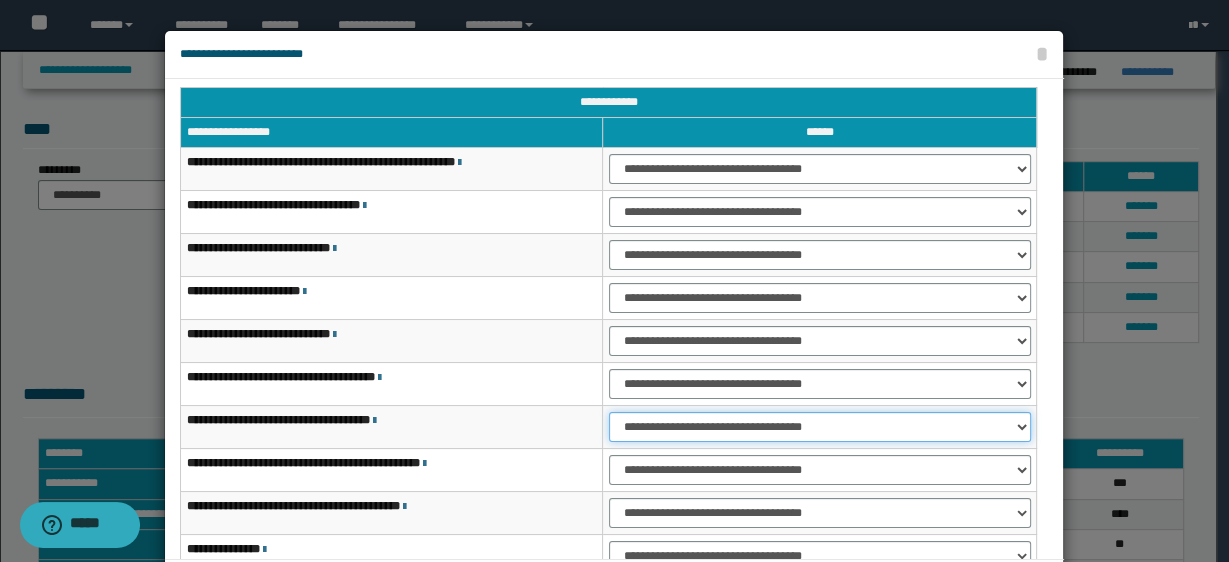 click on "**********" at bounding box center [819, 427] 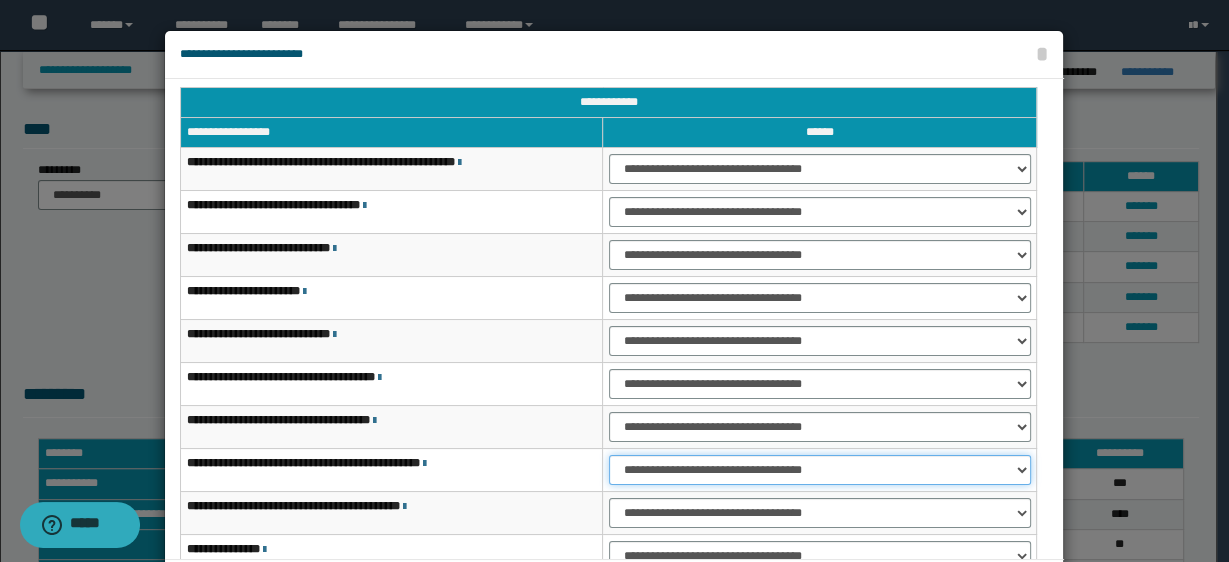 click on "**********" at bounding box center (819, 470) 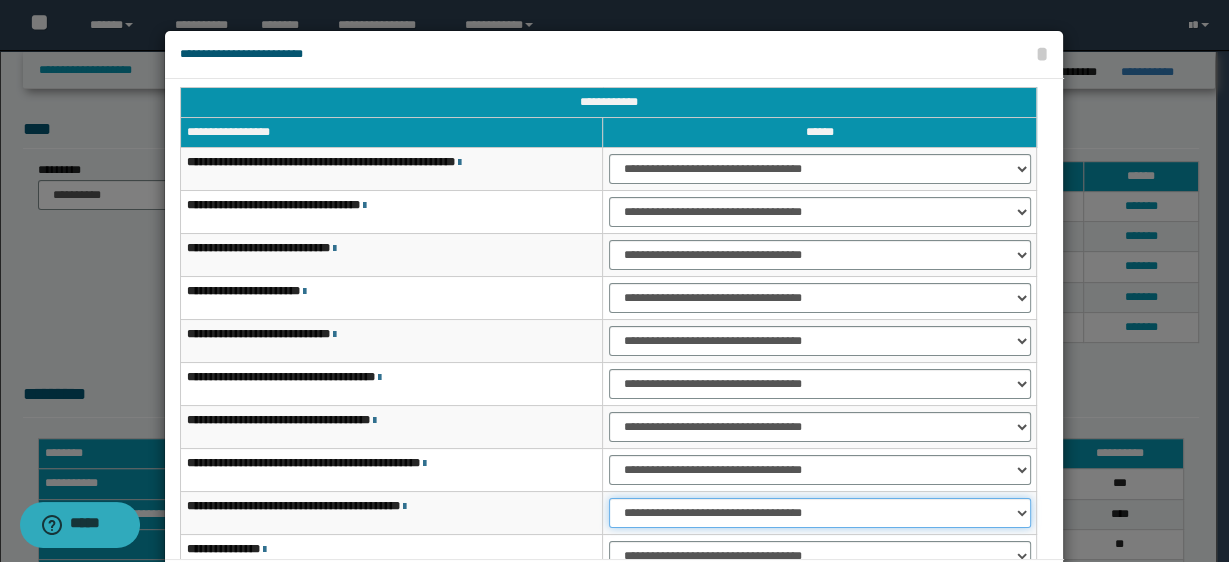 click on "**********" at bounding box center [819, 513] 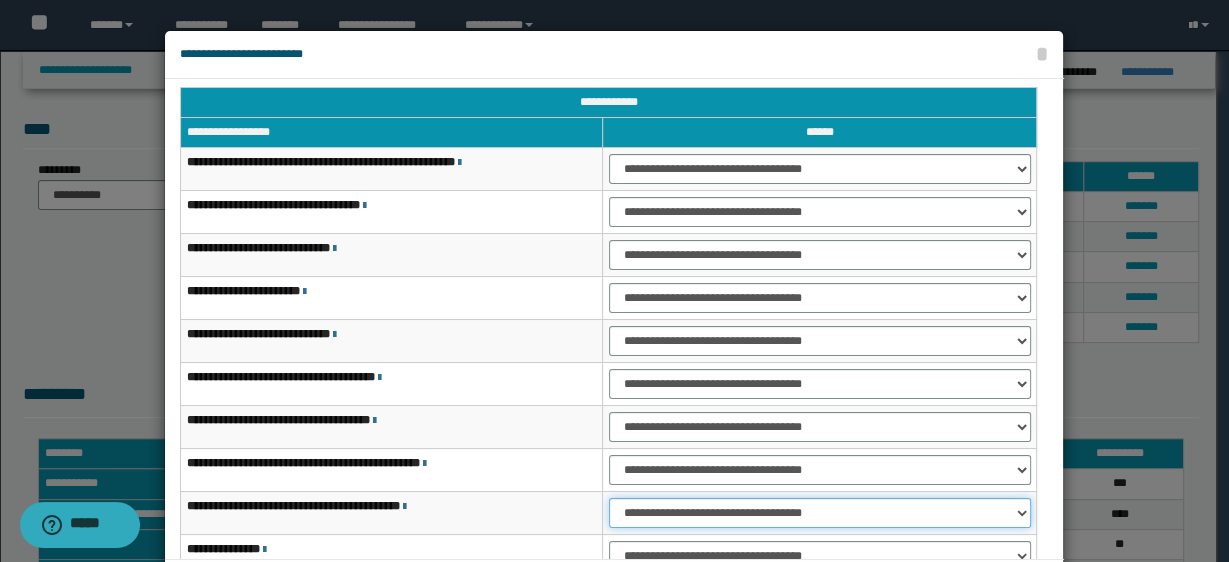 select on "***" 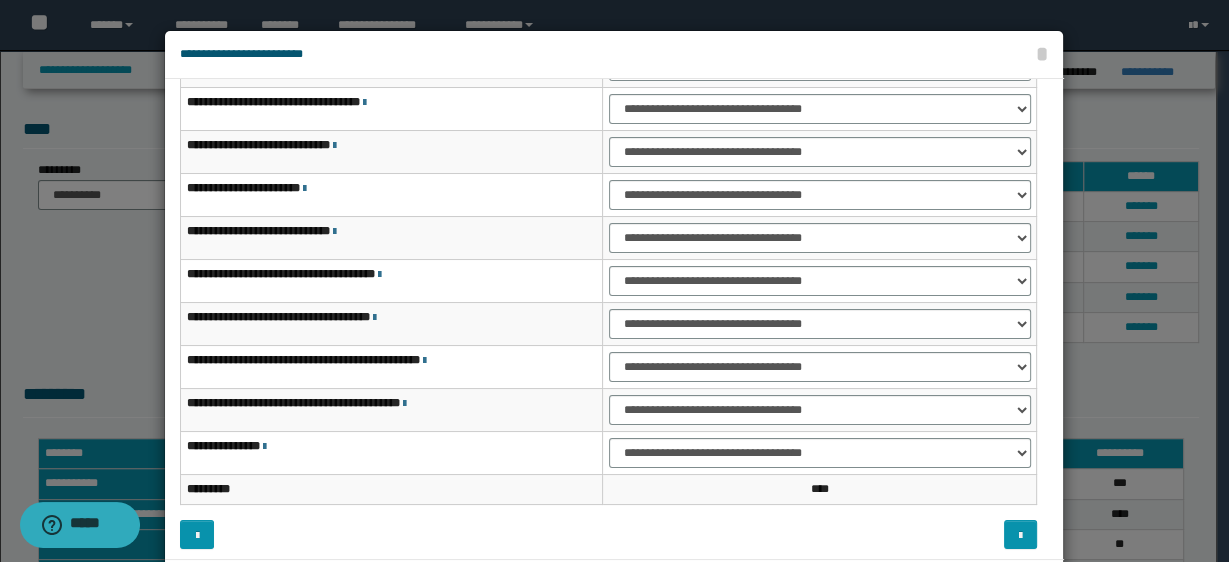 scroll, scrollTop: 115, scrollLeft: 0, axis: vertical 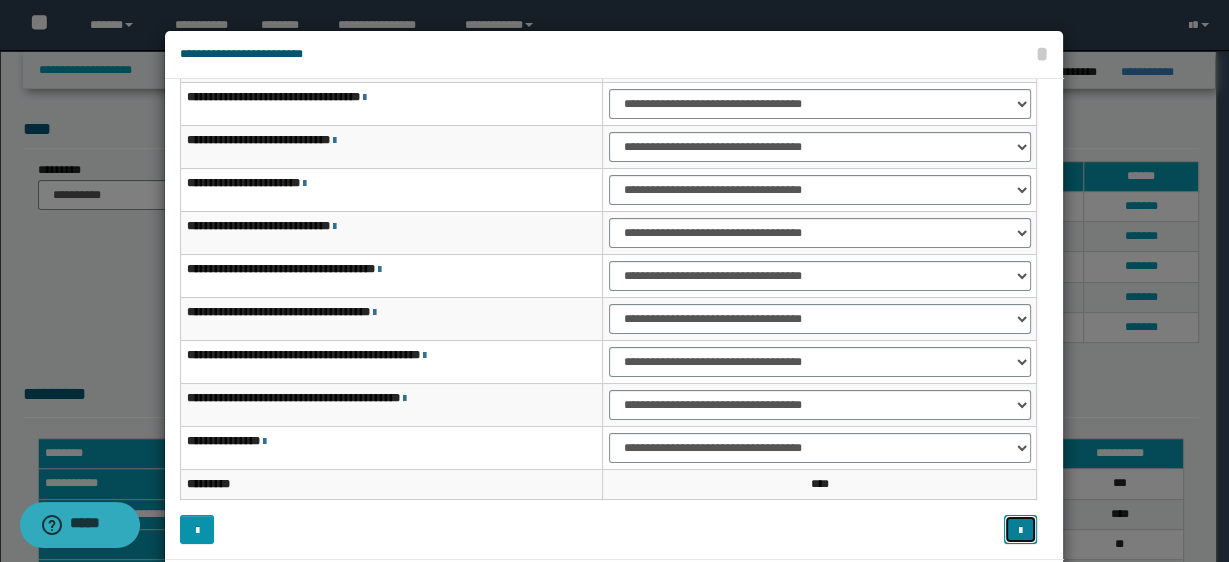 click at bounding box center [1020, 529] 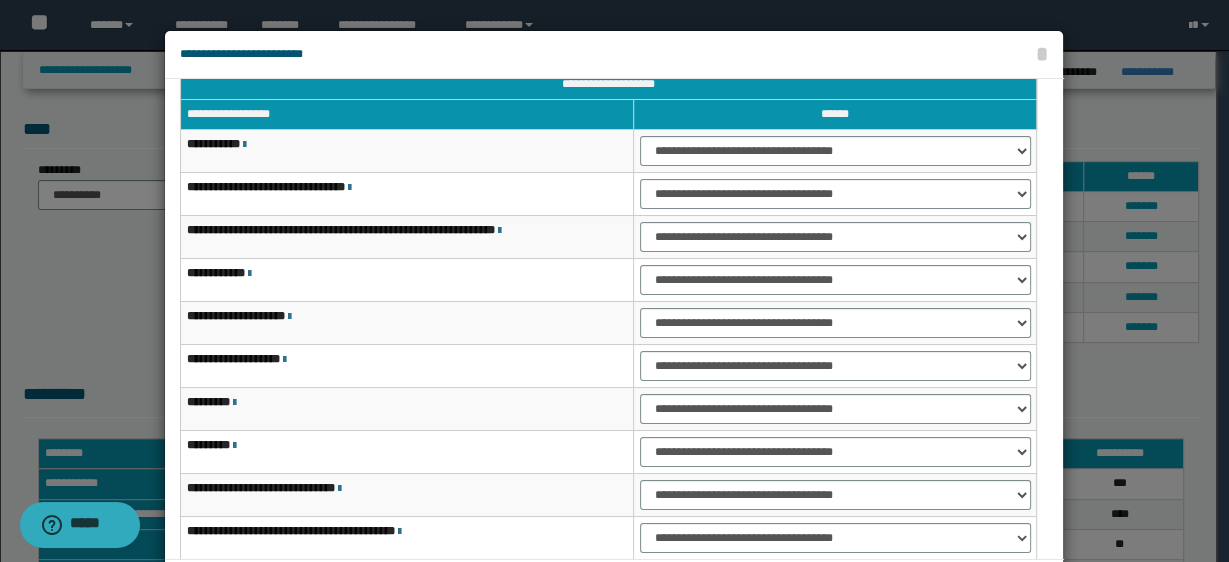 scroll, scrollTop: 12, scrollLeft: 0, axis: vertical 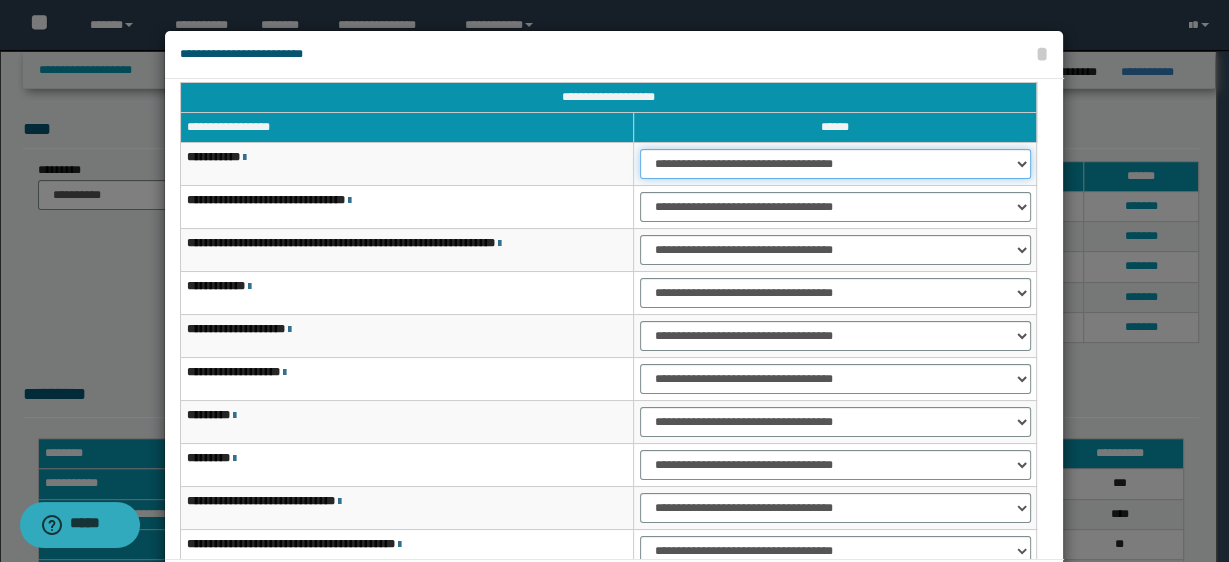 click on "**********" at bounding box center [835, 164] 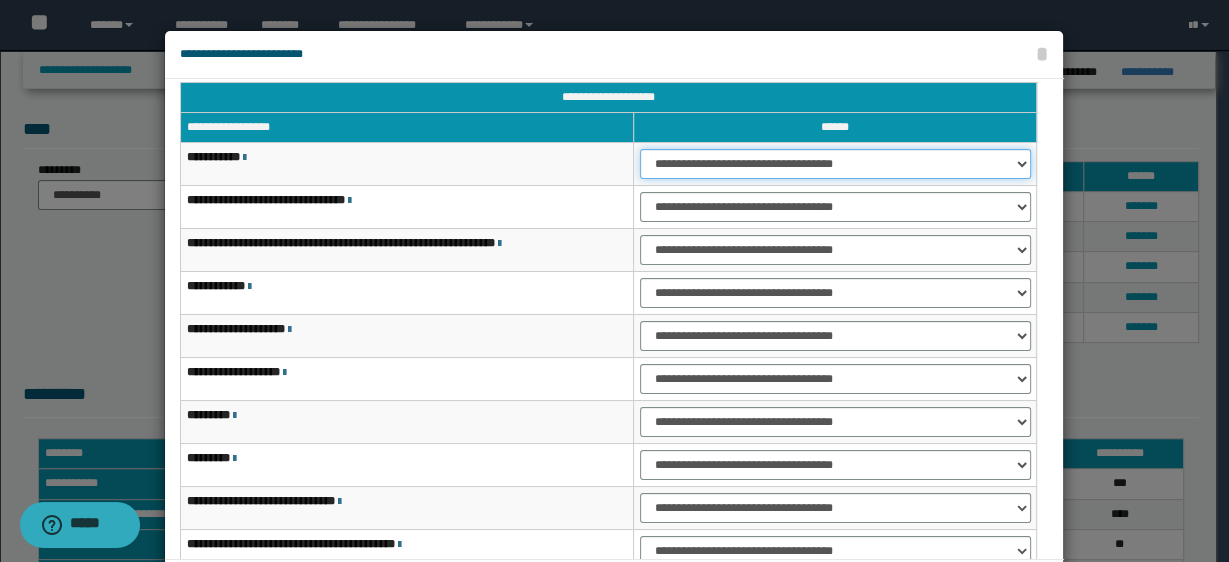 select on "***" 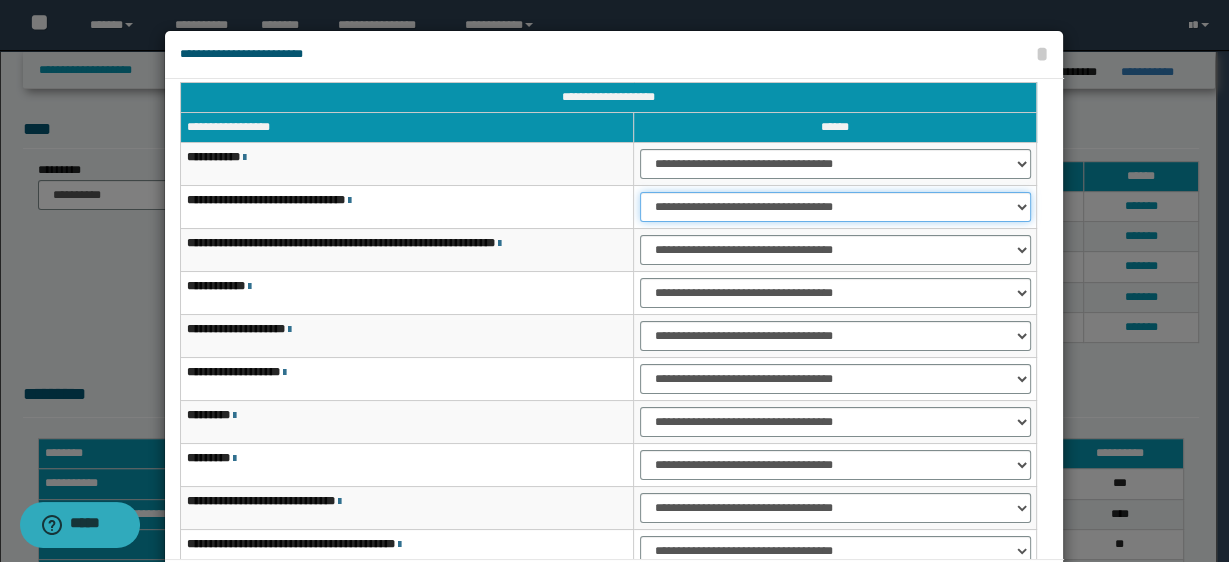 click on "**********" at bounding box center (835, 207) 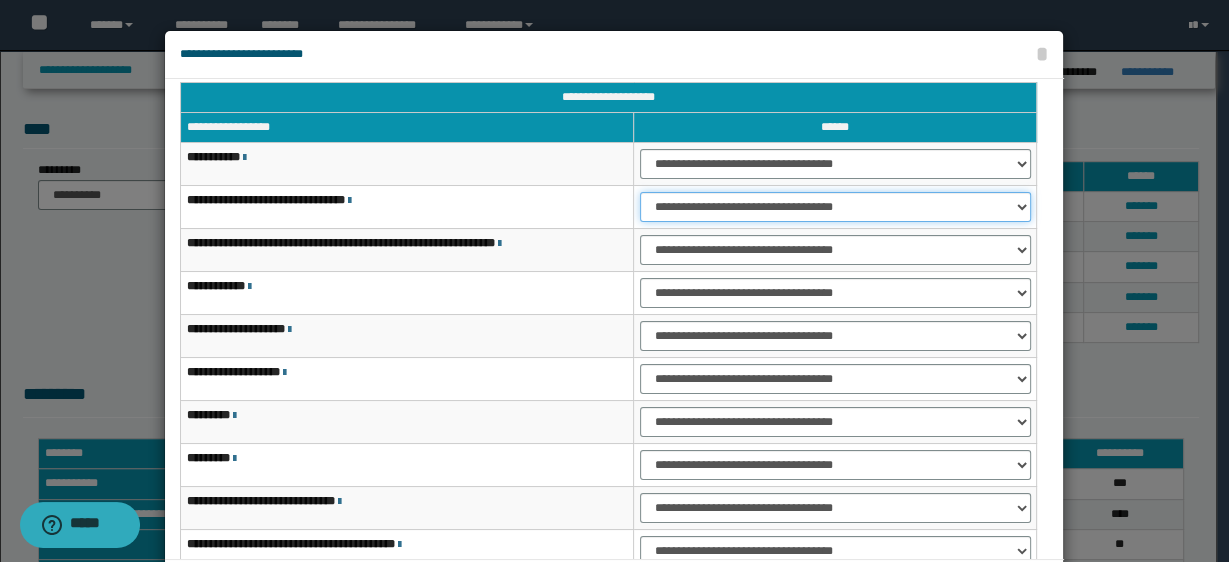 select on "***" 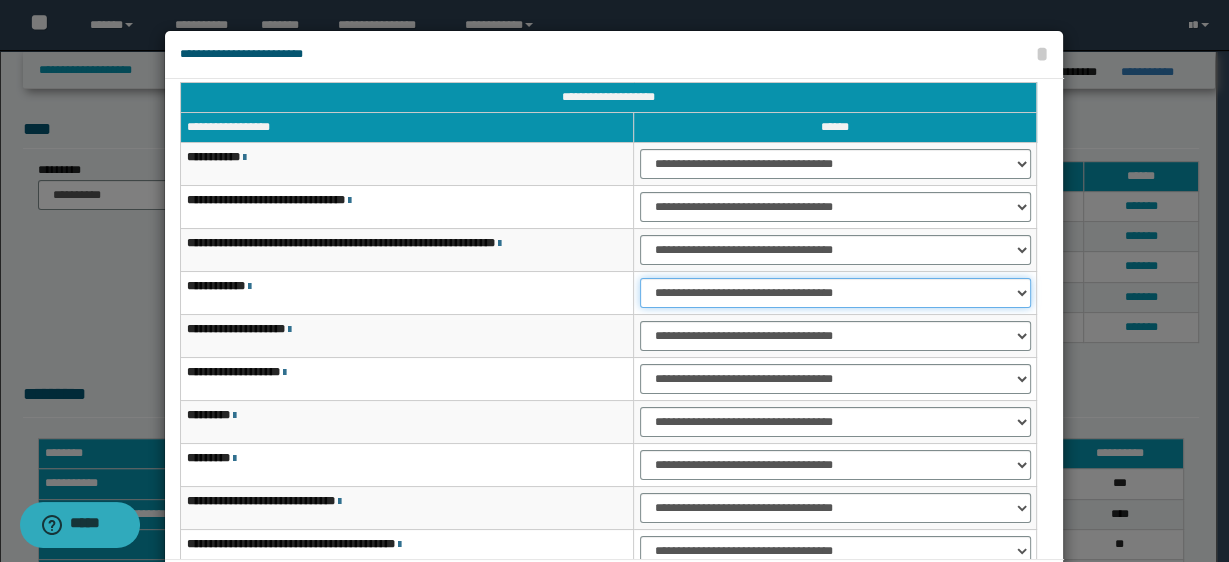 click on "**********" at bounding box center [835, 293] 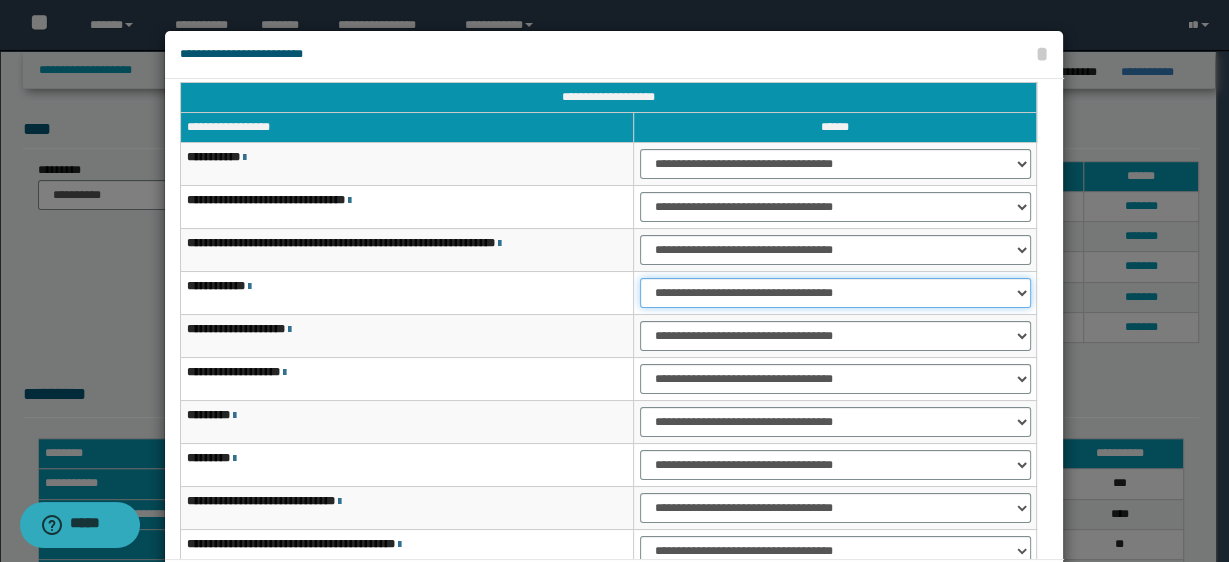 select on "***" 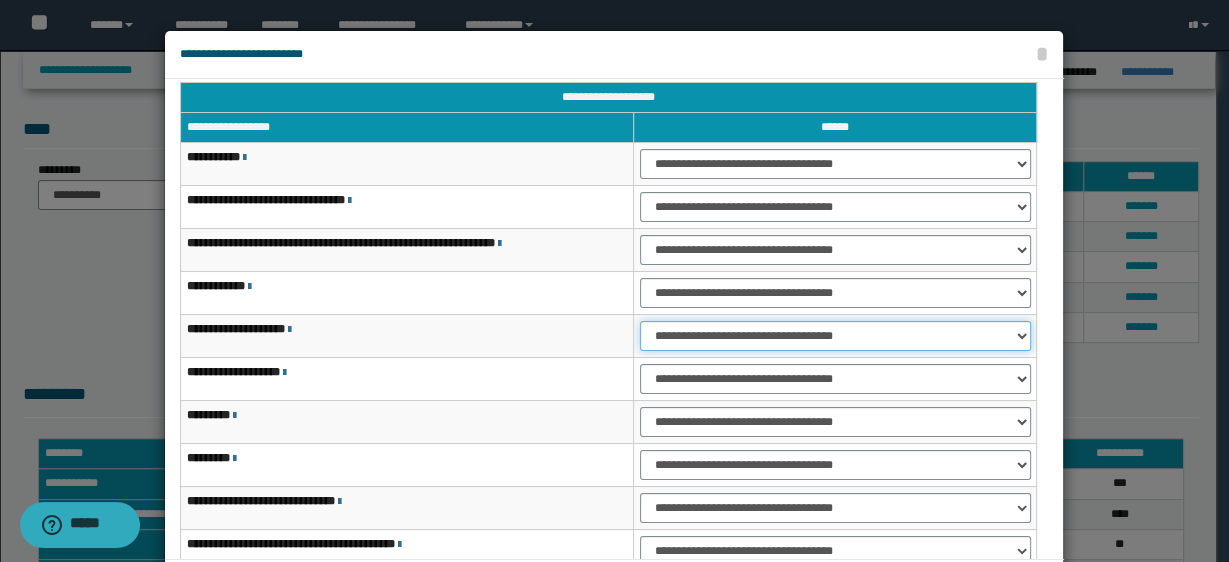 click on "**********" at bounding box center [835, 336] 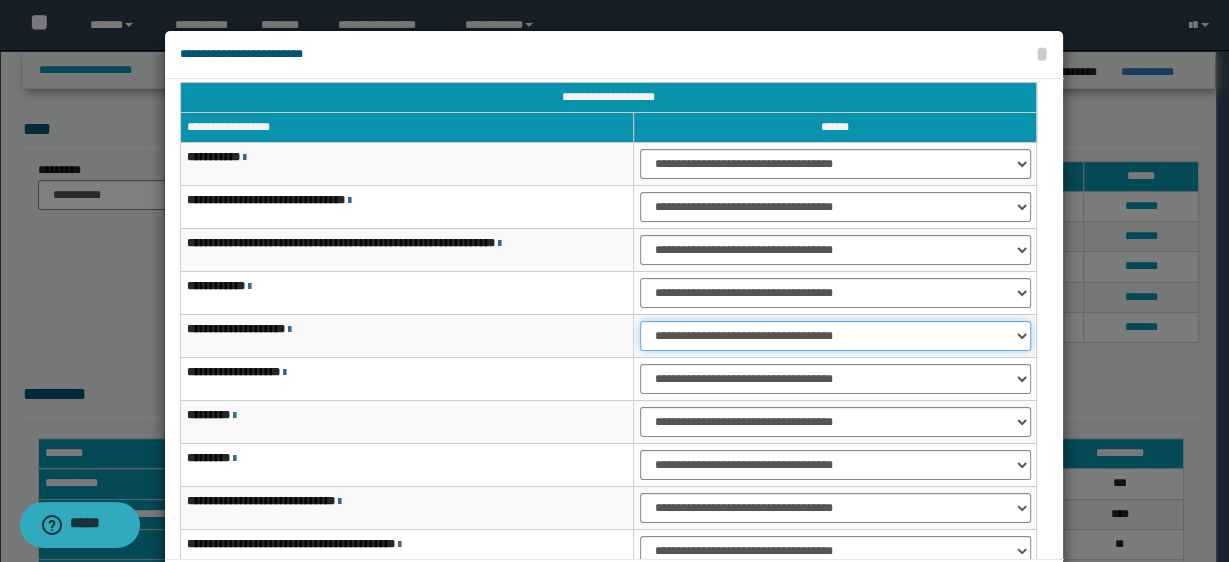select on "***" 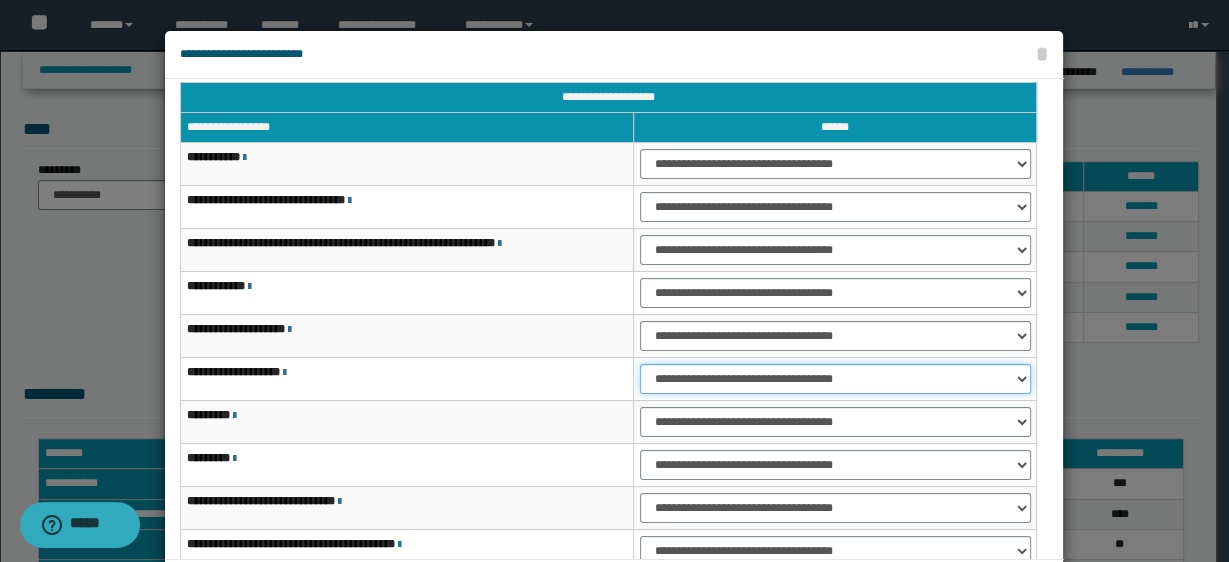 click on "**********" at bounding box center (835, 379) 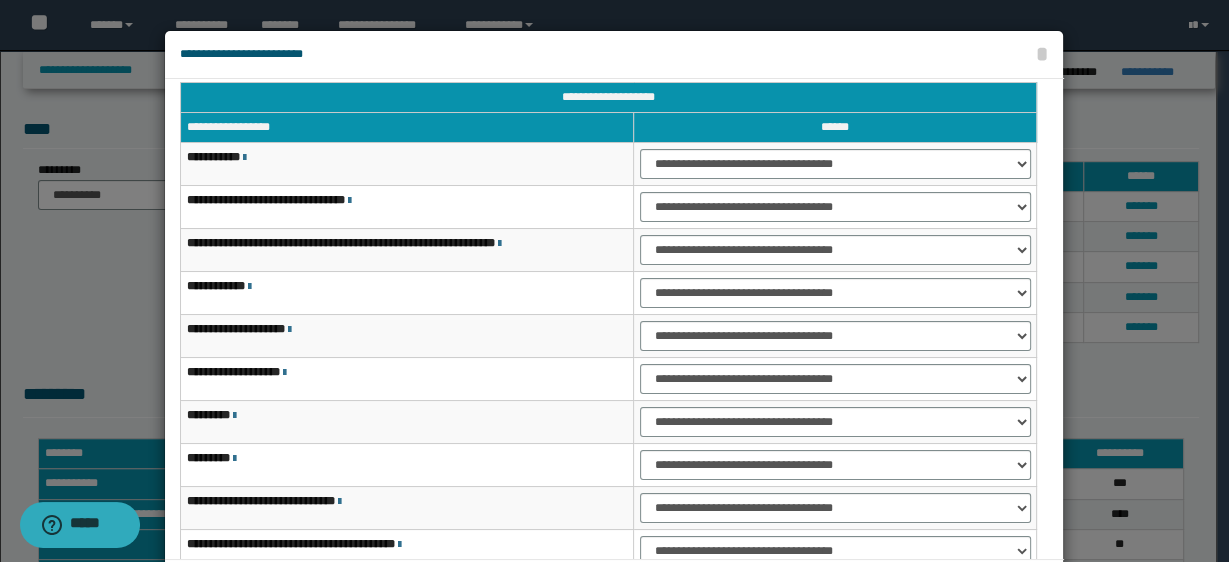 click on "**********" at bounding box center [835, 465] 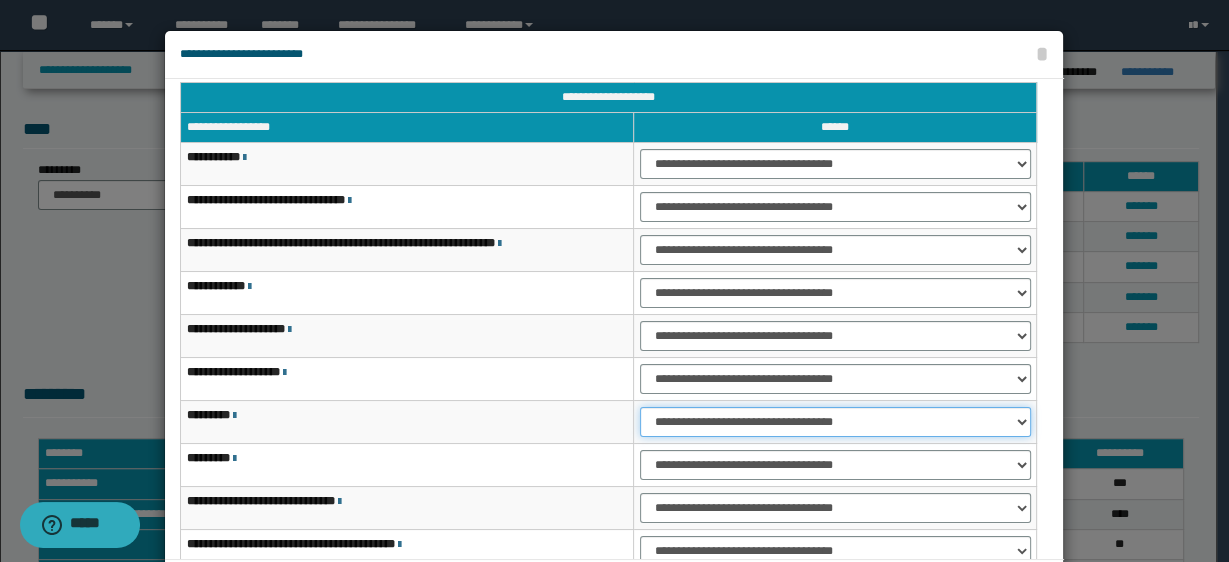 click on "**********" at bounding box center (835, 422) 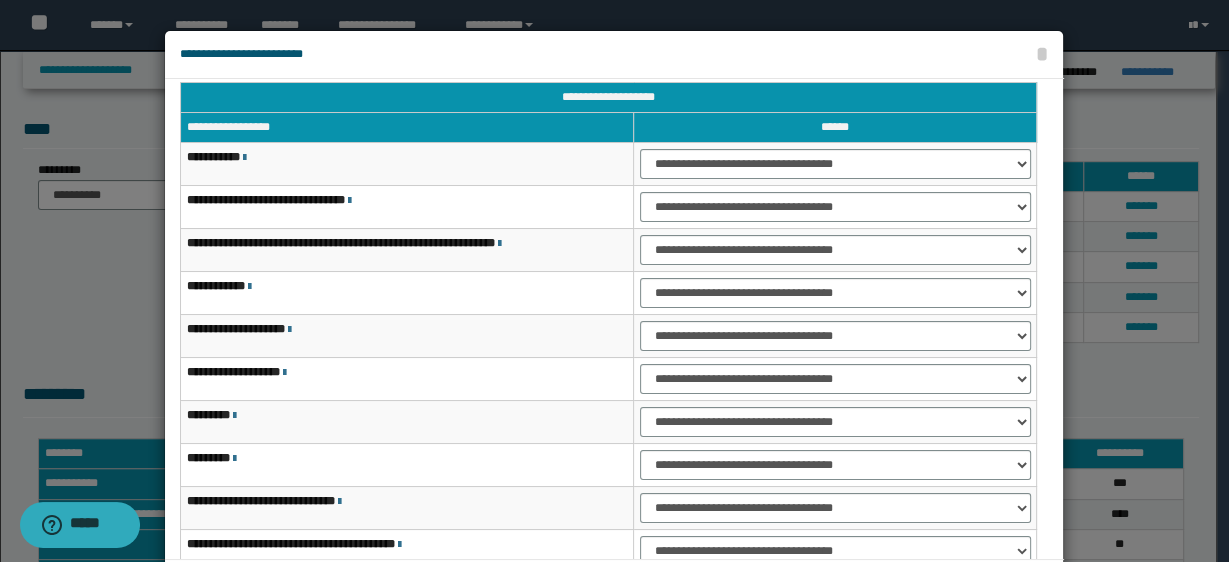 click on "**********" at bounding box center [835, 422] 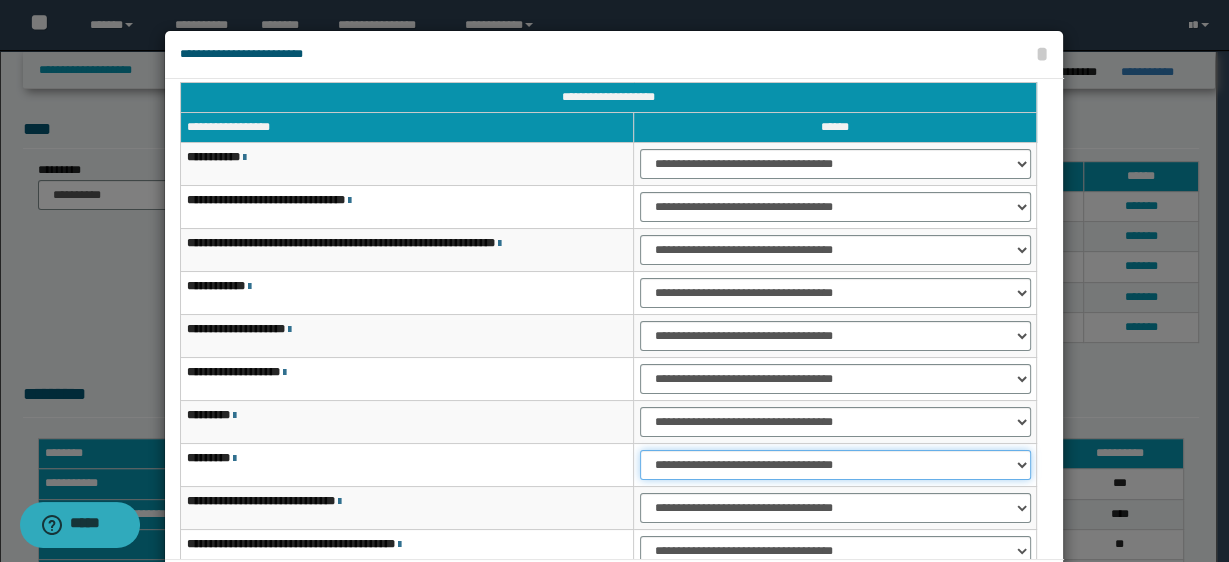 click on "**********" at bounding box center (835, 465) 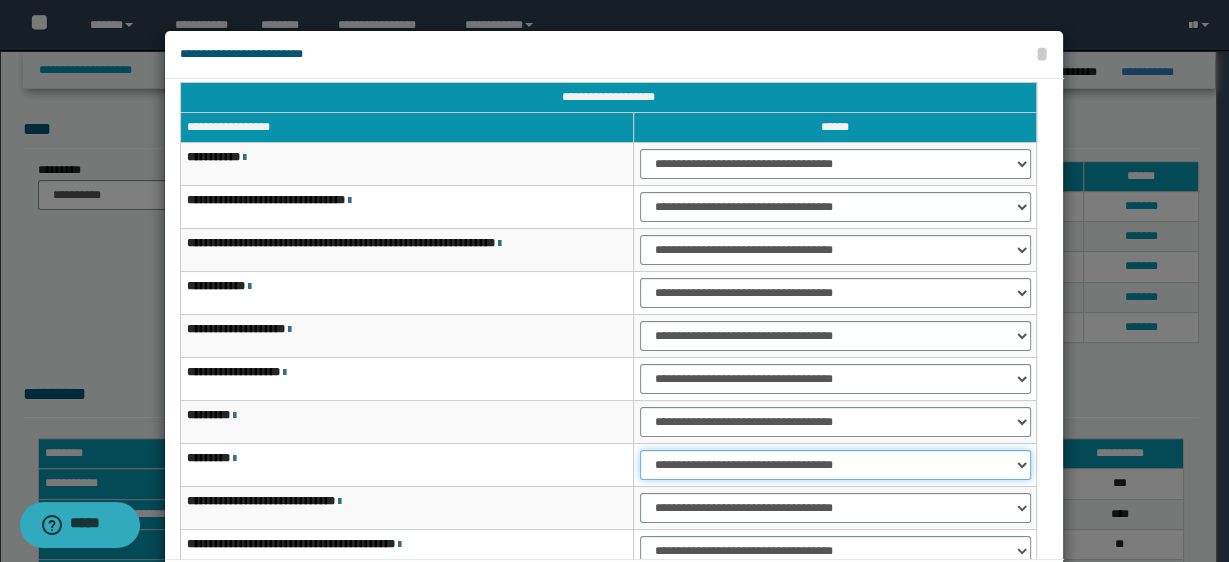 select on "***" 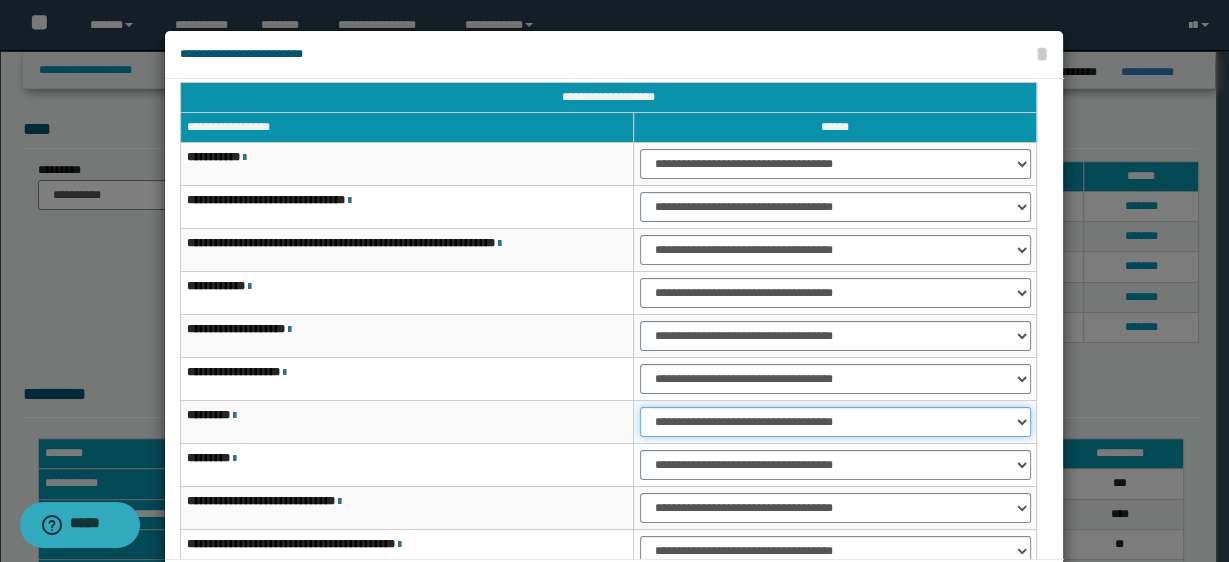click on "**********" at bounding box center [835, 422] 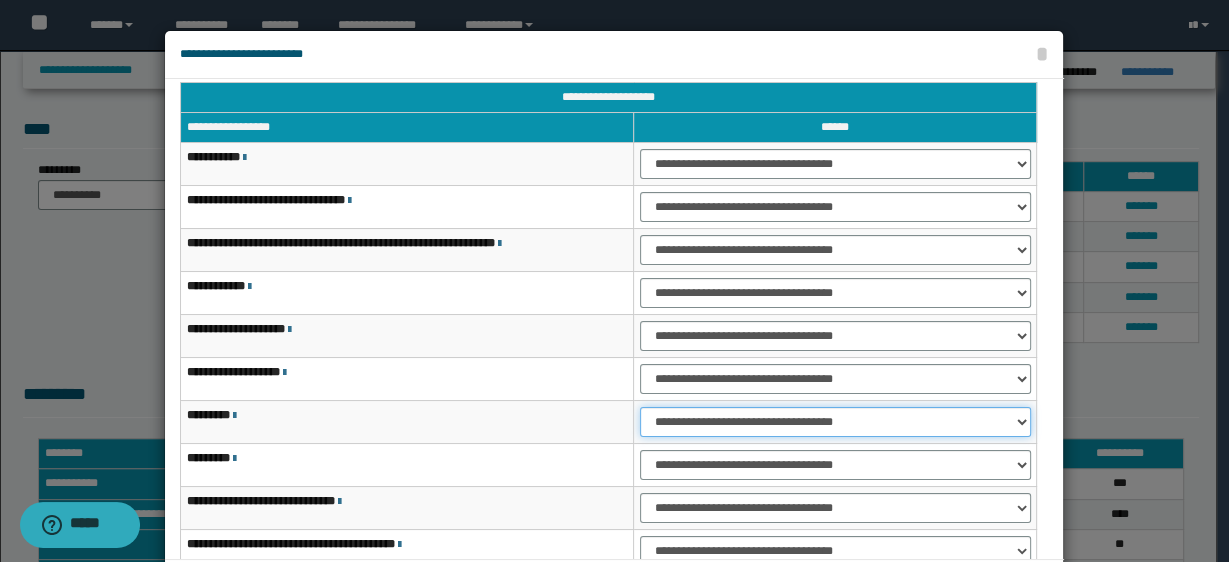 select on "***" 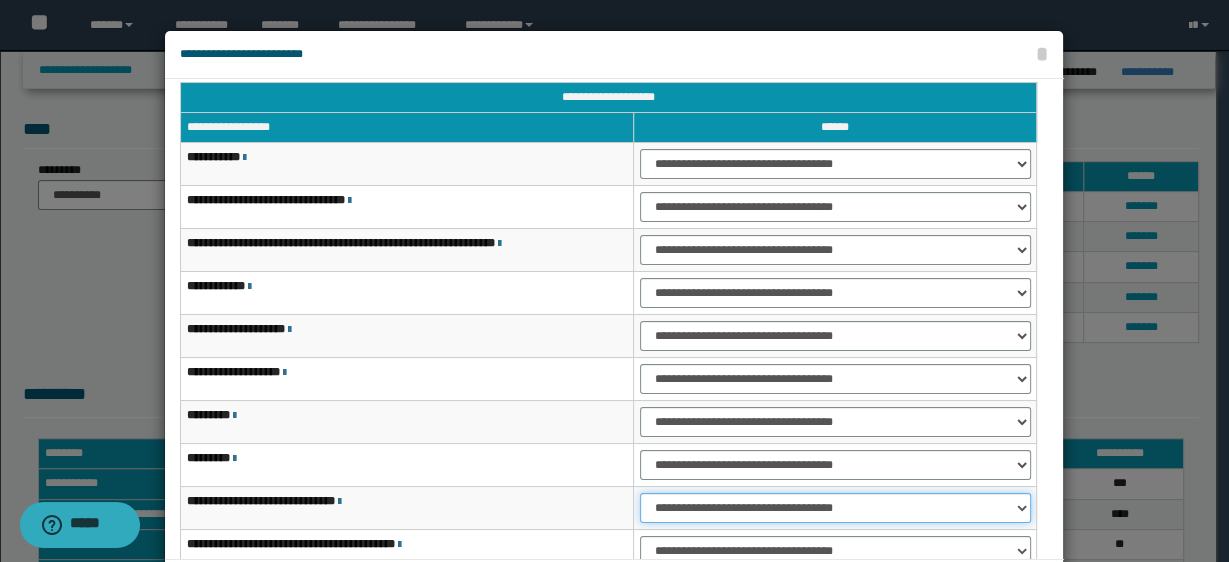click on "**********" at bounding box center [835, 508] 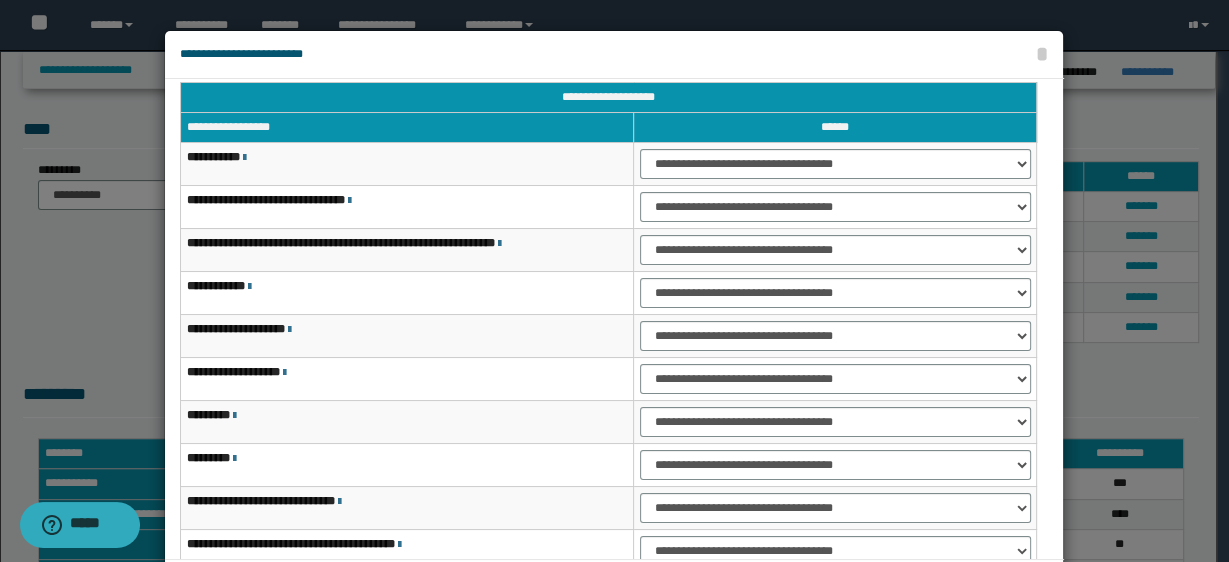 scroll, scrollTop: 115, scrollLeft: 0, axis: vertical 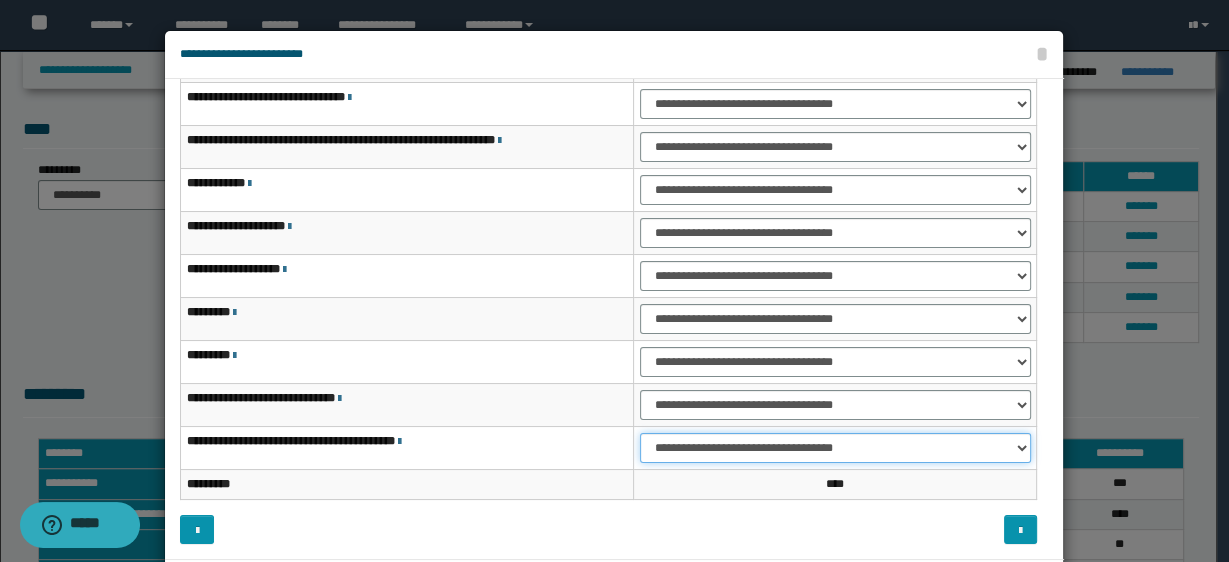 click on "**********" at bounding box center (835, 448) 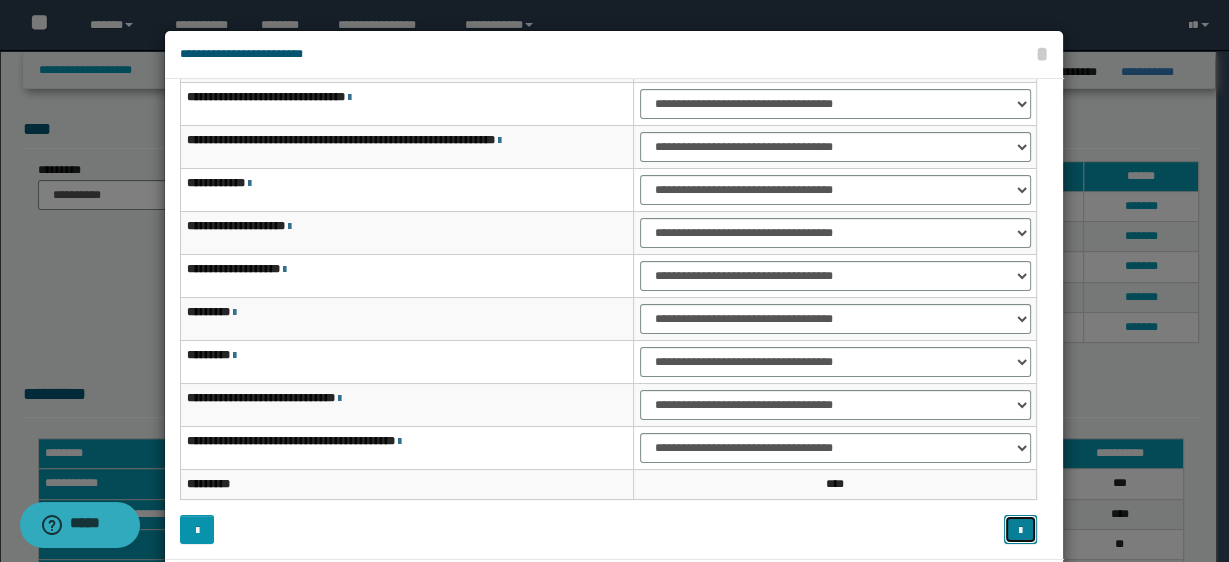 click at bounding box center [1020, 529] 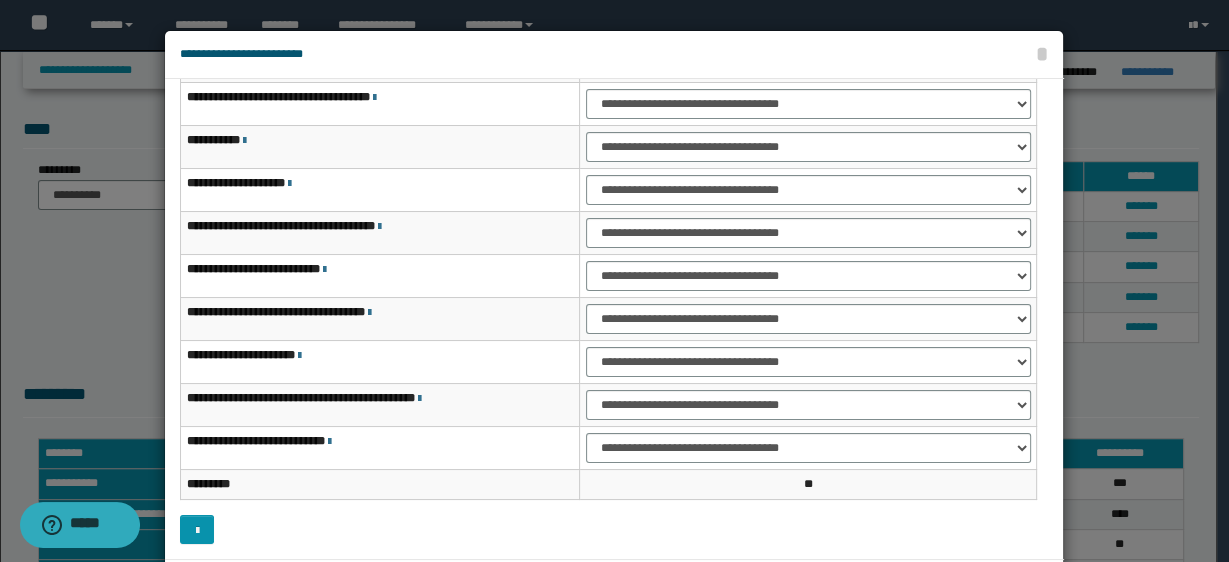 scroll, scrollTop: 0, scrollLeft: 0, axis: both 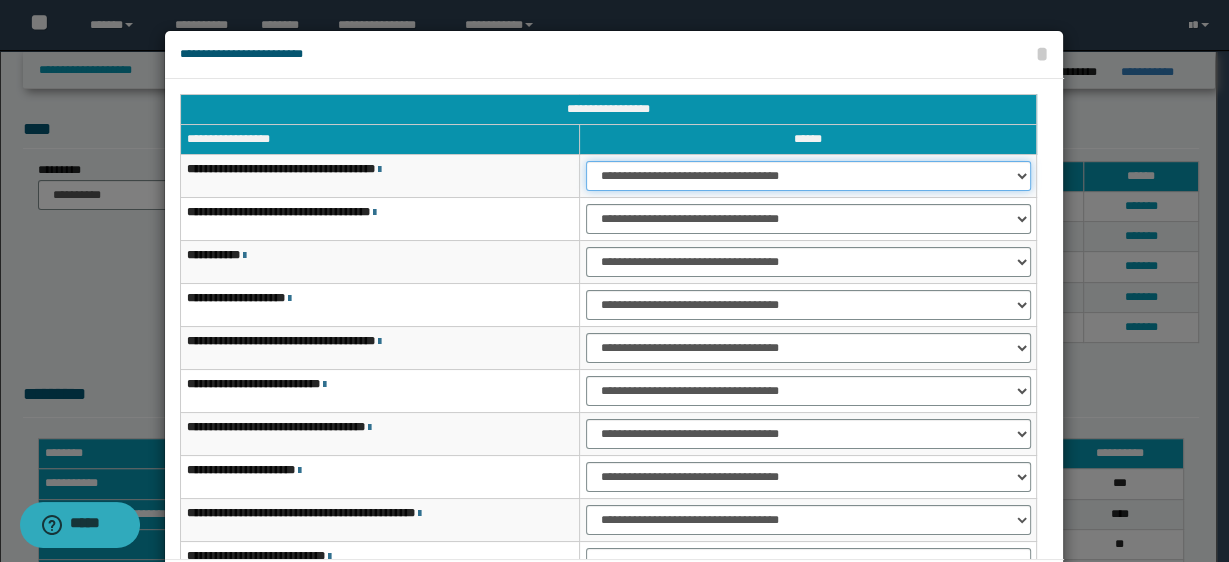click on "**********" at bounding box center [808, 176] 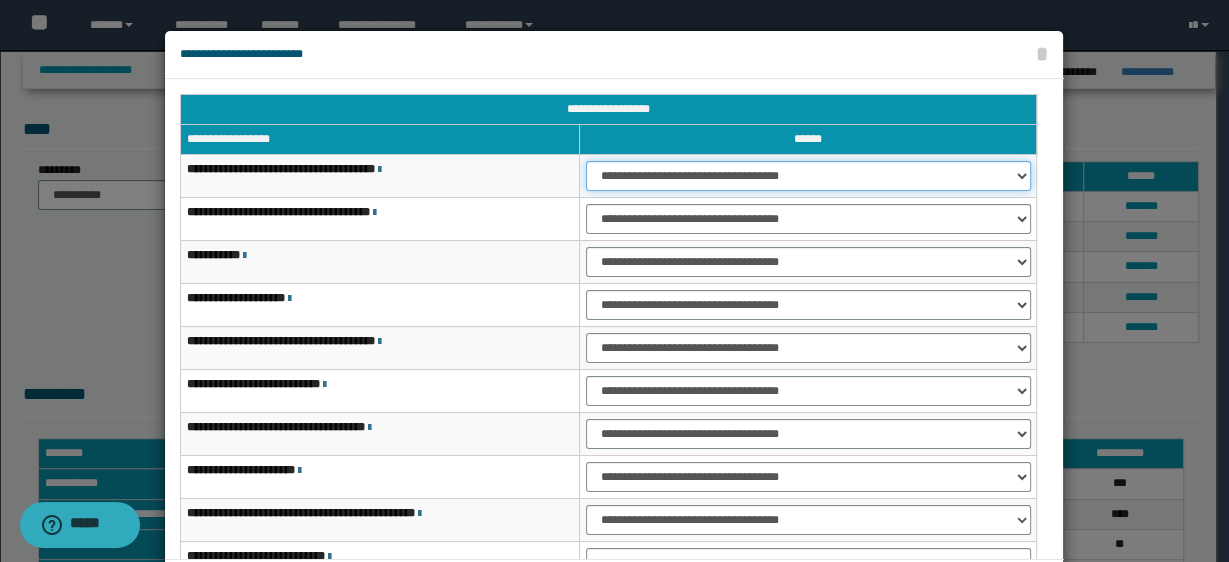select on "***" 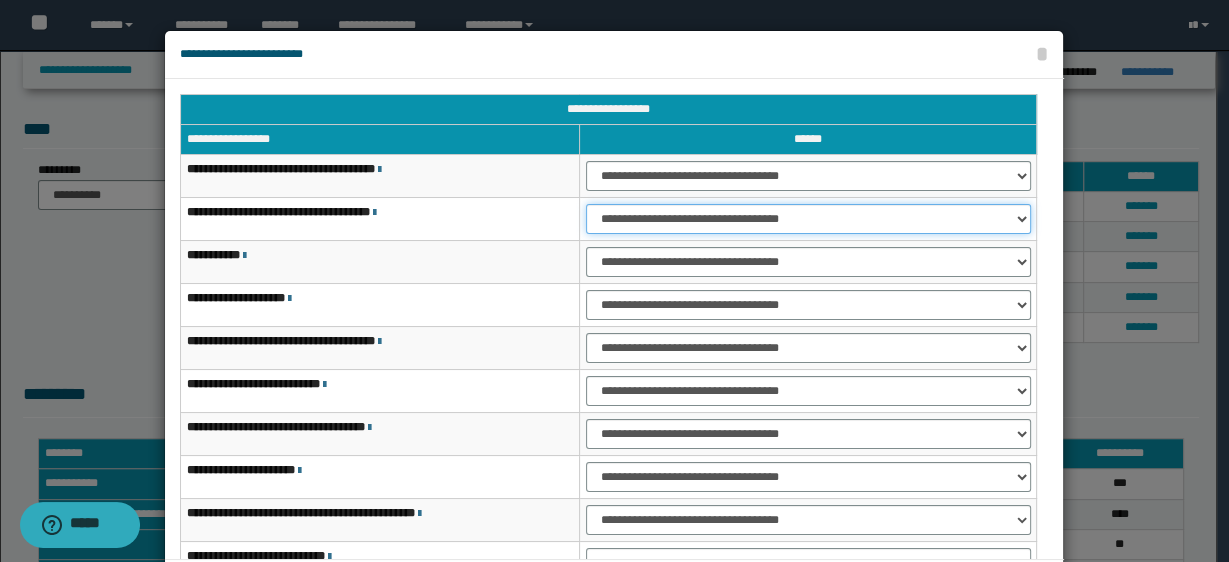 click on "**********" at bounding box center [808, 219] 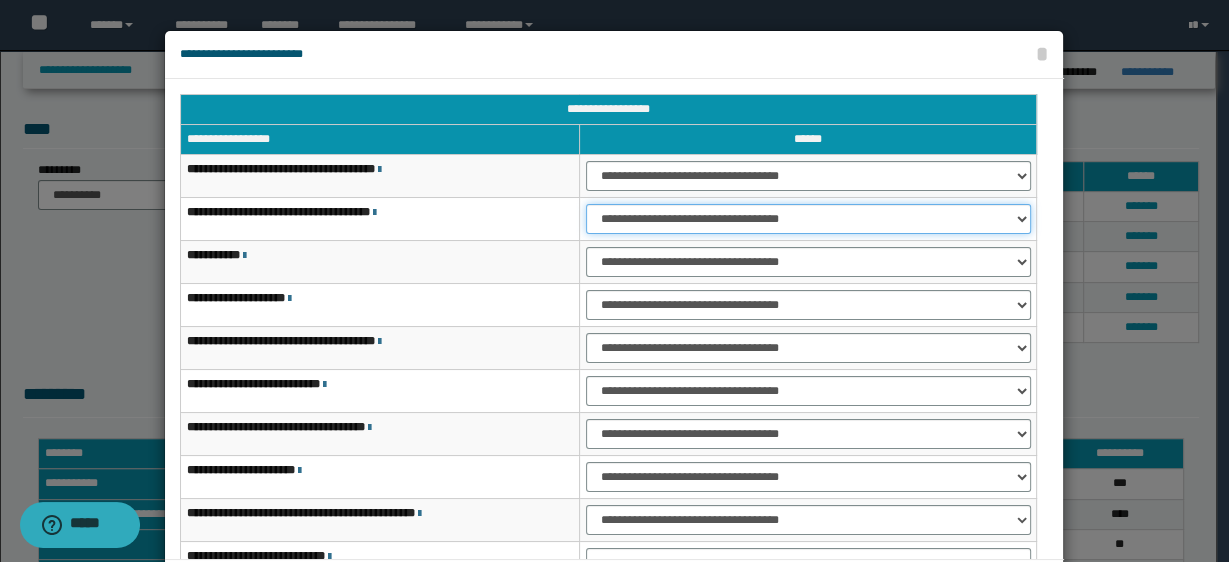 select on "***" 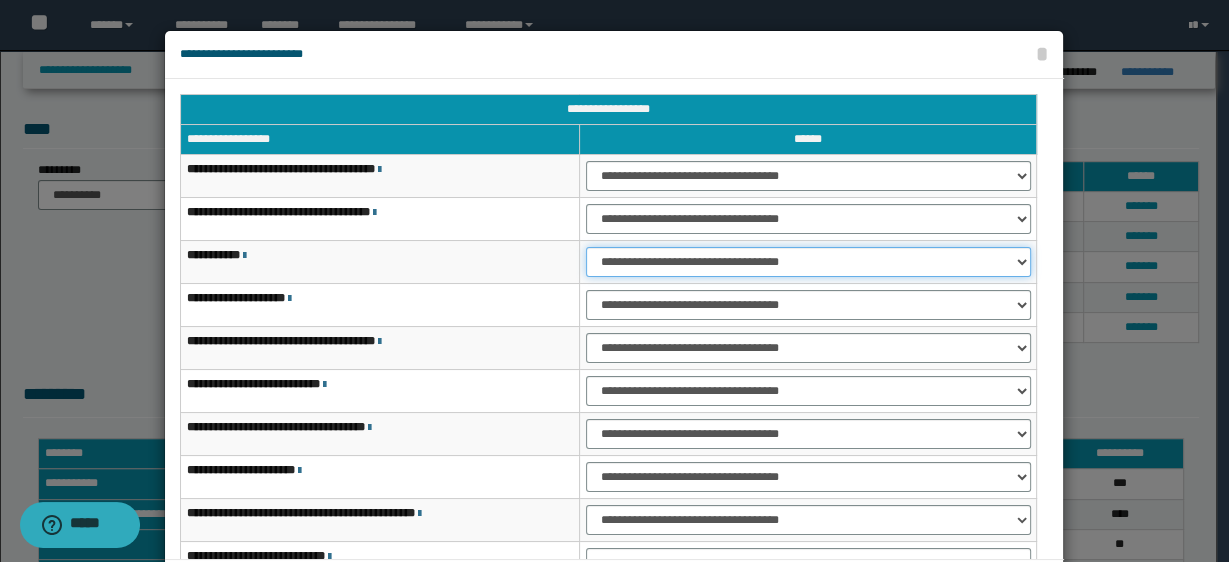 click on "**********" at bounding box center (808, 262) 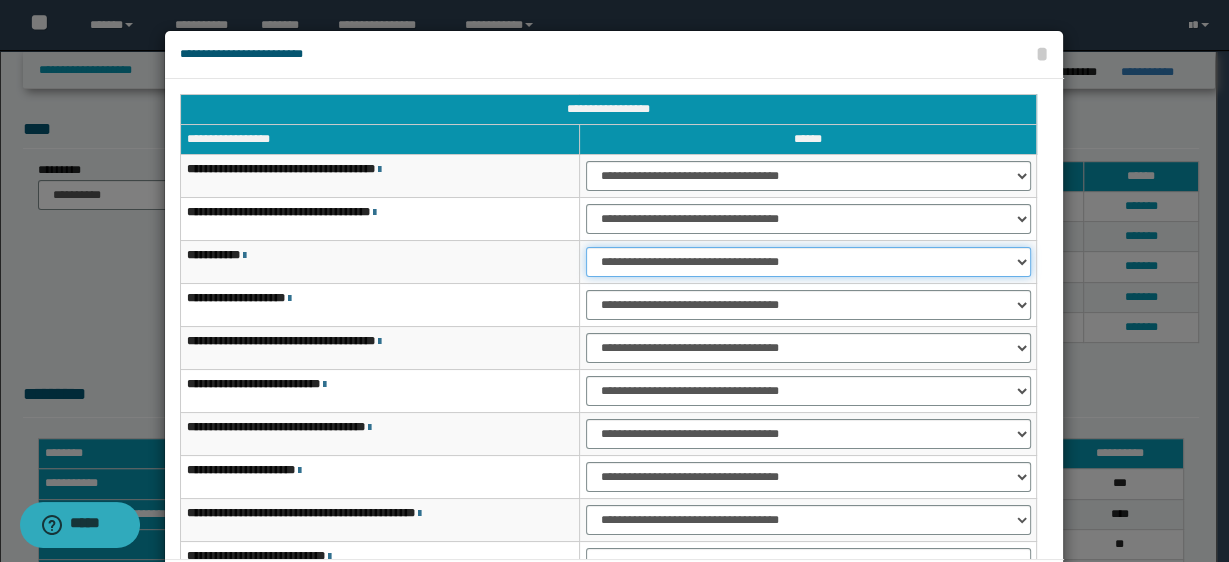 select on "***" 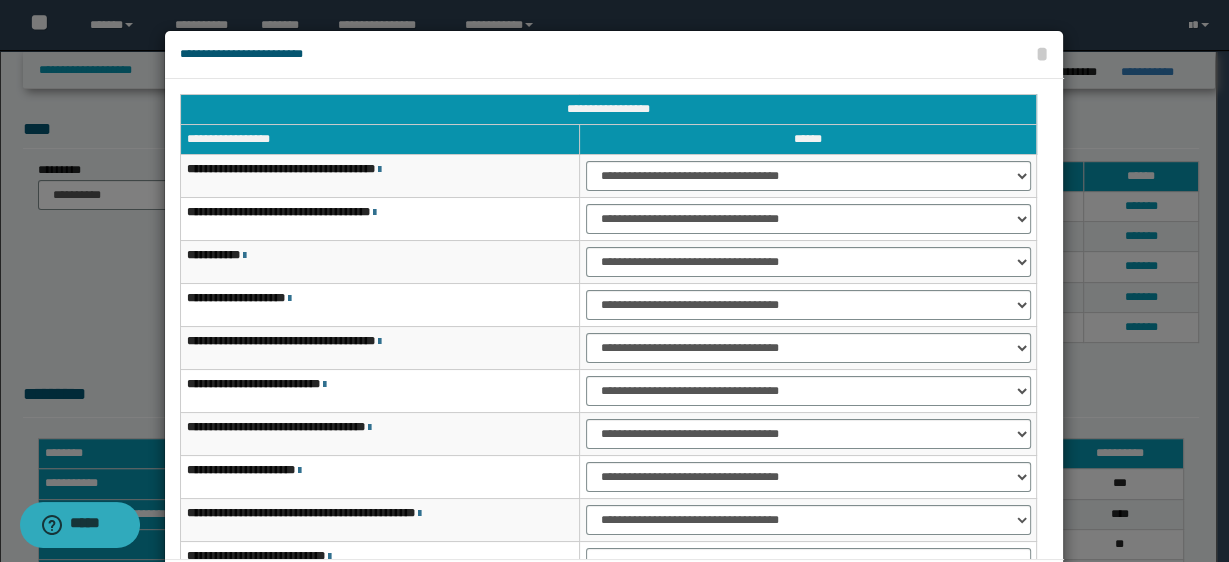 click on "**********" at bounding box center (807, 305) 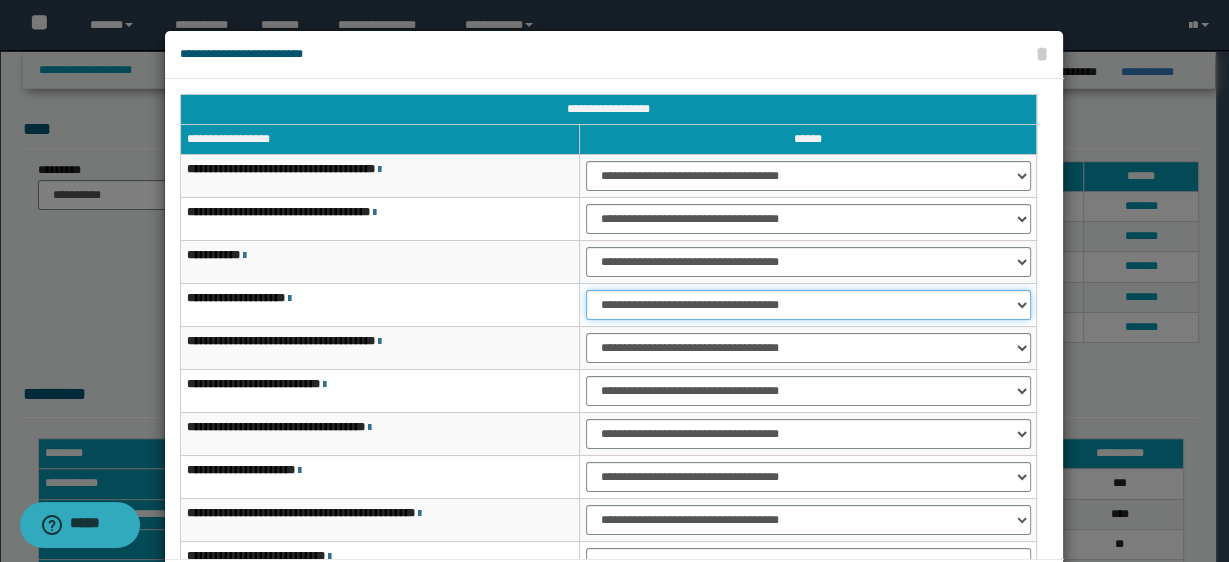 click on "**********" at bounding box center (808, 305) 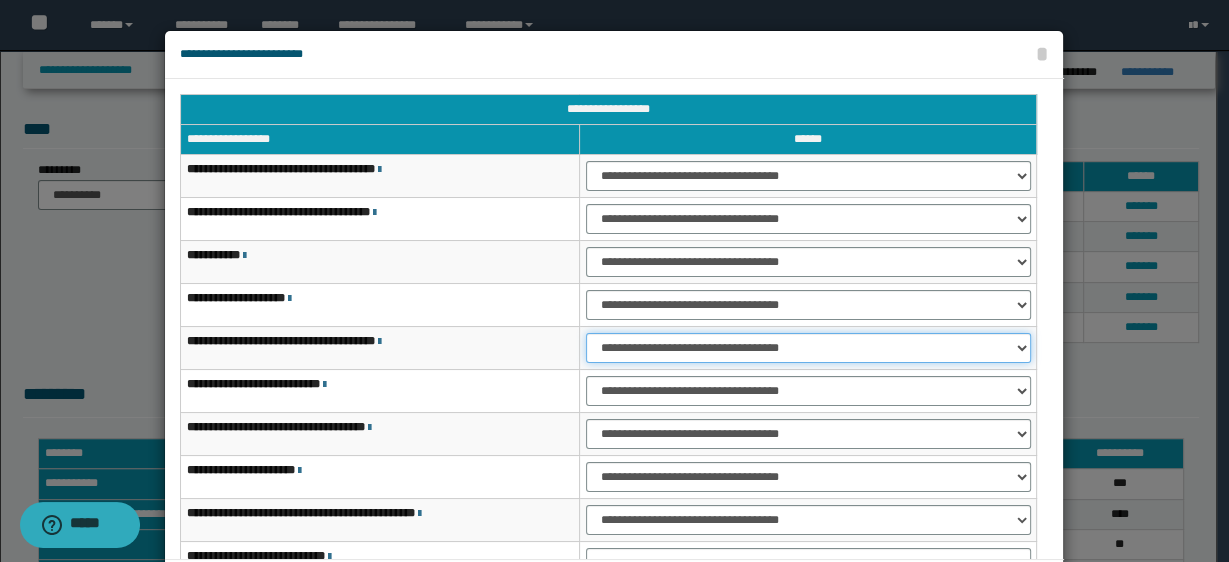 click on "**********" at bounding box center (808, 348) 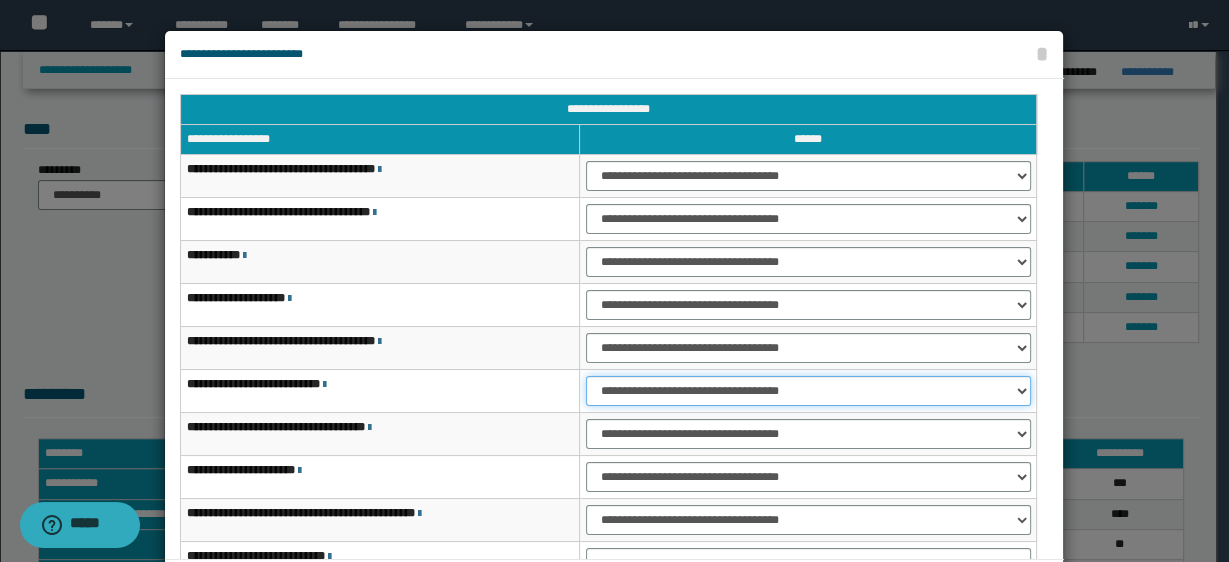click on "**********" at bounding box center (808, 391) 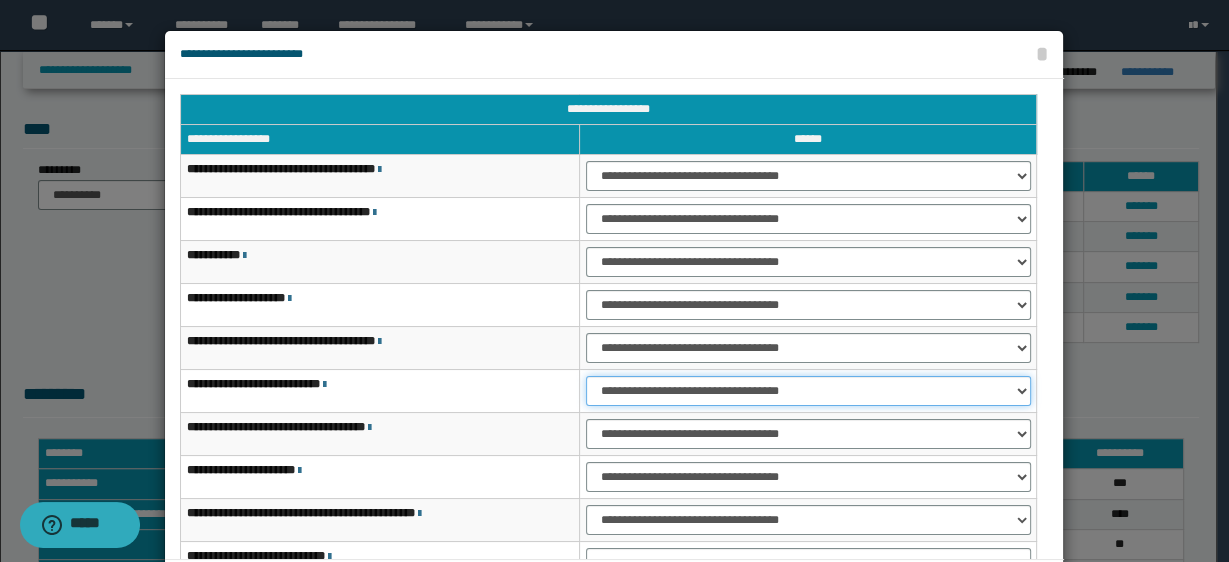 select on "***" 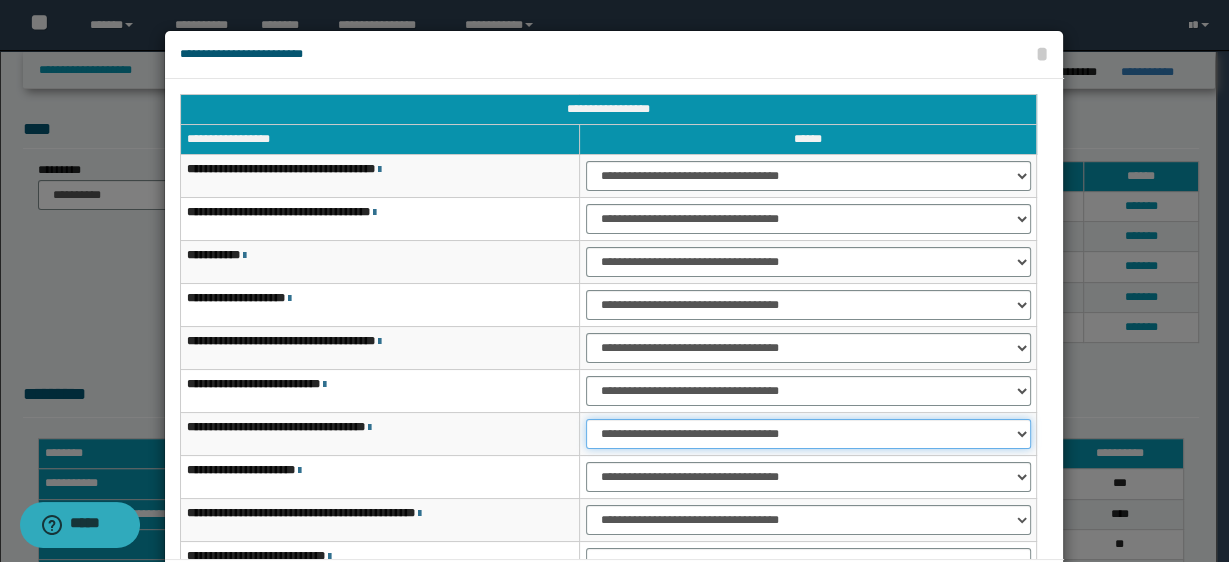 click on "**********" at bounding box center (808, 434) 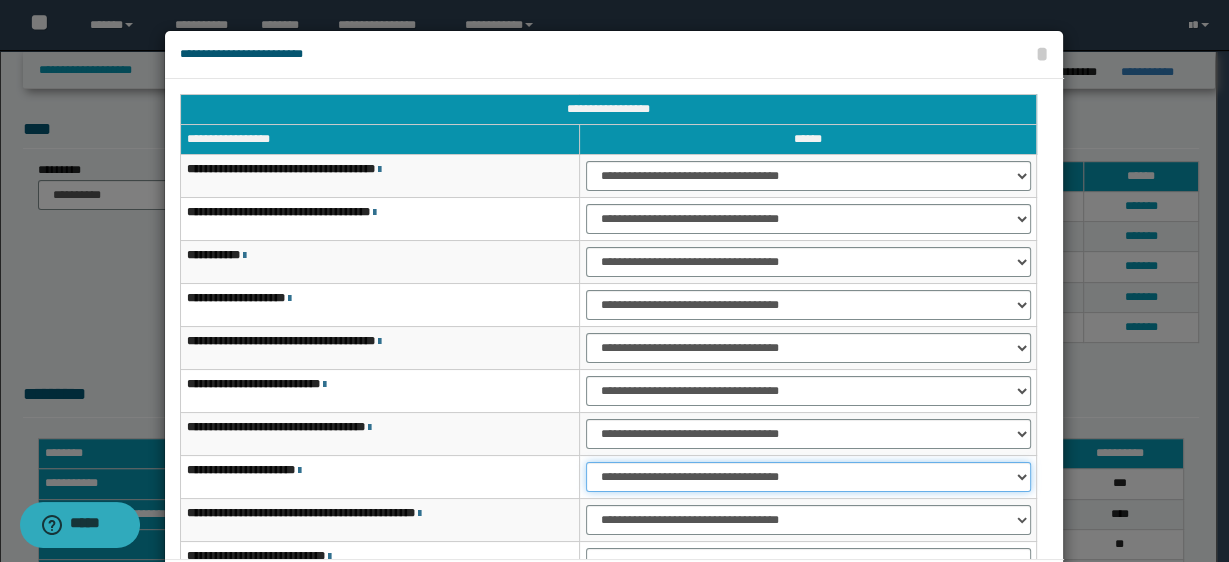 click on "**********" at bounding box center (808, 477) 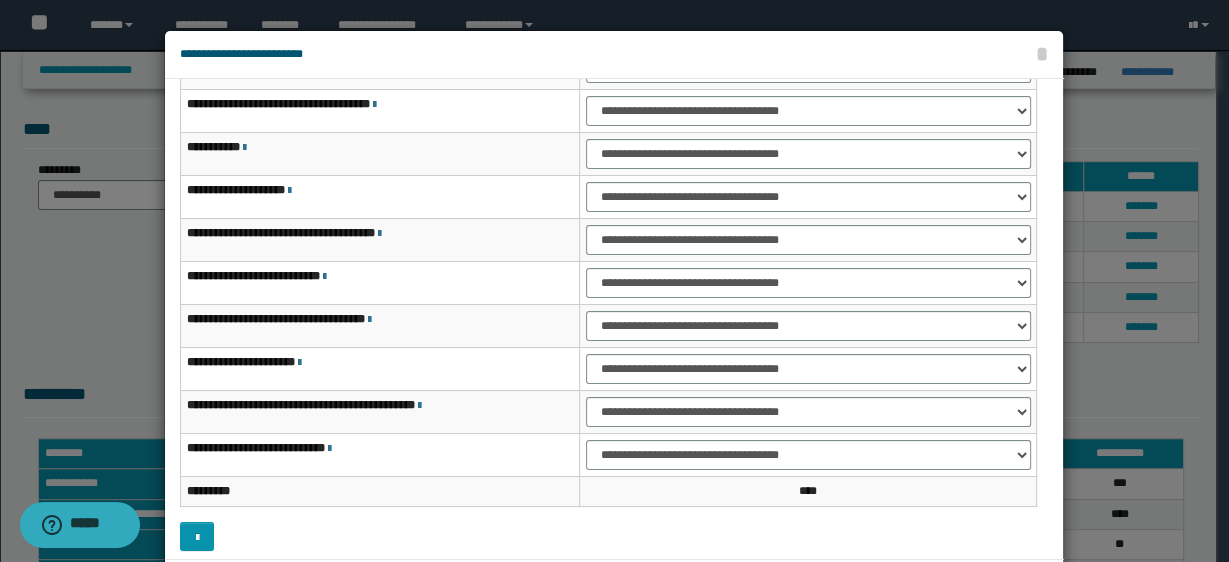 scroll, scrollTop: 115, scrollLeft: 0, axis: vertical 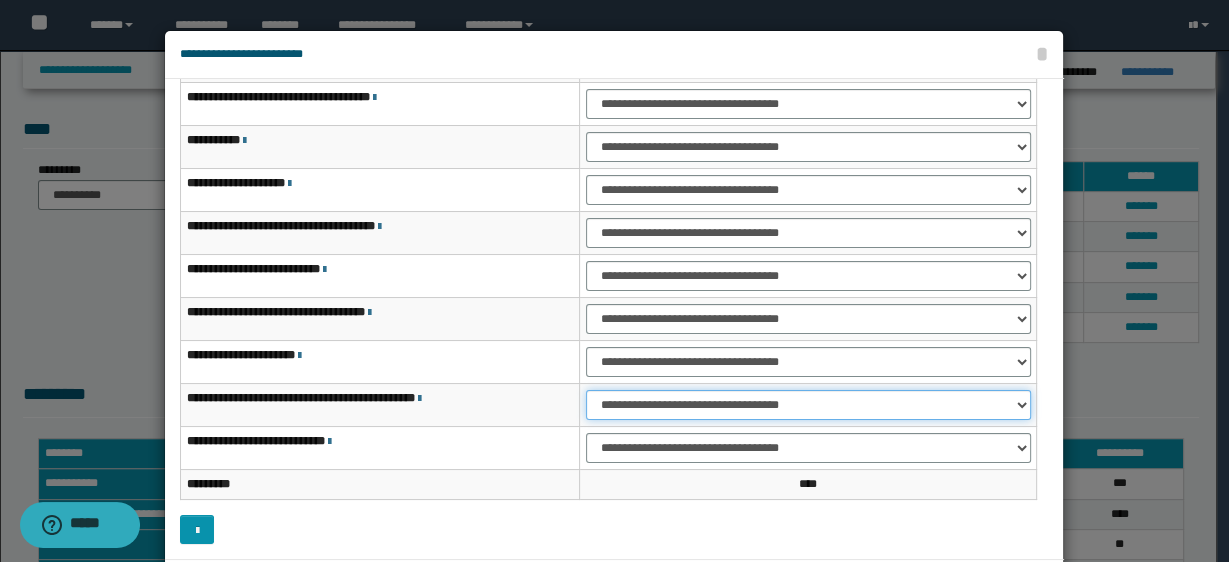 click on "**********" at bounding box center [808, 405] 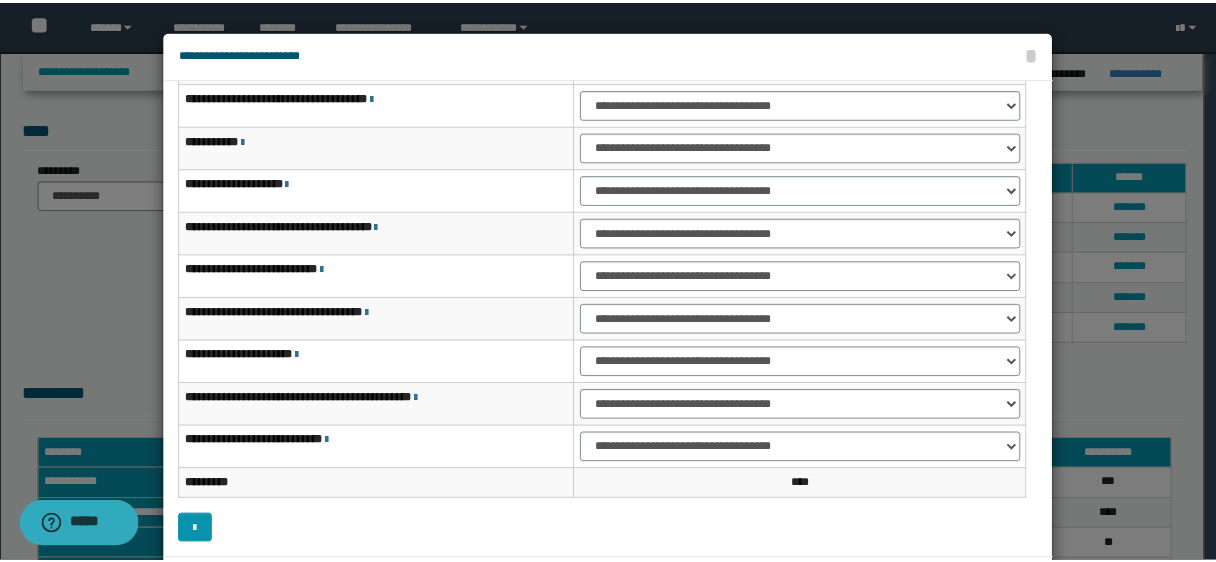 scroll, scrollTop: 86, scrollLeft: 0, axis: vertical 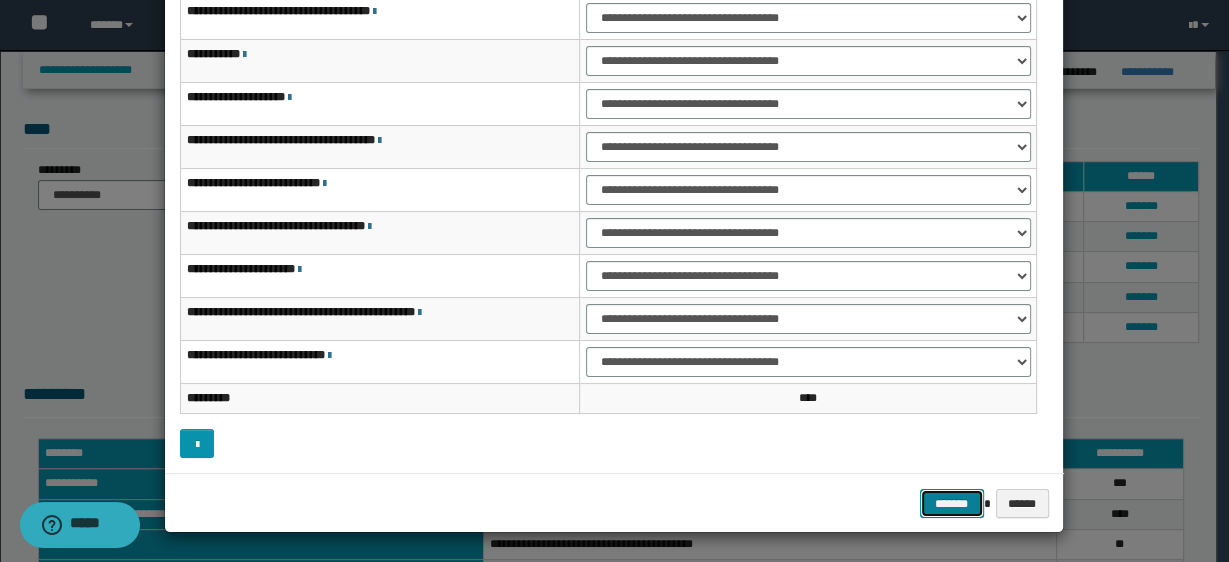 click on "*******" at bounding box center [952, 503] 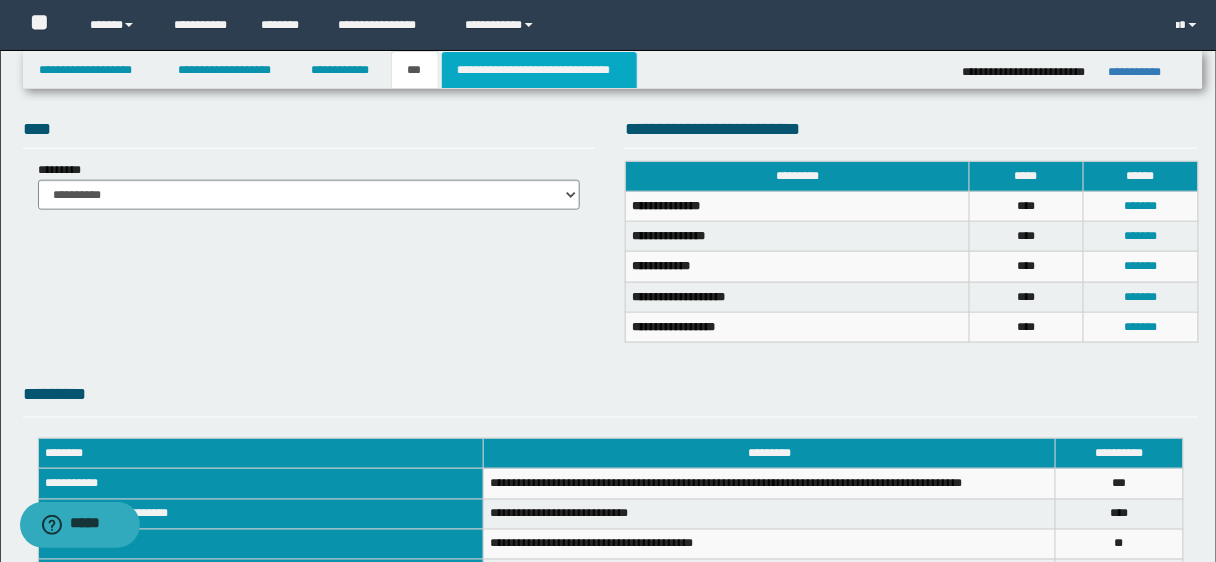 click on "**********" at bounding box center (539, 70) 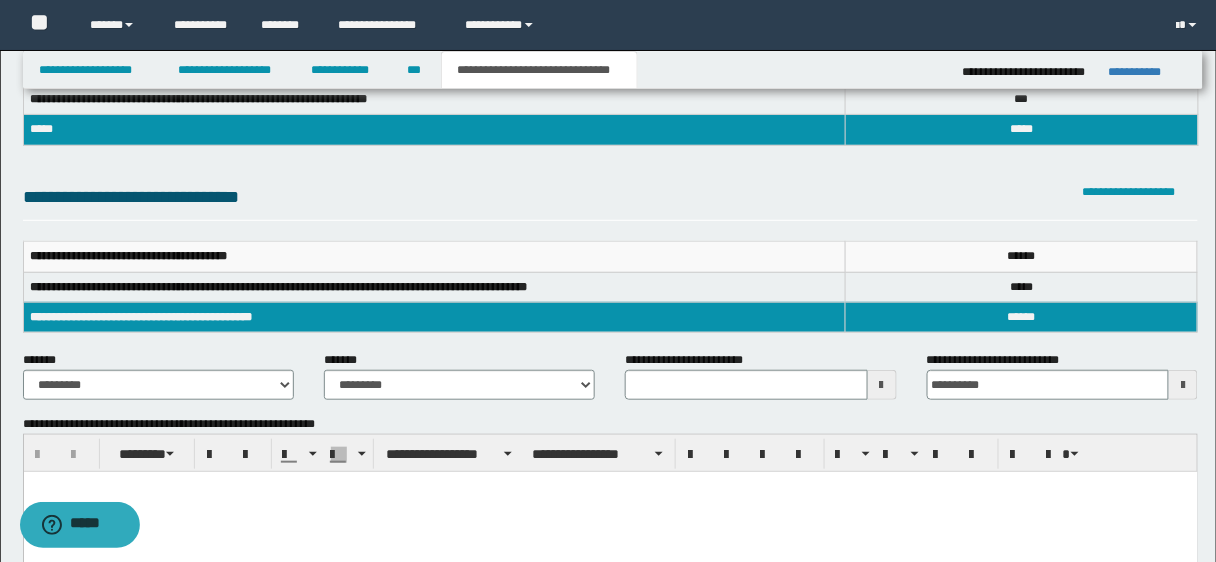 scroll, scrollTop: 190, scrollLeft: 0, axis: vertical 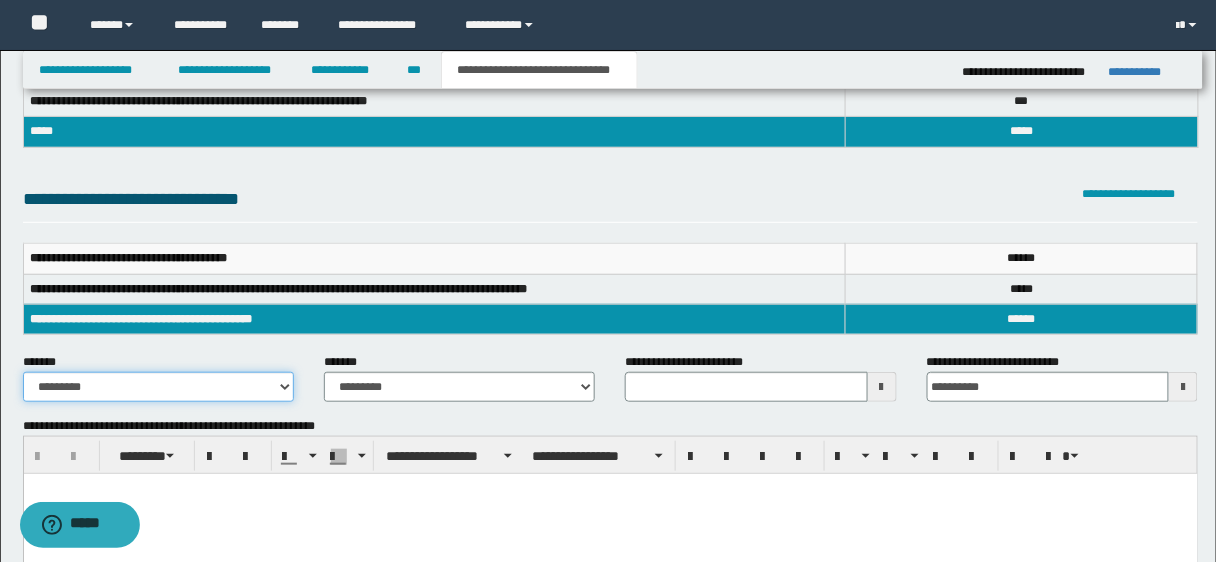 click on "**********" at bounding box center [158, 387] 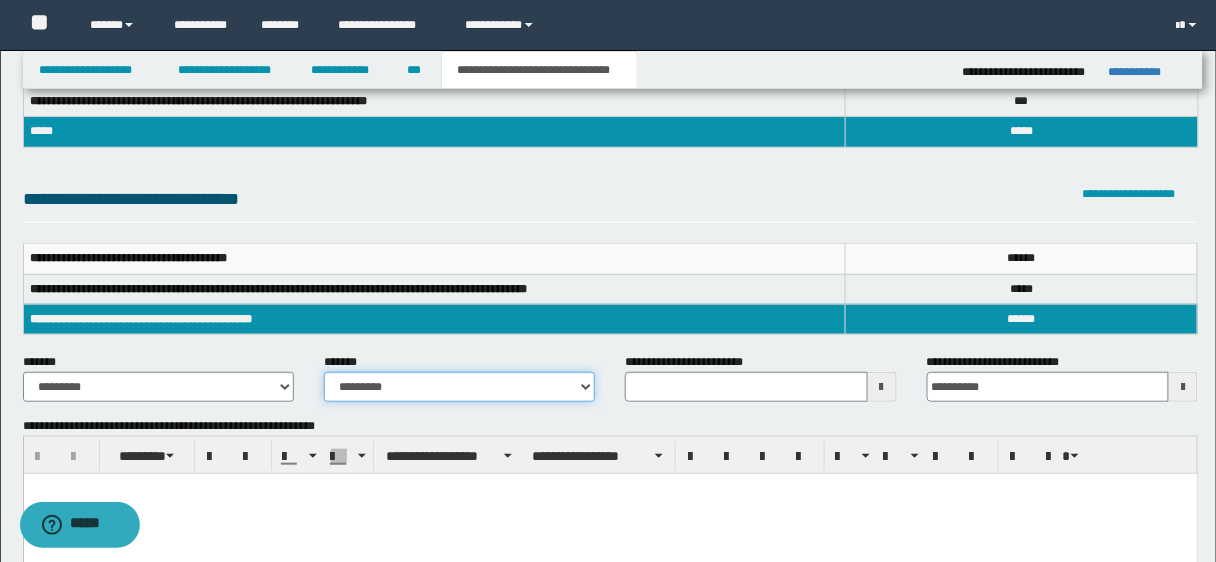 click on "**********" at bounding box center (459, 387) 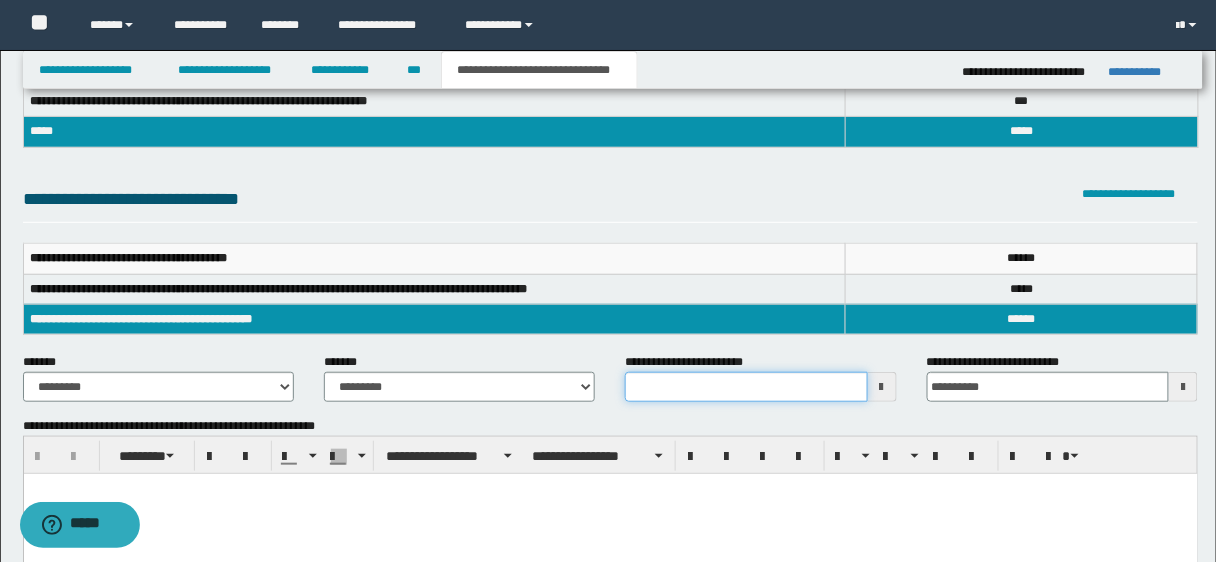 click on "**********" at bounding box center [746, 387] 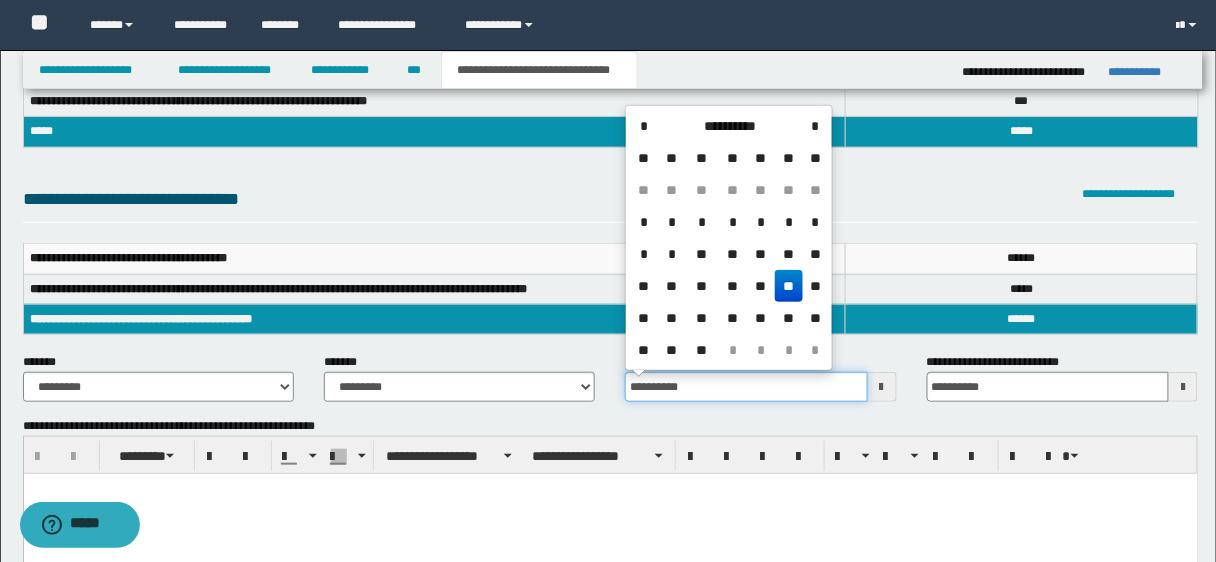 type on "**********" 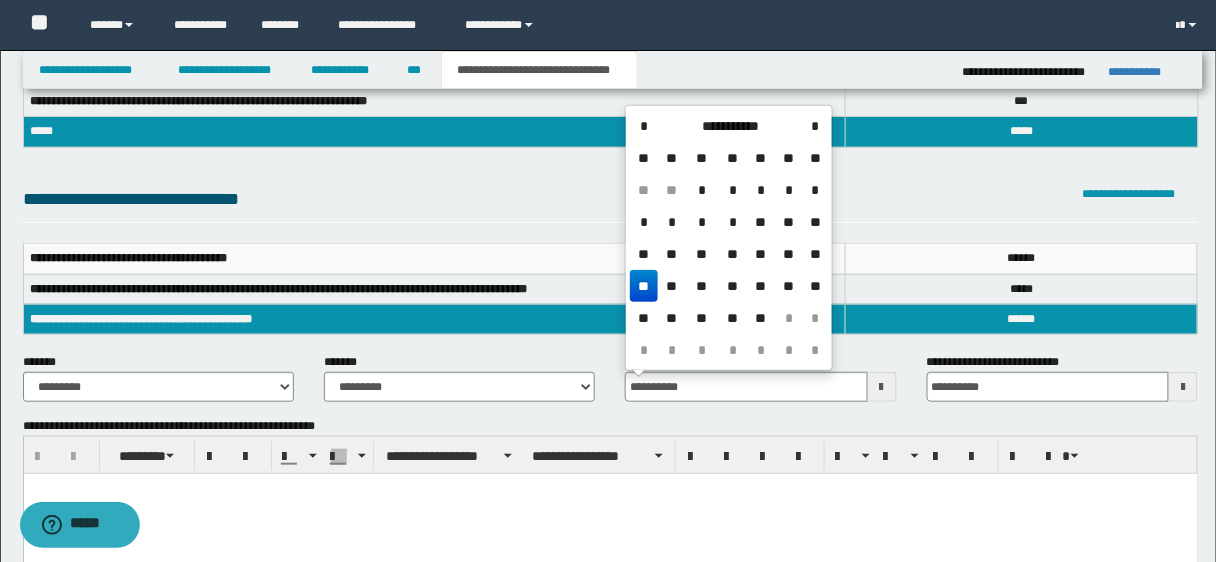 click at bounding box center [610, 513] 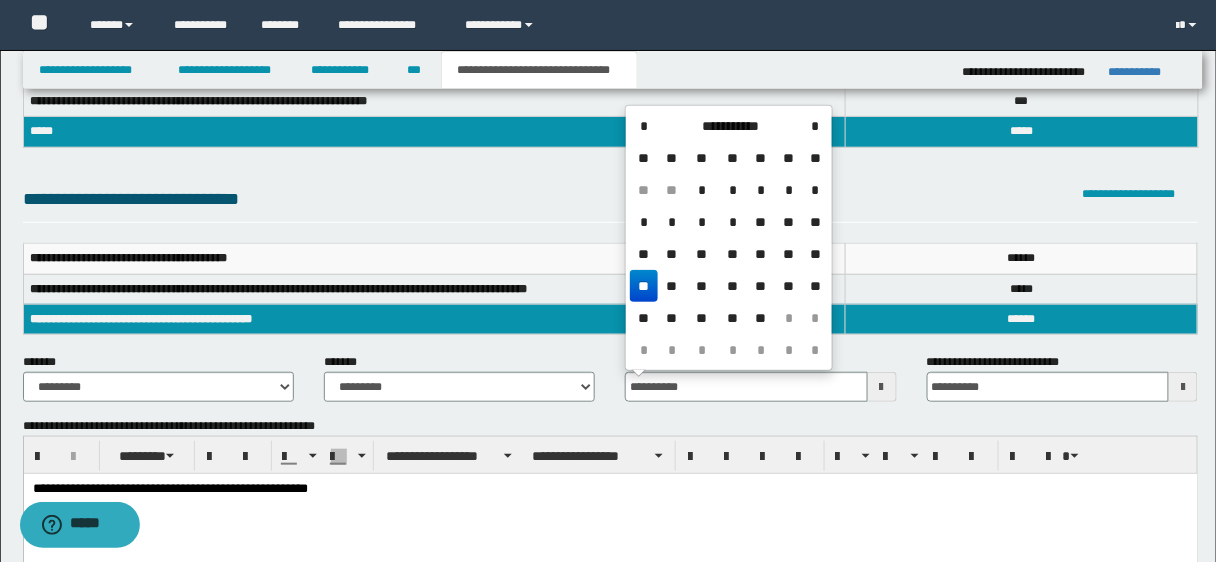 click on "**********" at bounding box center (610, 489) 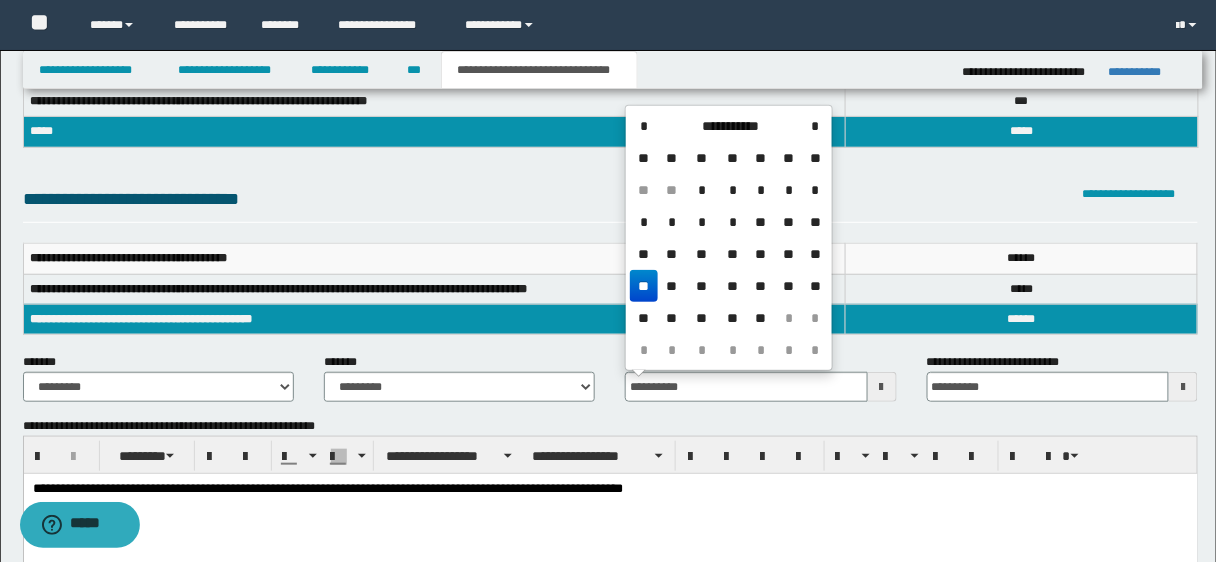 click on "**********" at bounding box center (610, 514) 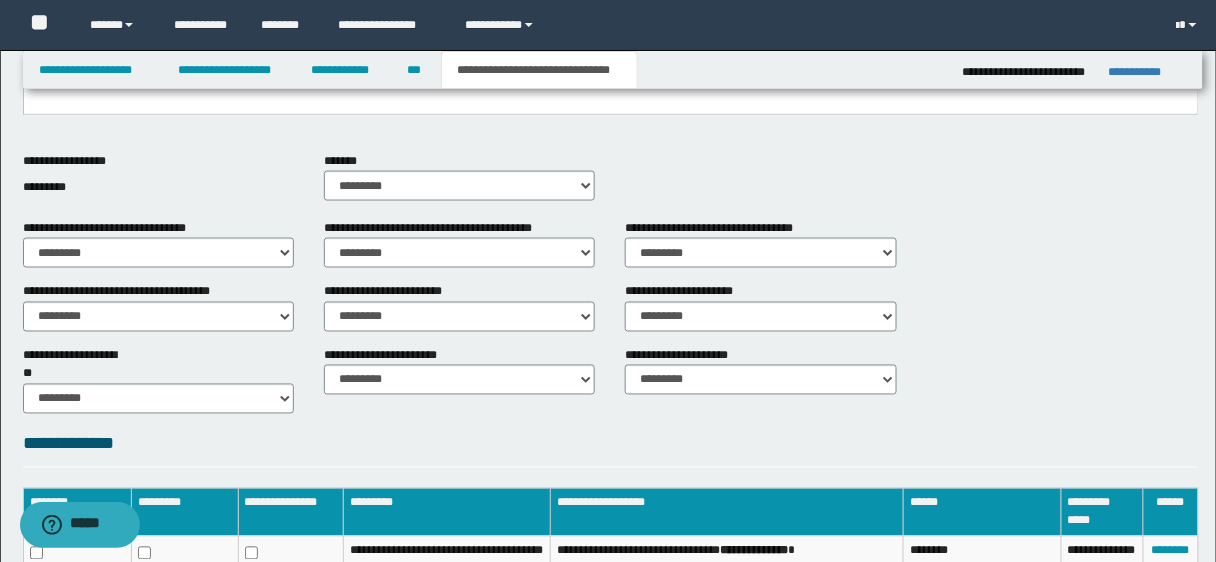 scroll, scrollTop: 658, scrollLeft: 0, axis: vertical 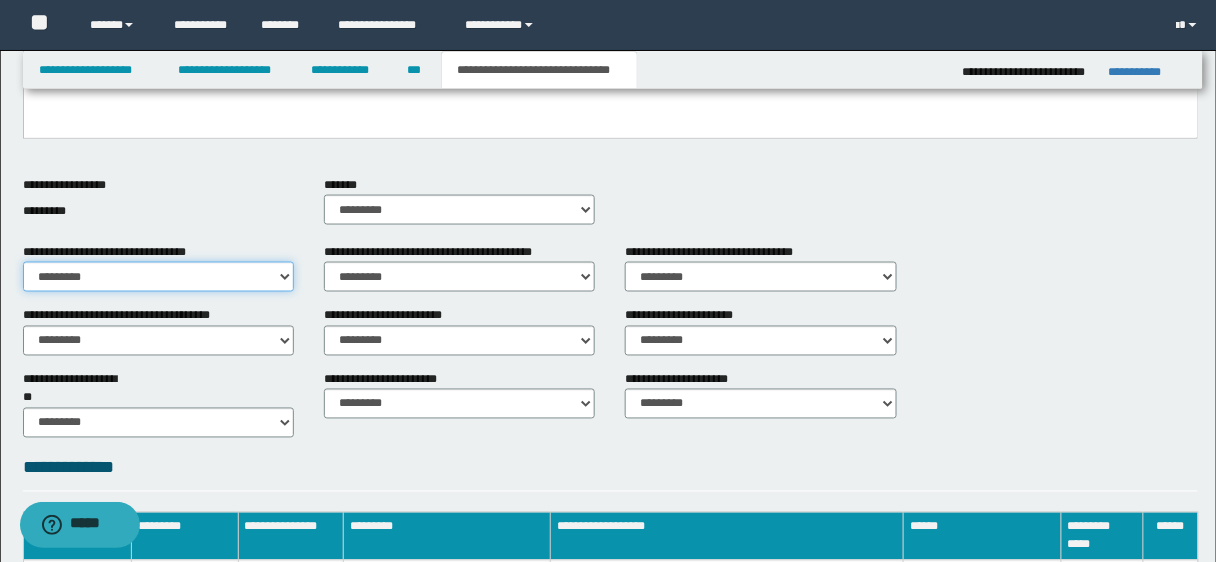 click on "*********
**
**" at bounding box center (158, 277) 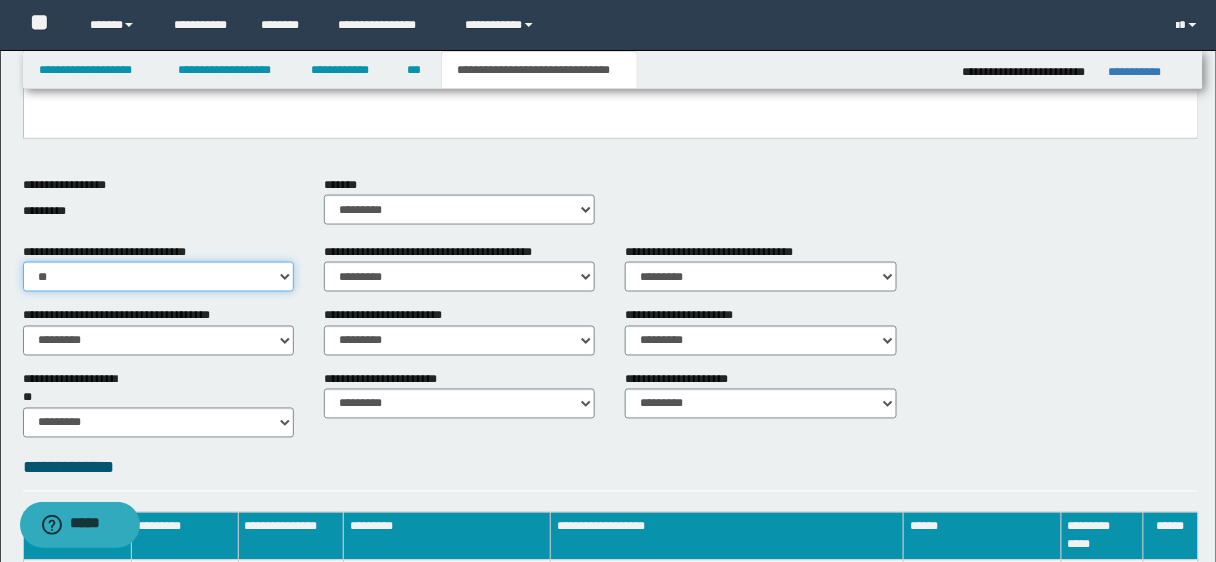 click on "*********
**
**" at bounding box center [158, 277] 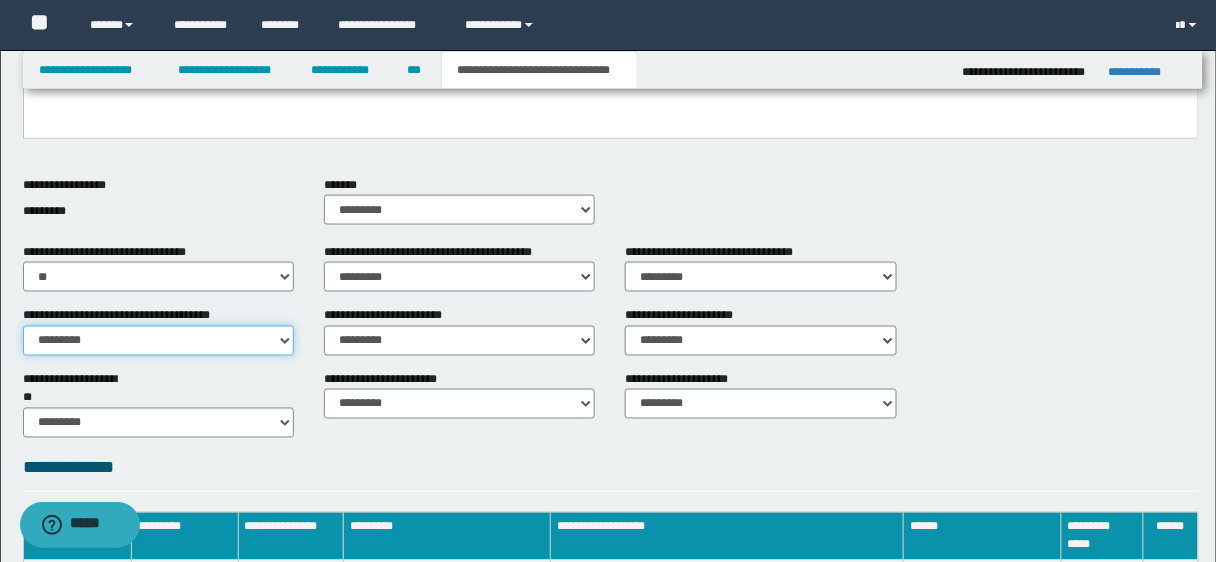 click on "*********
**
**" at bounding box center (158, 341) 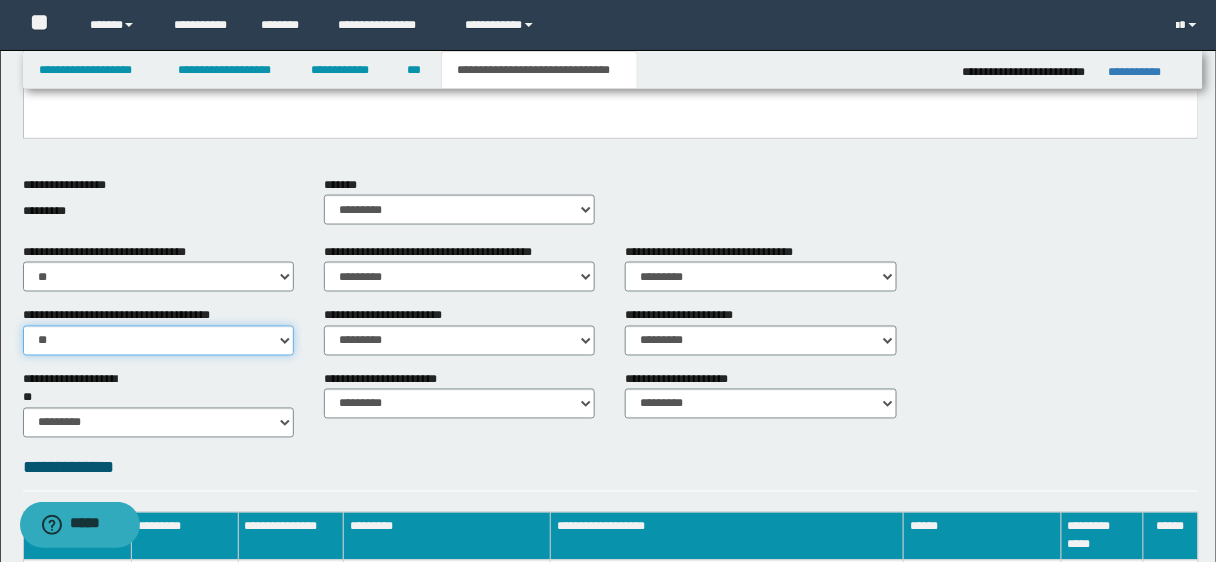 click on "*********
**
**" at bounding box center [158, 341] 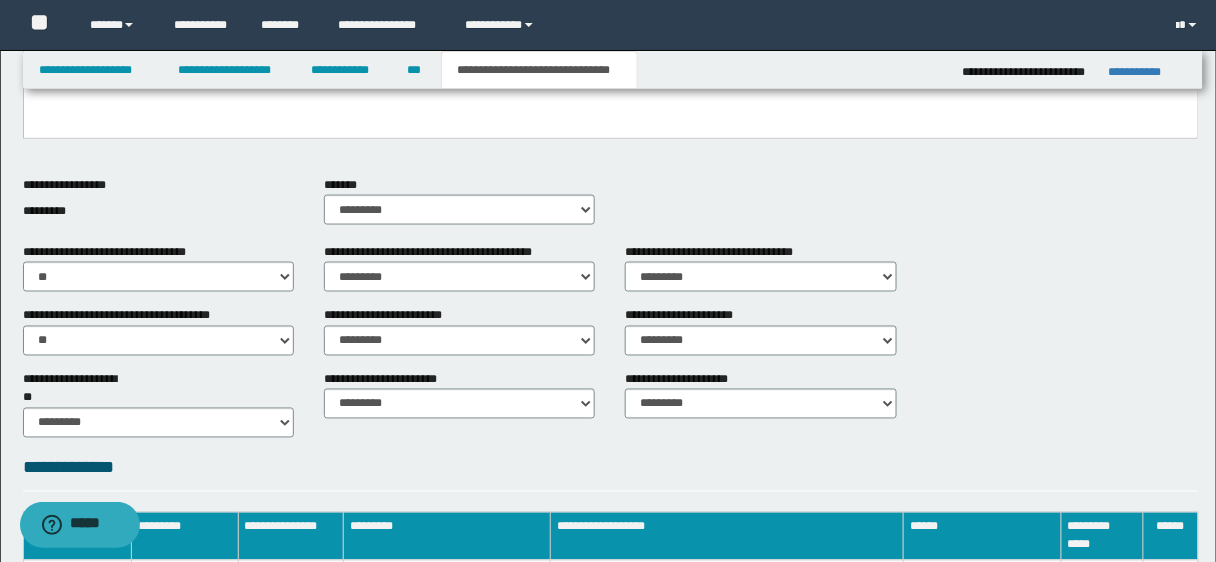 click on "**********" at bounding box center (158, 395) 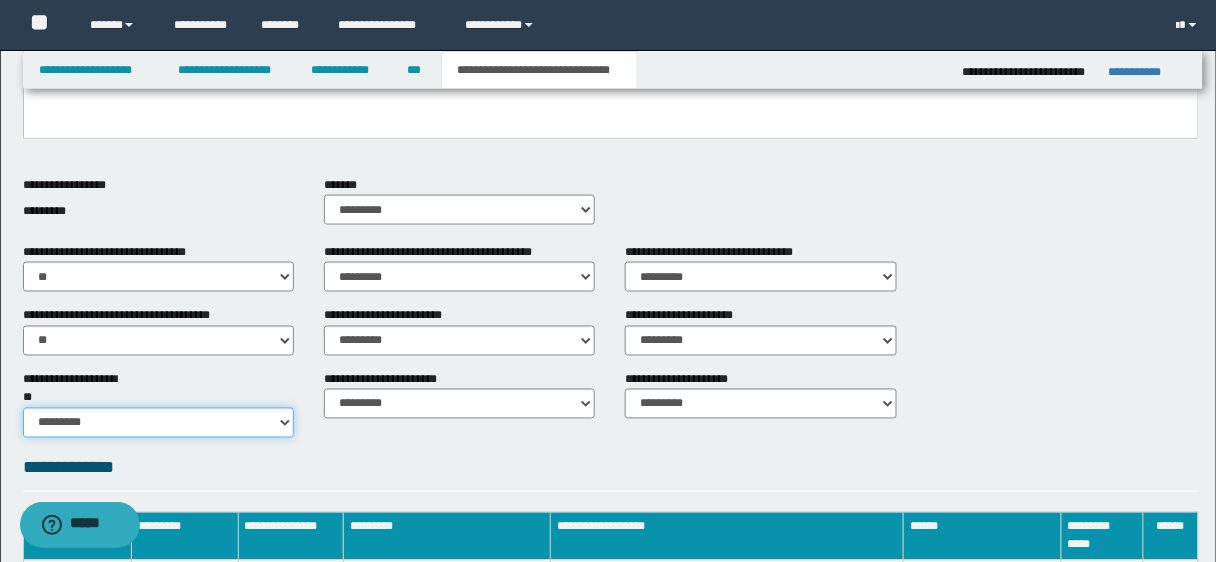 click on "*********
**
**" at bounding box center [158, 423] 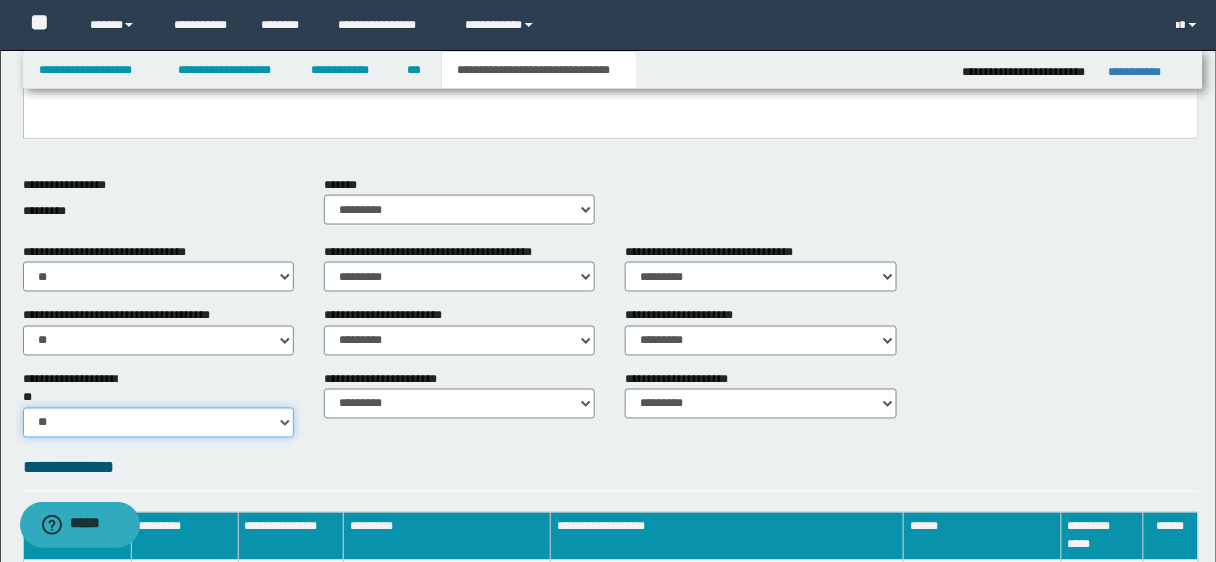 click on "*********
**
**" at bounding box center (158, 423) 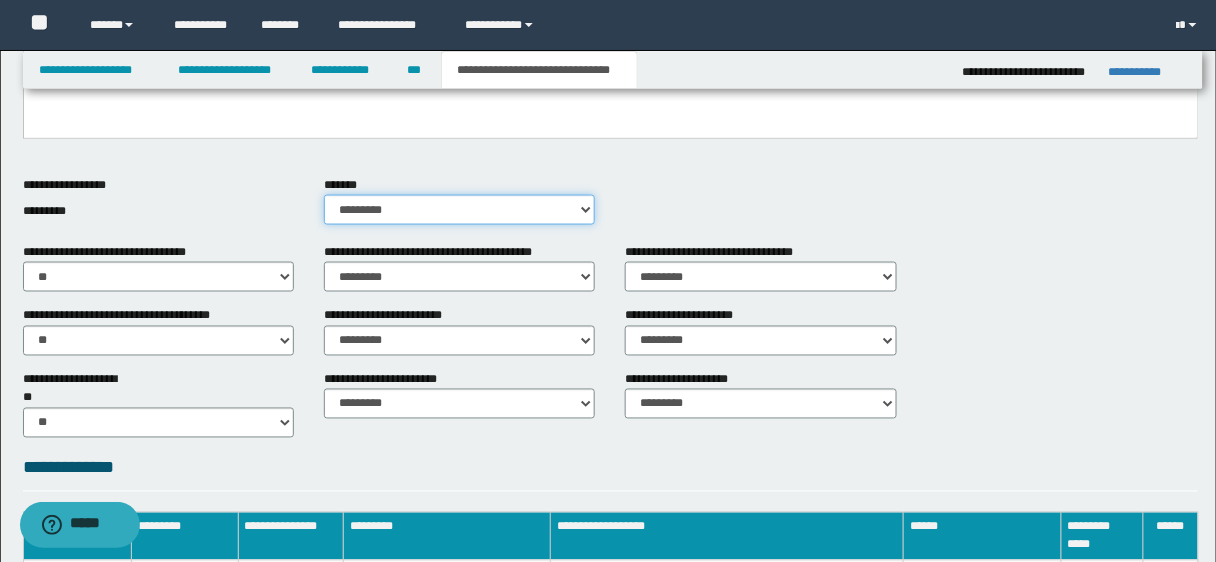 click on "*********
**
**" at bounding box center (459, 210) 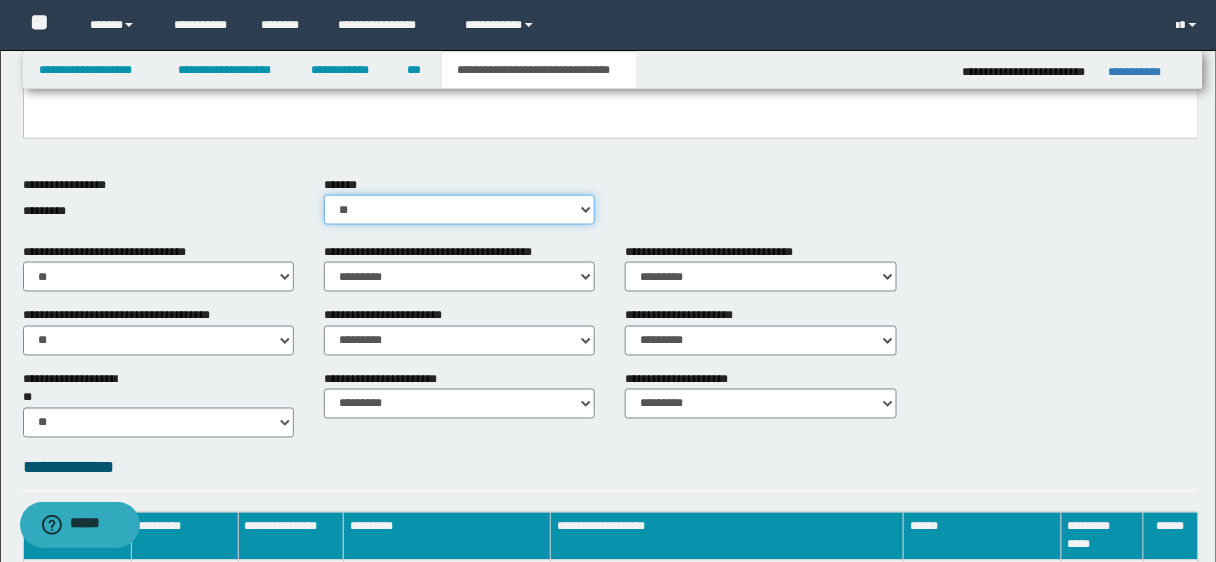 click on "*********
**
**" at bounding box center (459, 210) 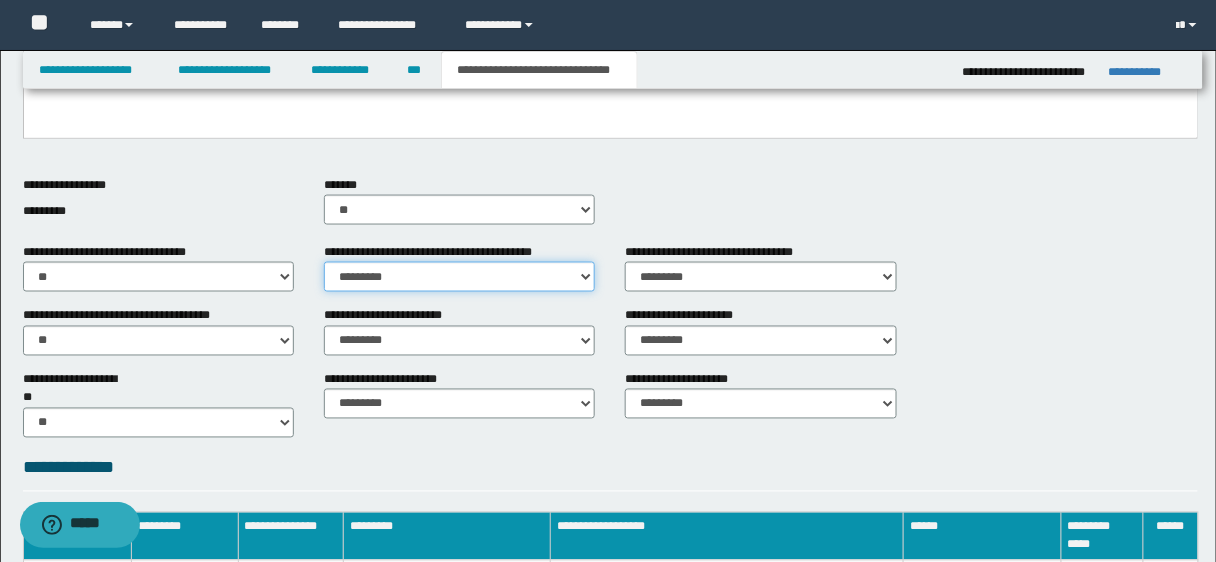 click on "*********
**
**" at bounding box center (459, 277) 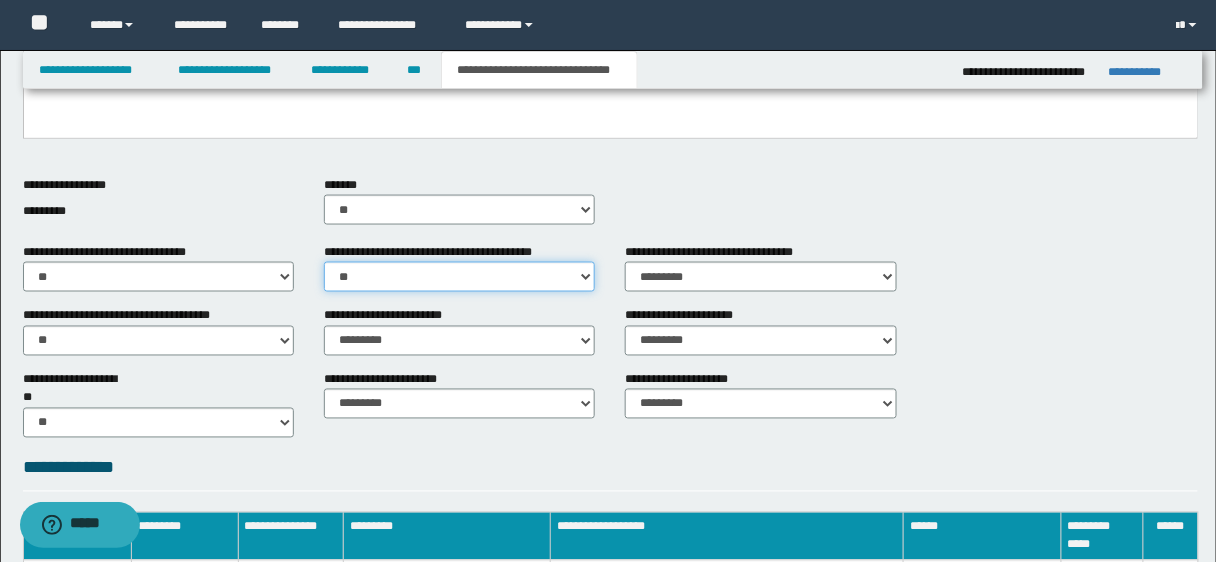 click on "*********
**
**" at bounding box center (459, 277) 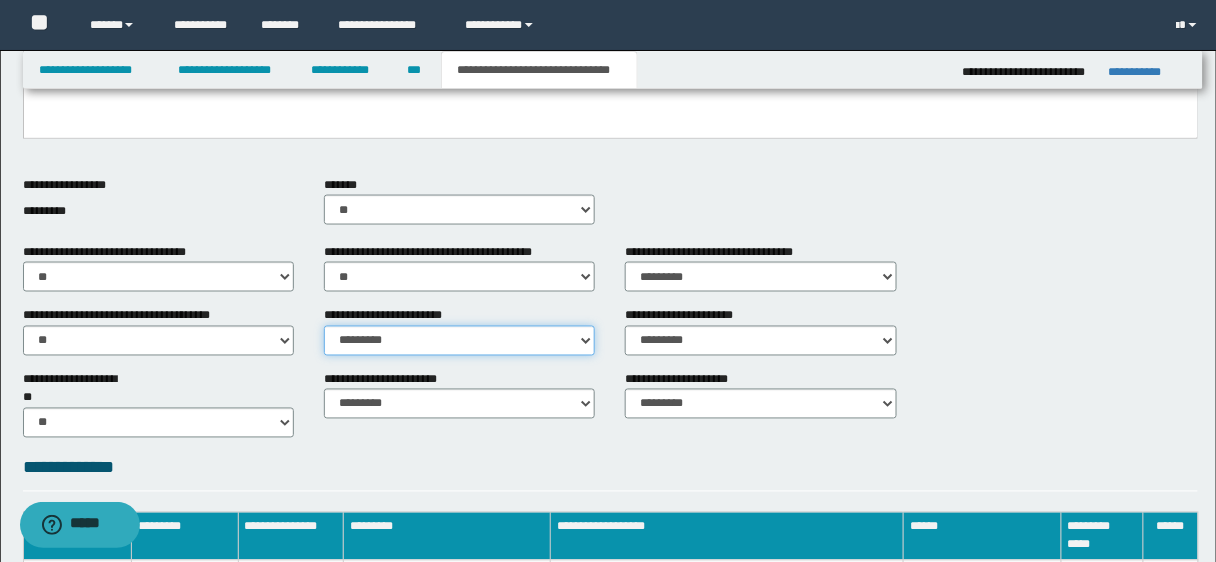 click on "*********
**
**" at bounding box center [459, 341] 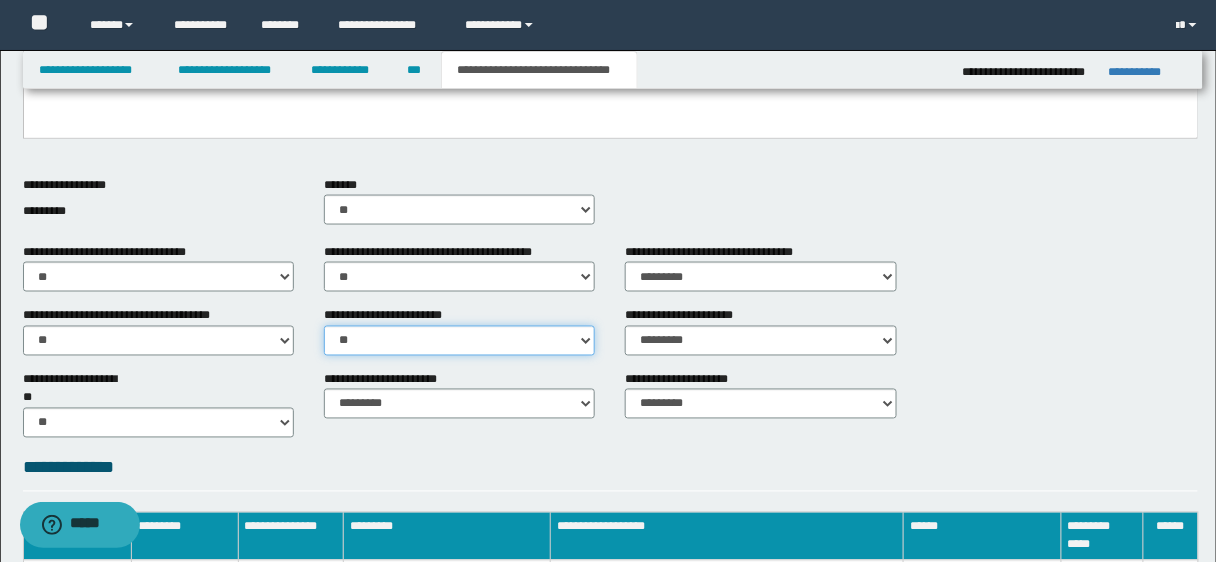 click on "*********
**
**" at bounding box center [459, 341] 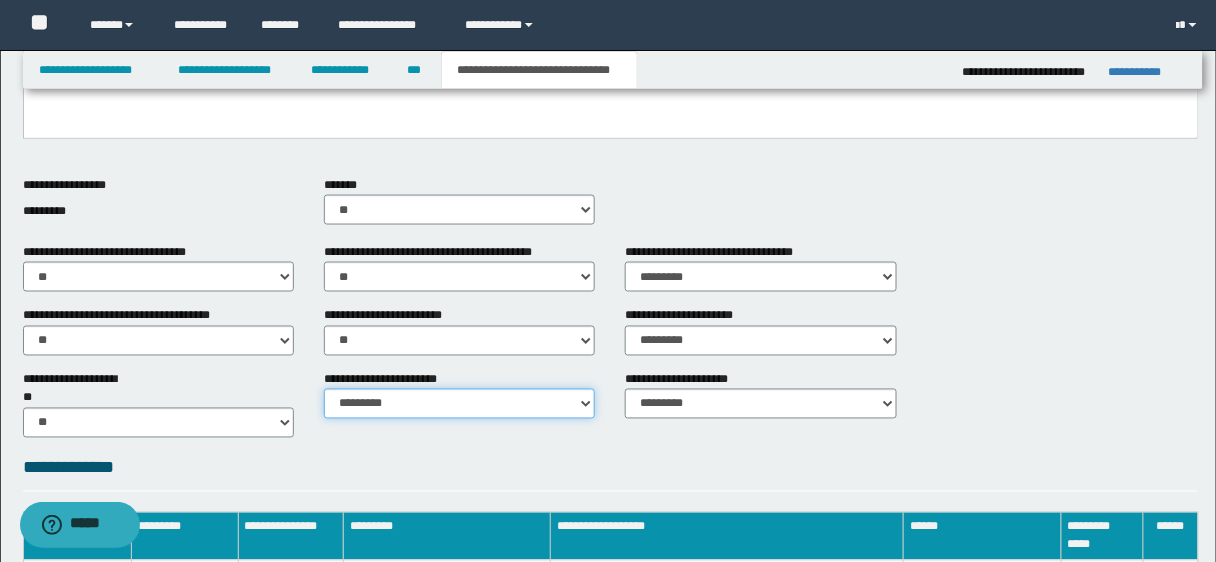 click on "*********
*********
*********" at bounding box center (459, 404) 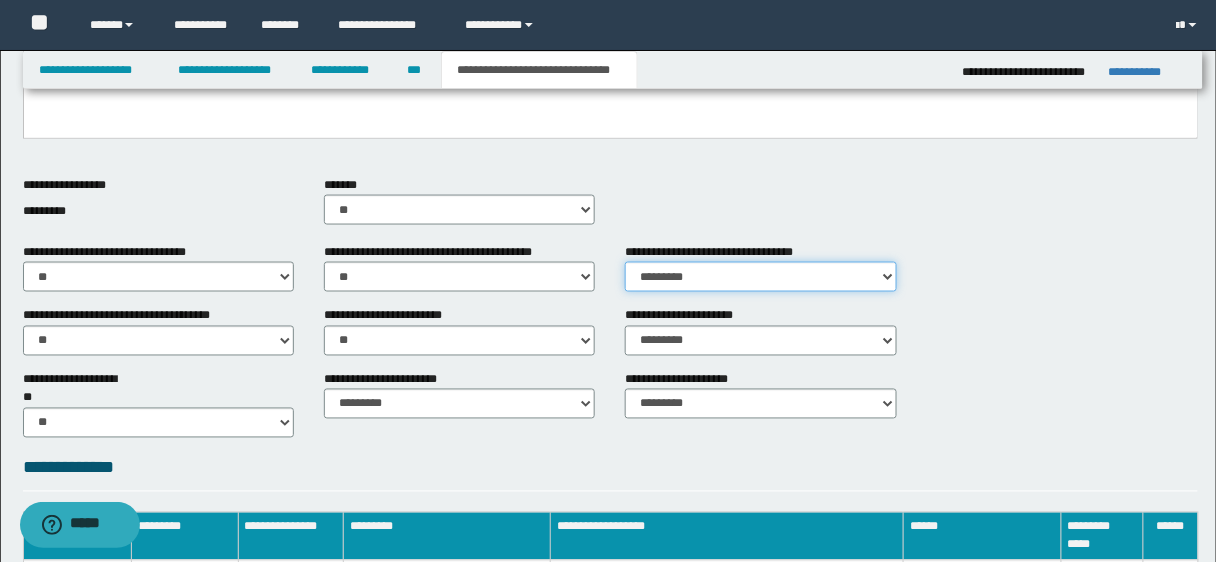 click on "*********
**
**" at bounding box center [760, 277] 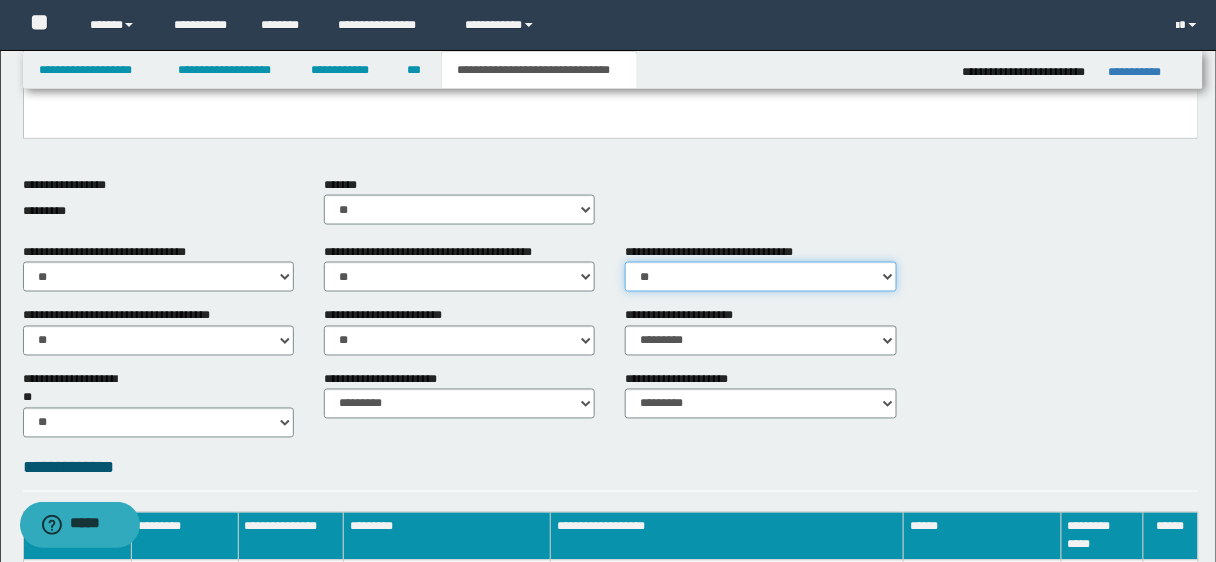 click on "*********
**
**" at bounding box center (760, 277) 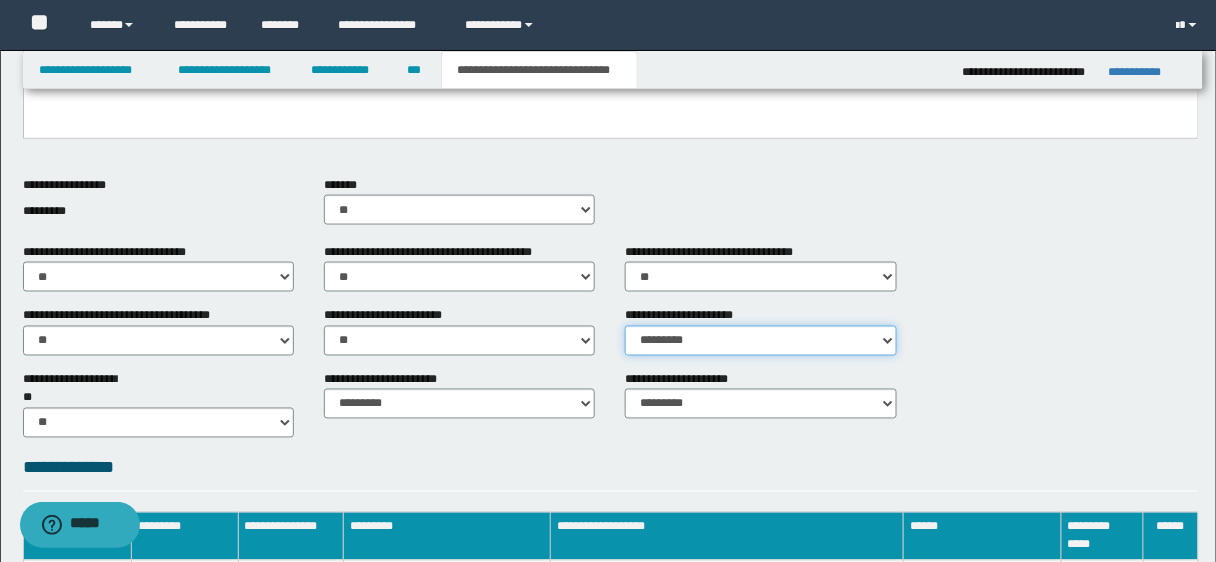 click on "*********
**
**" at bounding box center (760, 341) 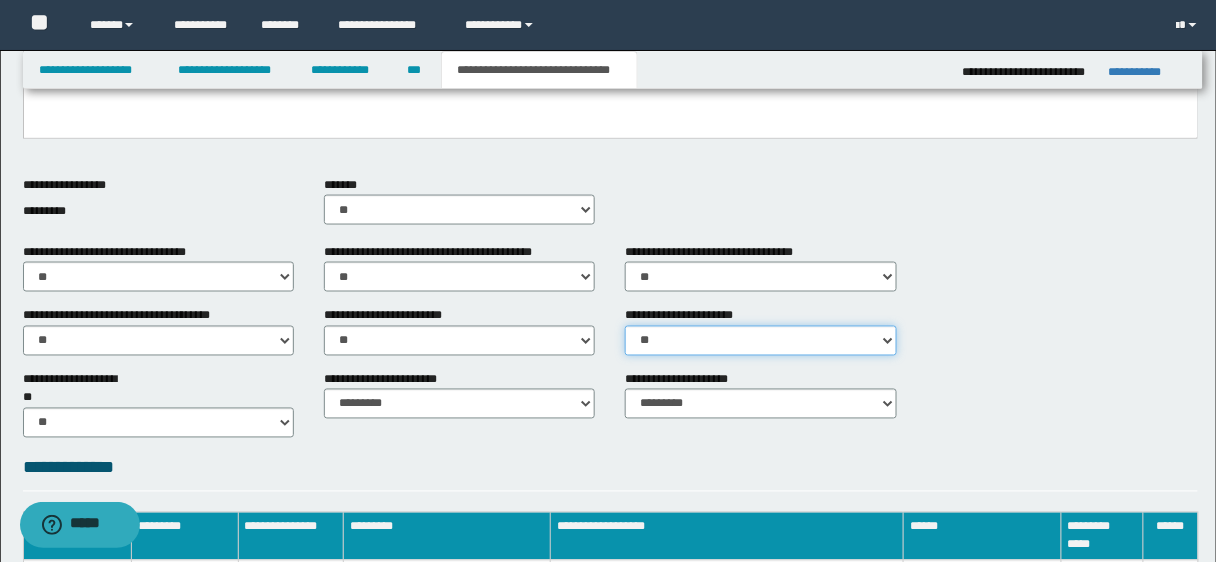 click on "*********
**
**" at bounding box center (760, 341) 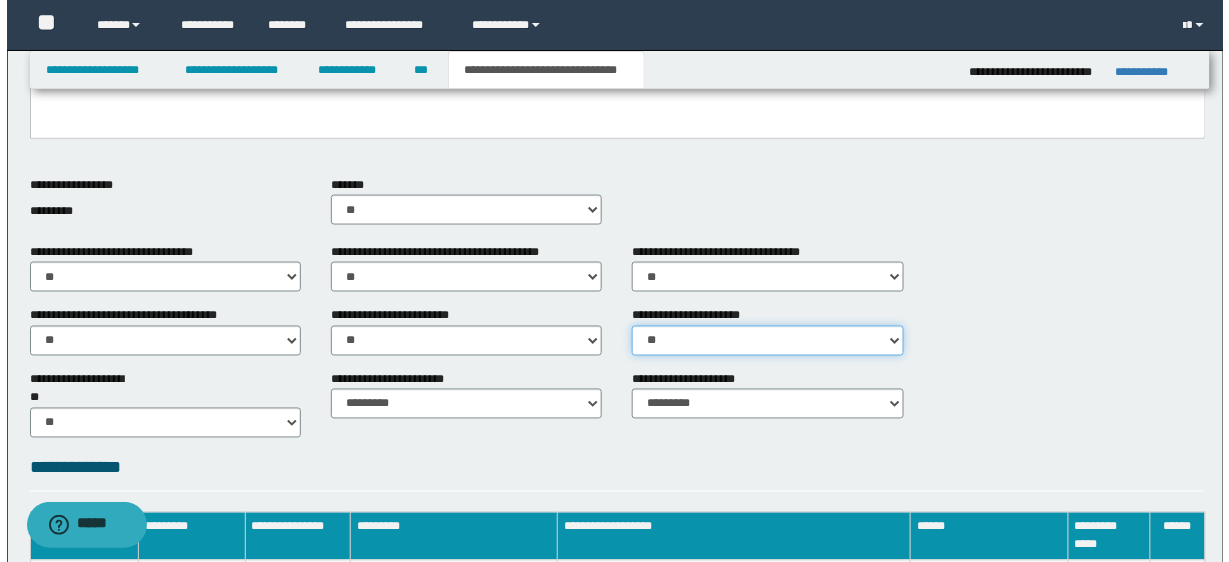 scroll, scrollTop: 900, scrollLeft: 0, axis: vertical 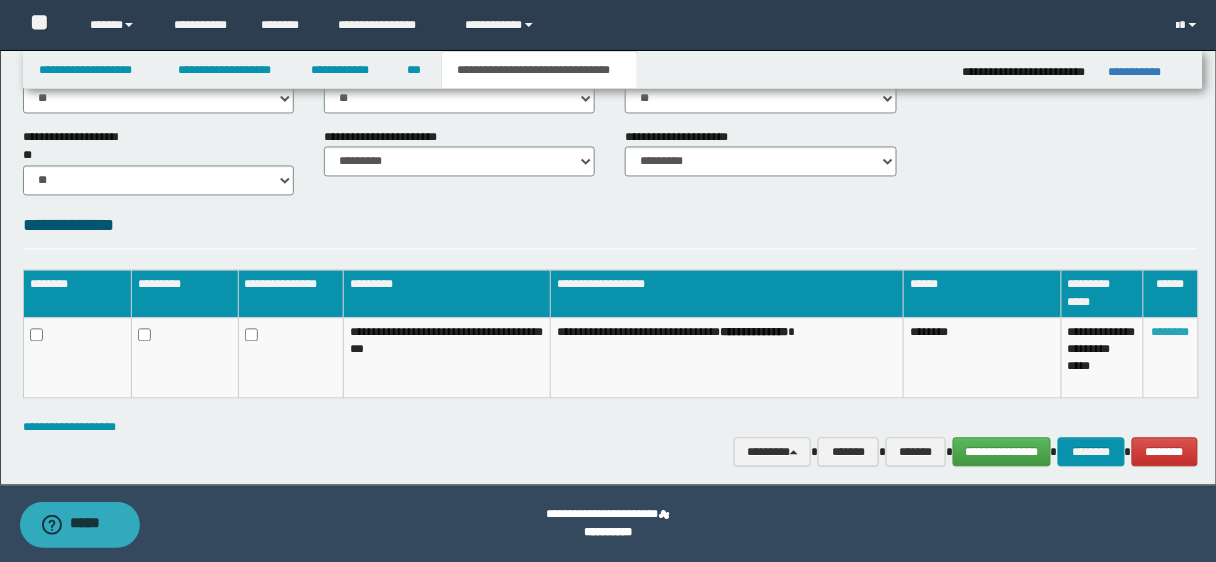 click on "********" at bounding box center (1171, 333) 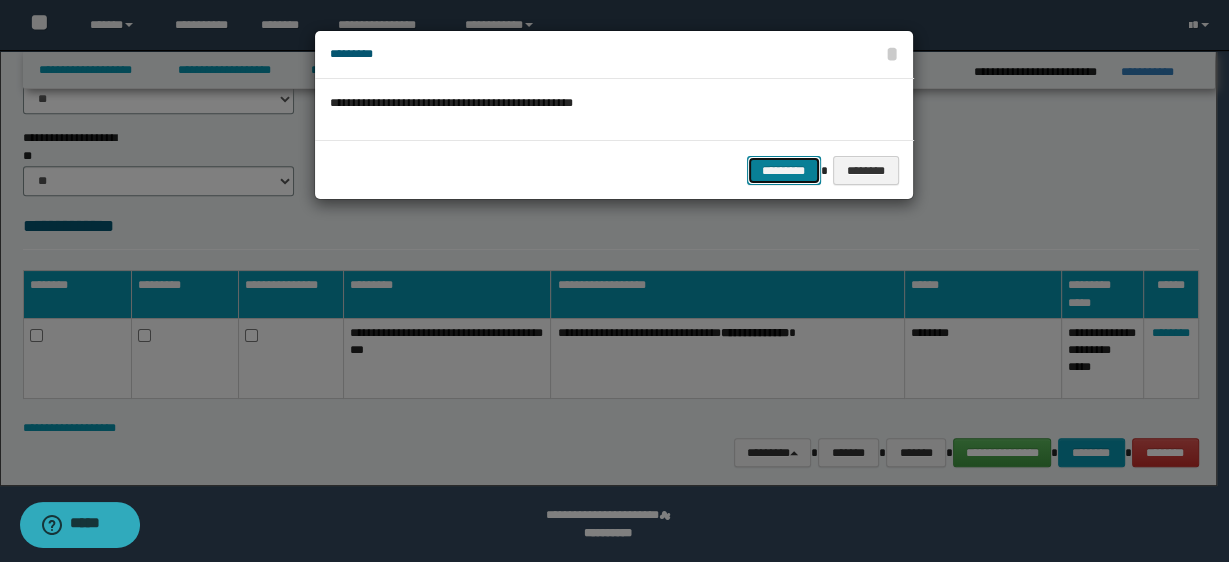 click on "*********" at bounding box center (784, 170) 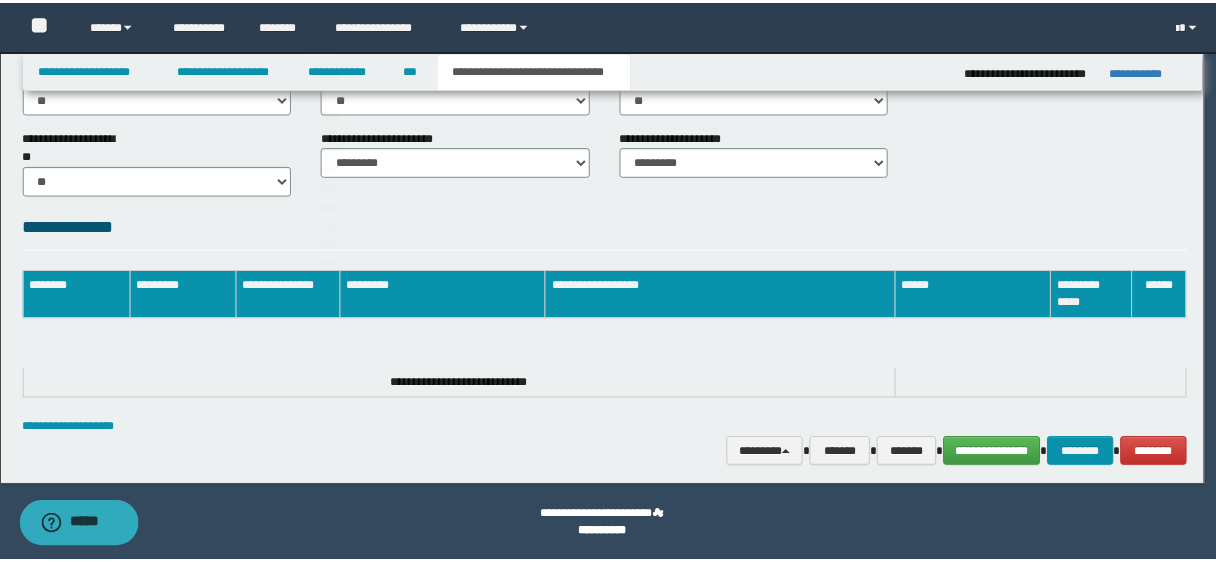 scroll, scrollTop: 849, scrollLeft: 0, axis: vertical 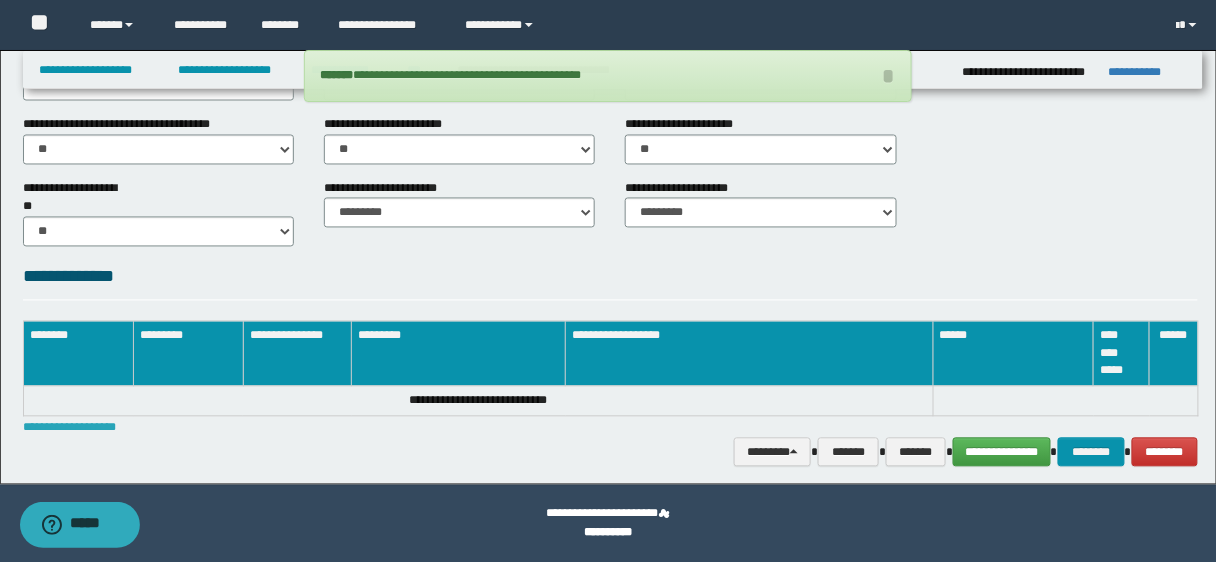 click on "**********" at bounding box center (69, 428) 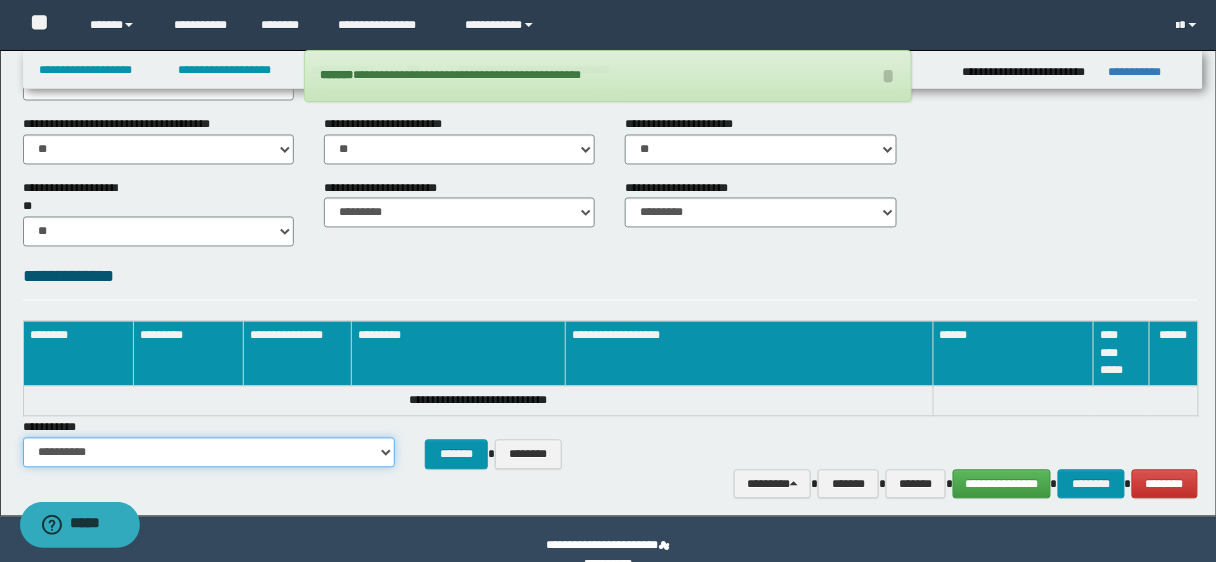 click on "**********" at bounding box center (209, 453) 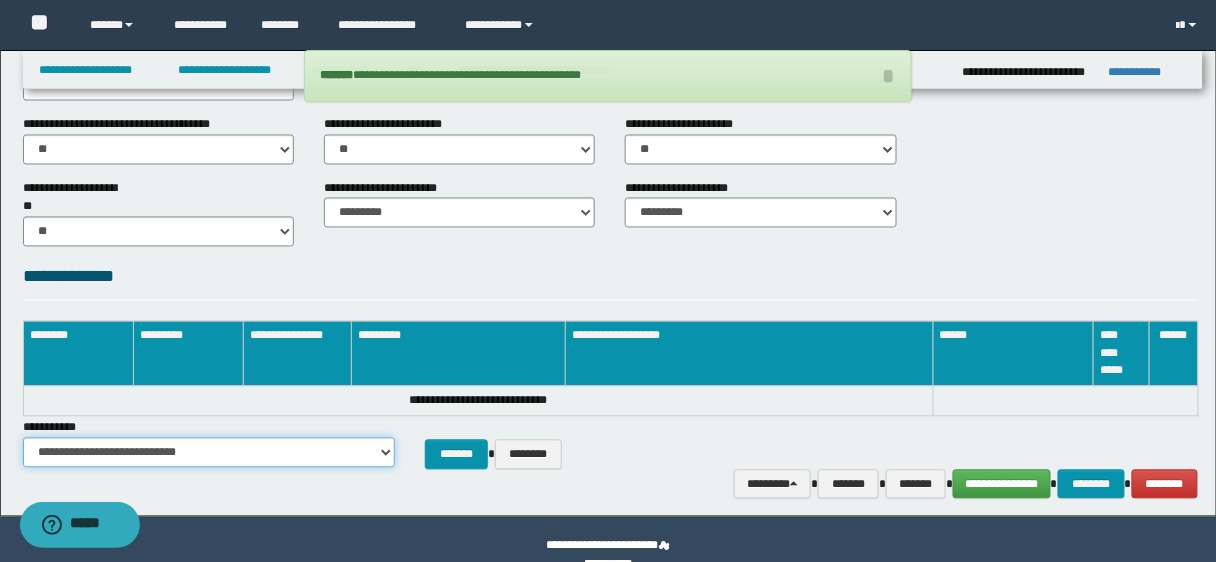 click on "**********" at bounding box center [209, 453] 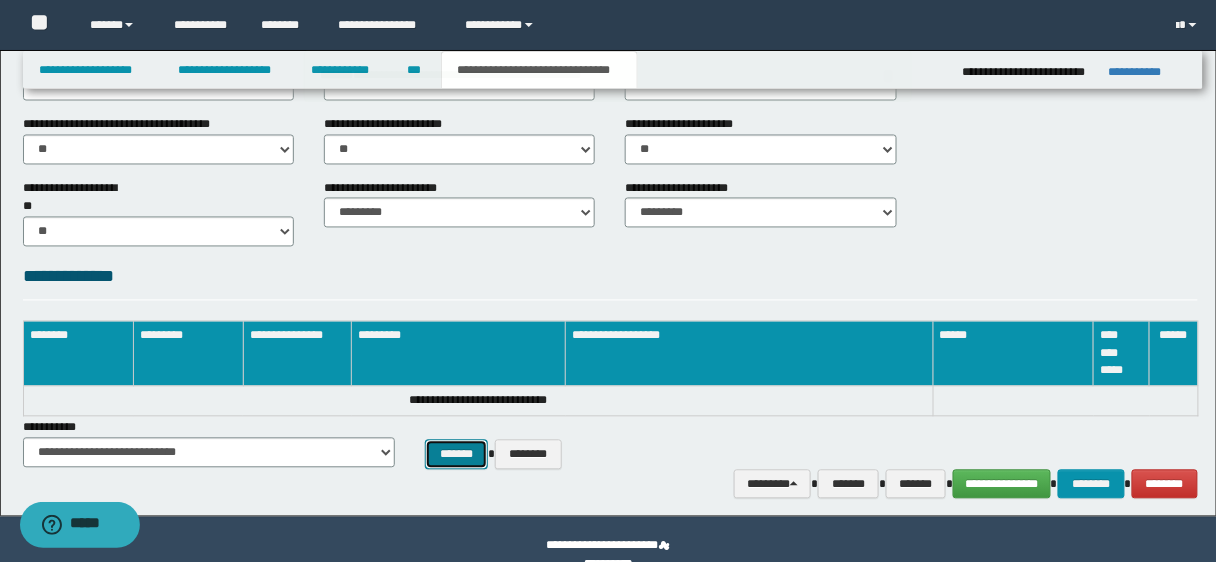 click on "*******" at bounding box center (457, 454) 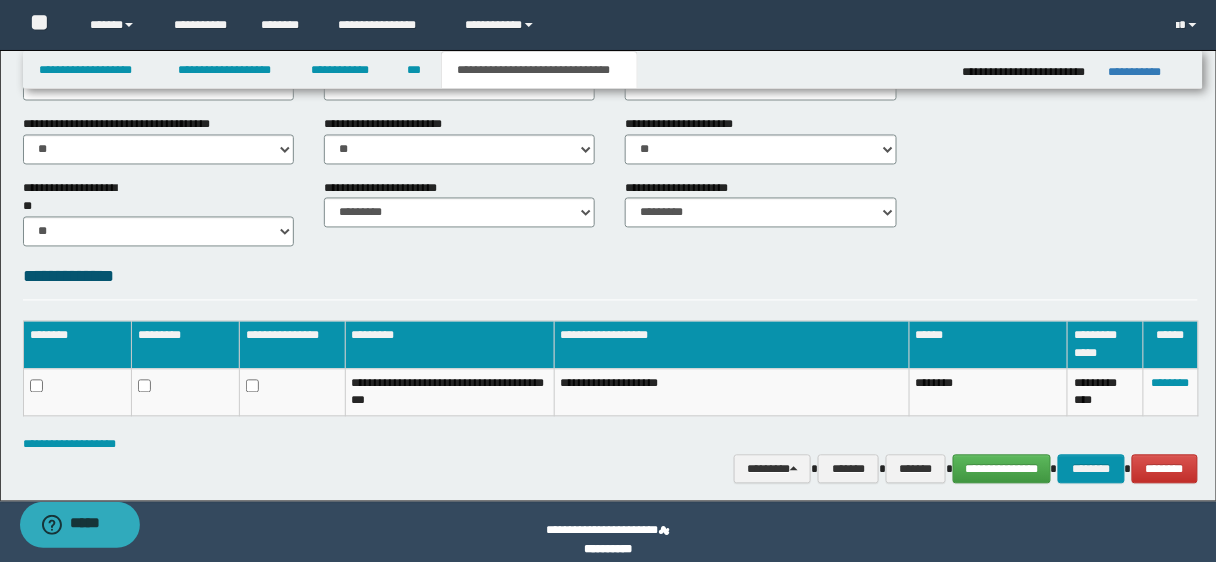 click on "**********" at bounding box center (611, 445) 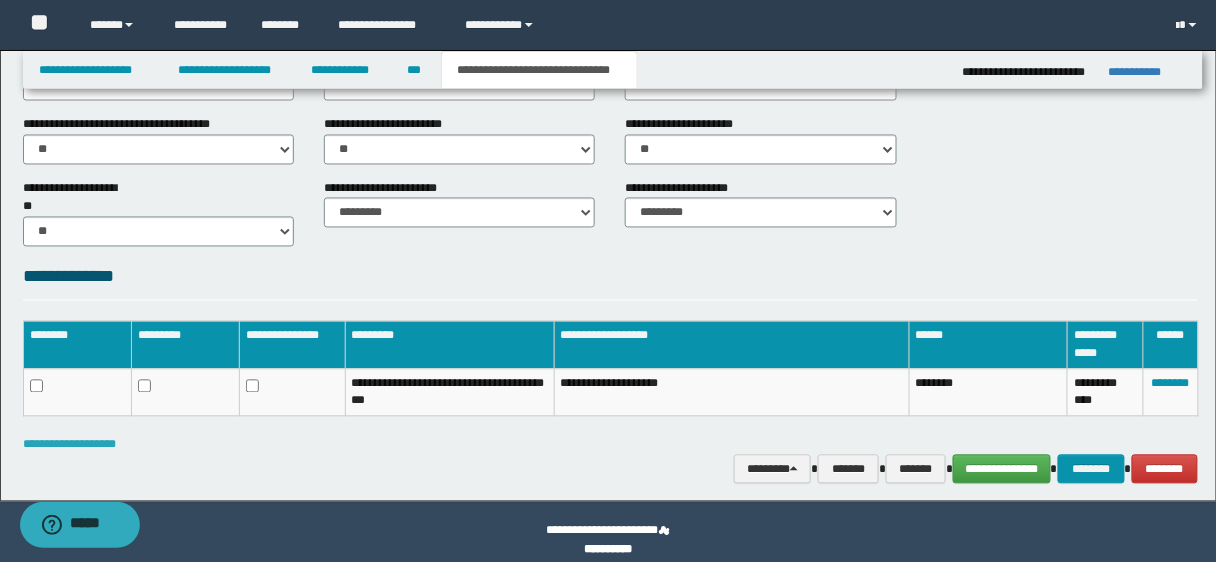 click on "**********" at bounding box center (69, 445) 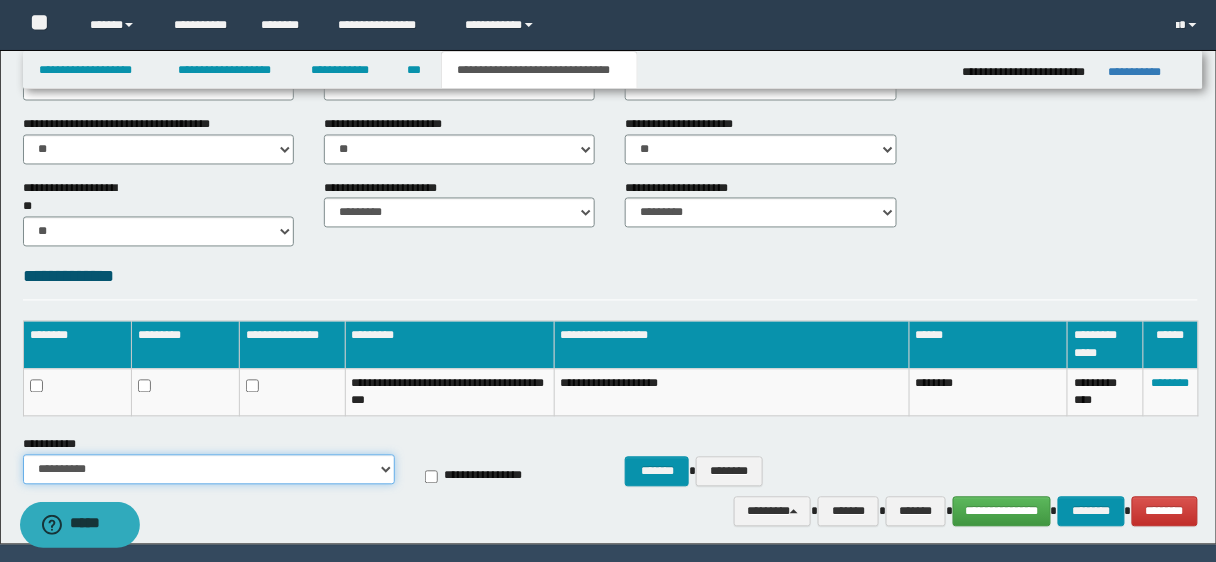 click on "**********" at bounding box center (209, 470) 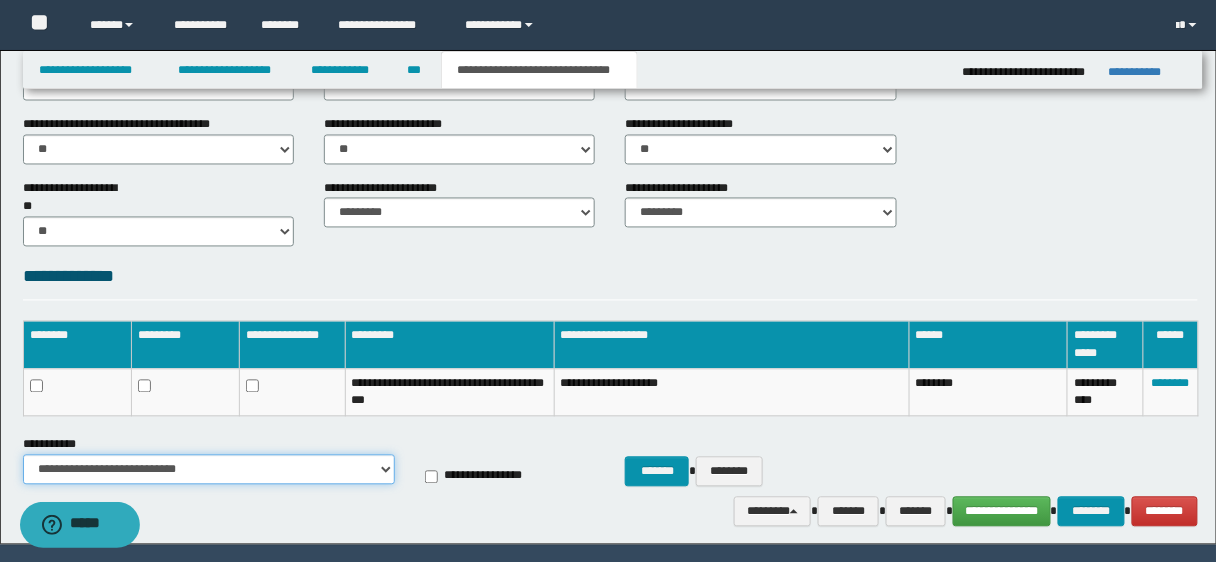 click on "**********" at bounding box center (209, 470) 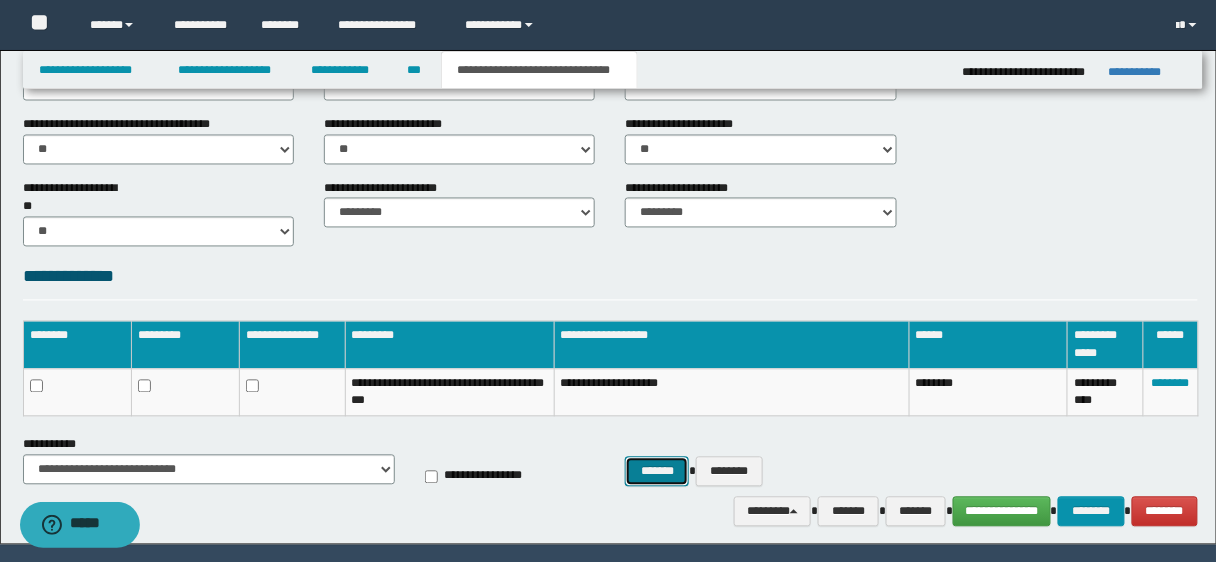 click on "*******" at bounding box center [657, 471] 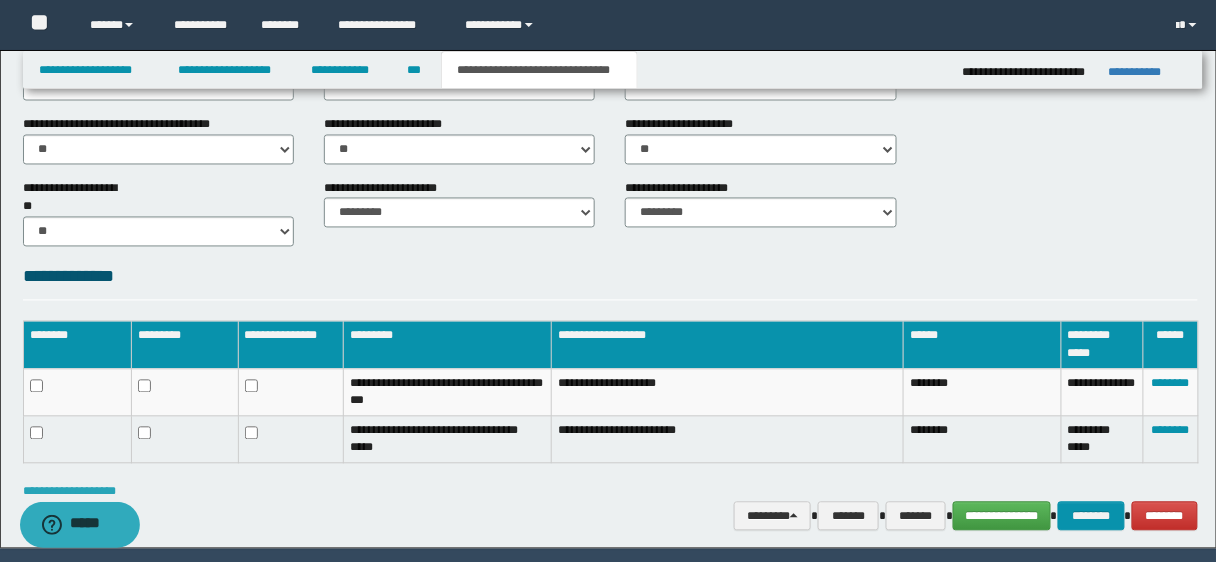 click on "**********" at bounding box center [69, 492] 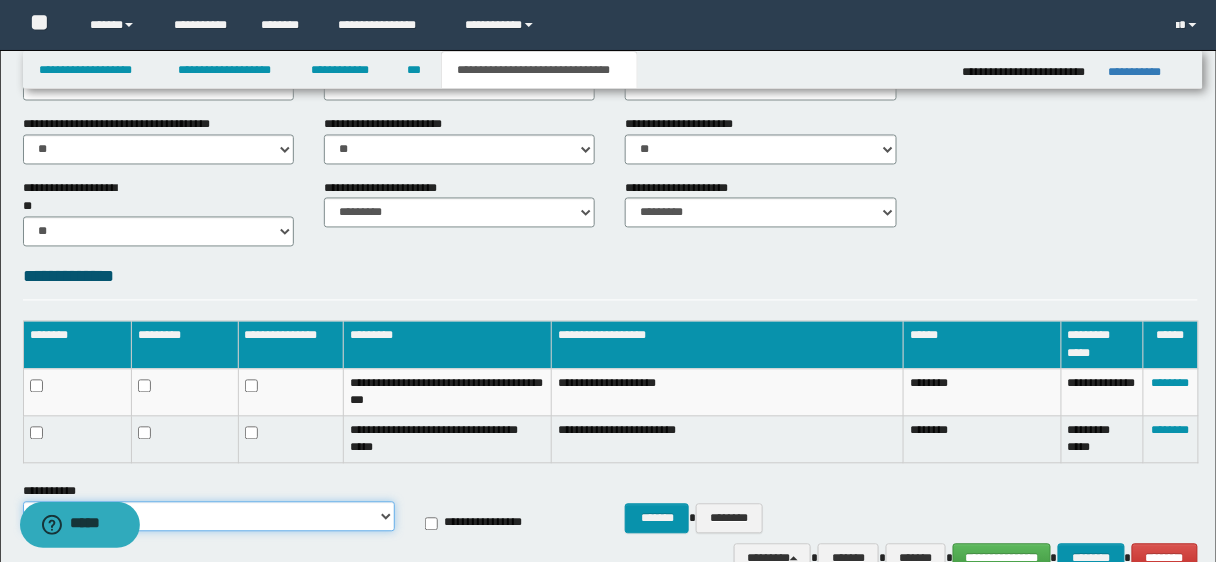 click on "**********" at bounding box center [209, 517] 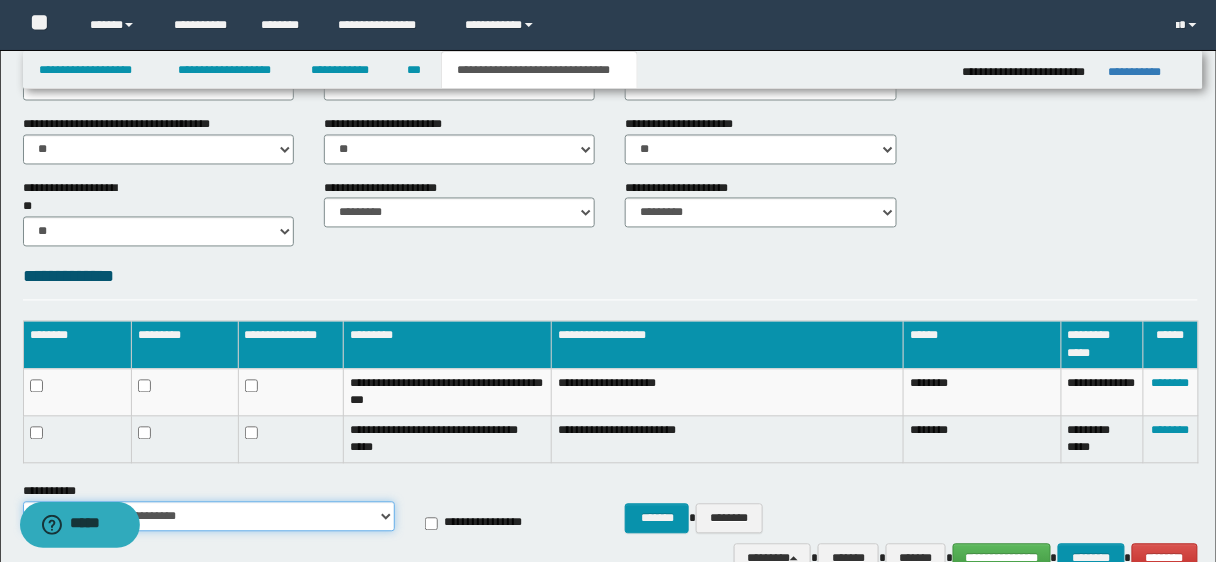 click on "**********" at bounding box center (209, 517) 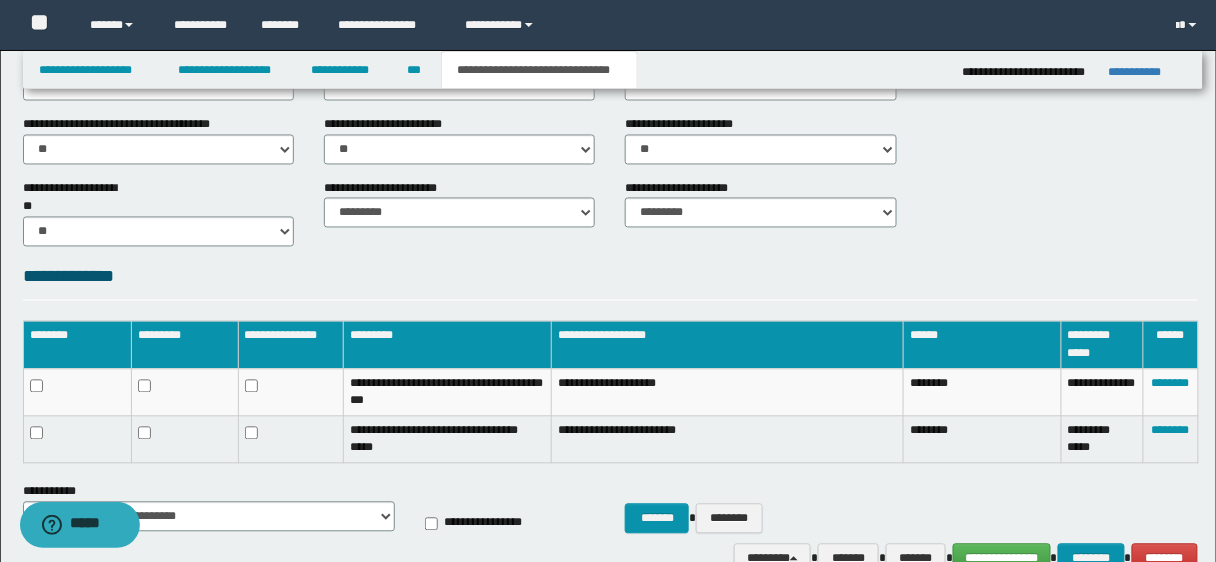 click on "**********" at bounding box center (483, 524) 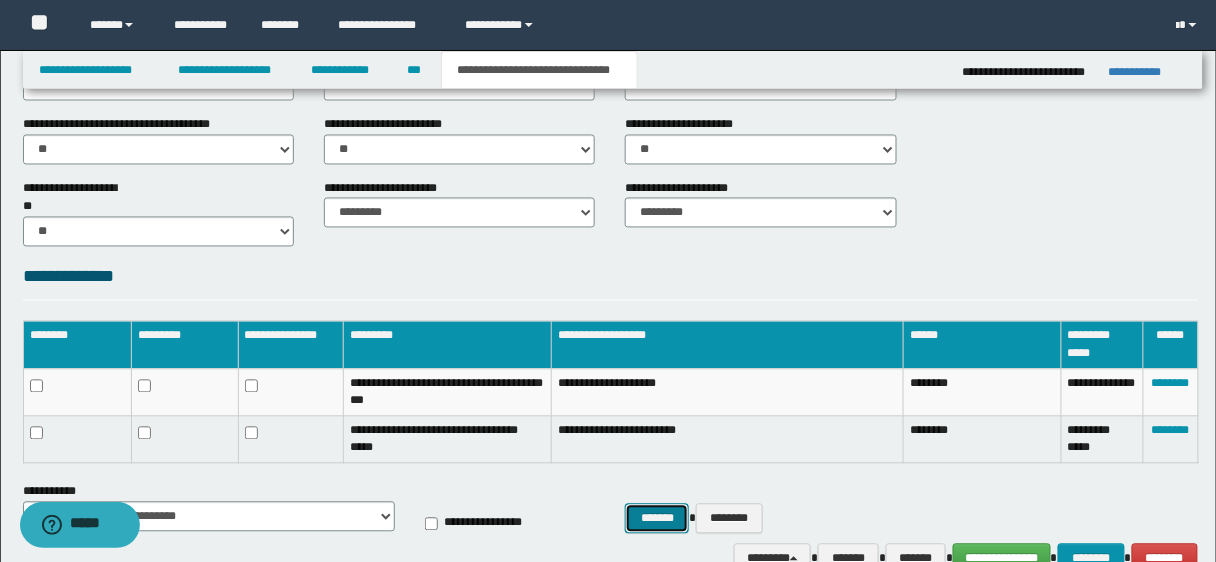 click on "*******" at bounding box center (657, 518) 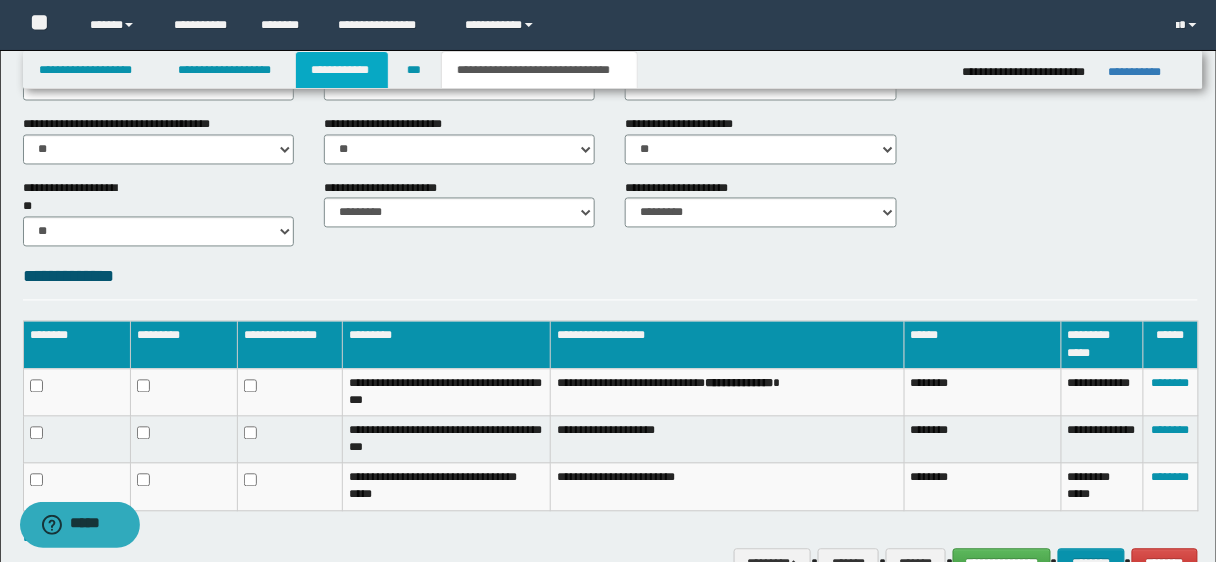 click on "**********" at bounding box center [342, 70] 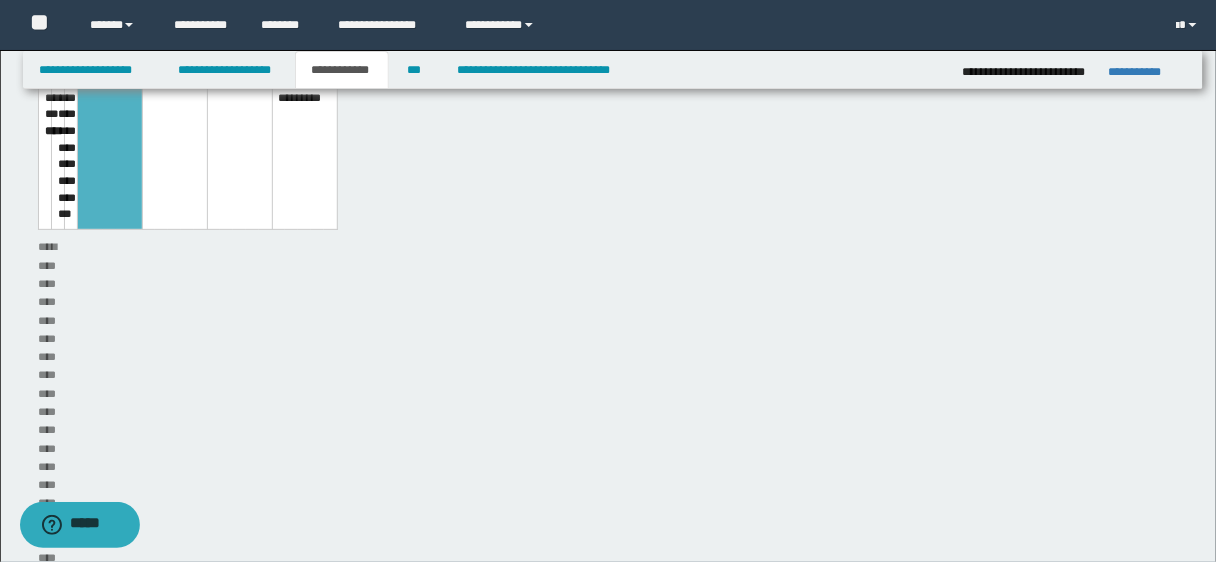 scroll, scrollTop: 656, scrollLeft: 0, axis: vertical 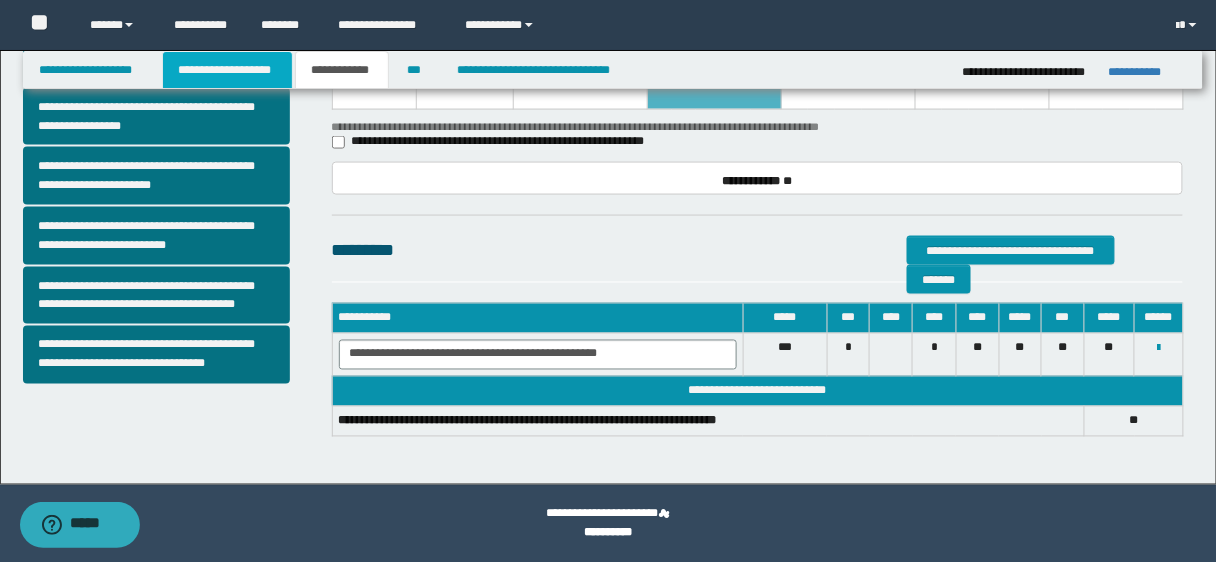 click on "**********" at bounding box center (227, 70) 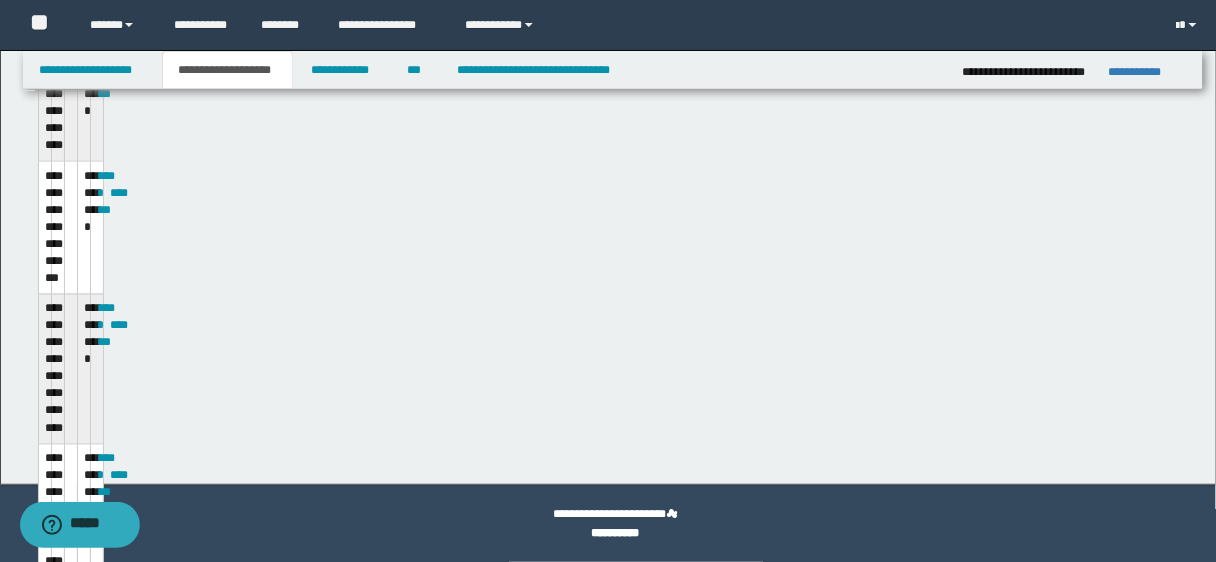 scroll, scrollTop: 688, scrollLeft: 0, axis: vertical 